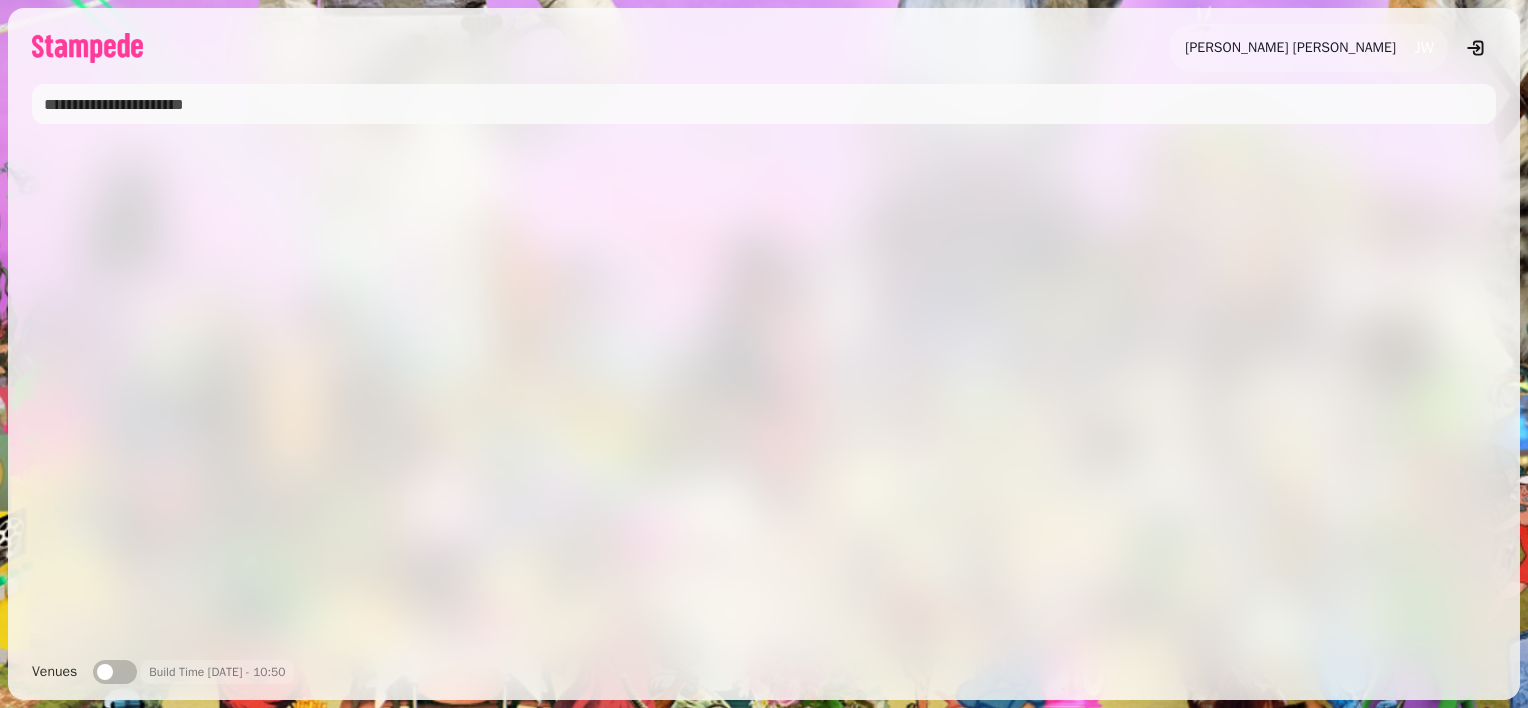 scroll, scrollTop: 0, scrollLeft: 0, axis: both 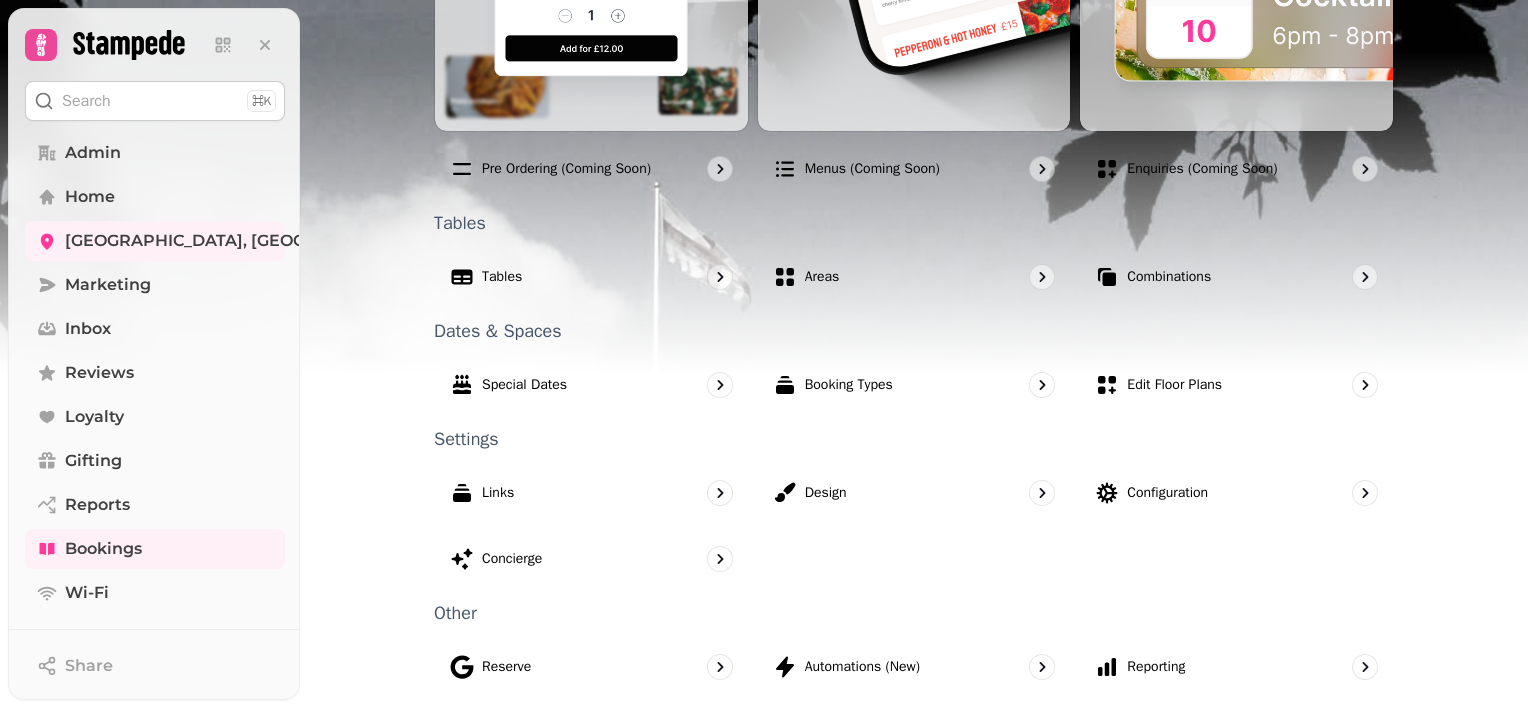 click on "Search ⌘K" at bounding box center (155, 101) 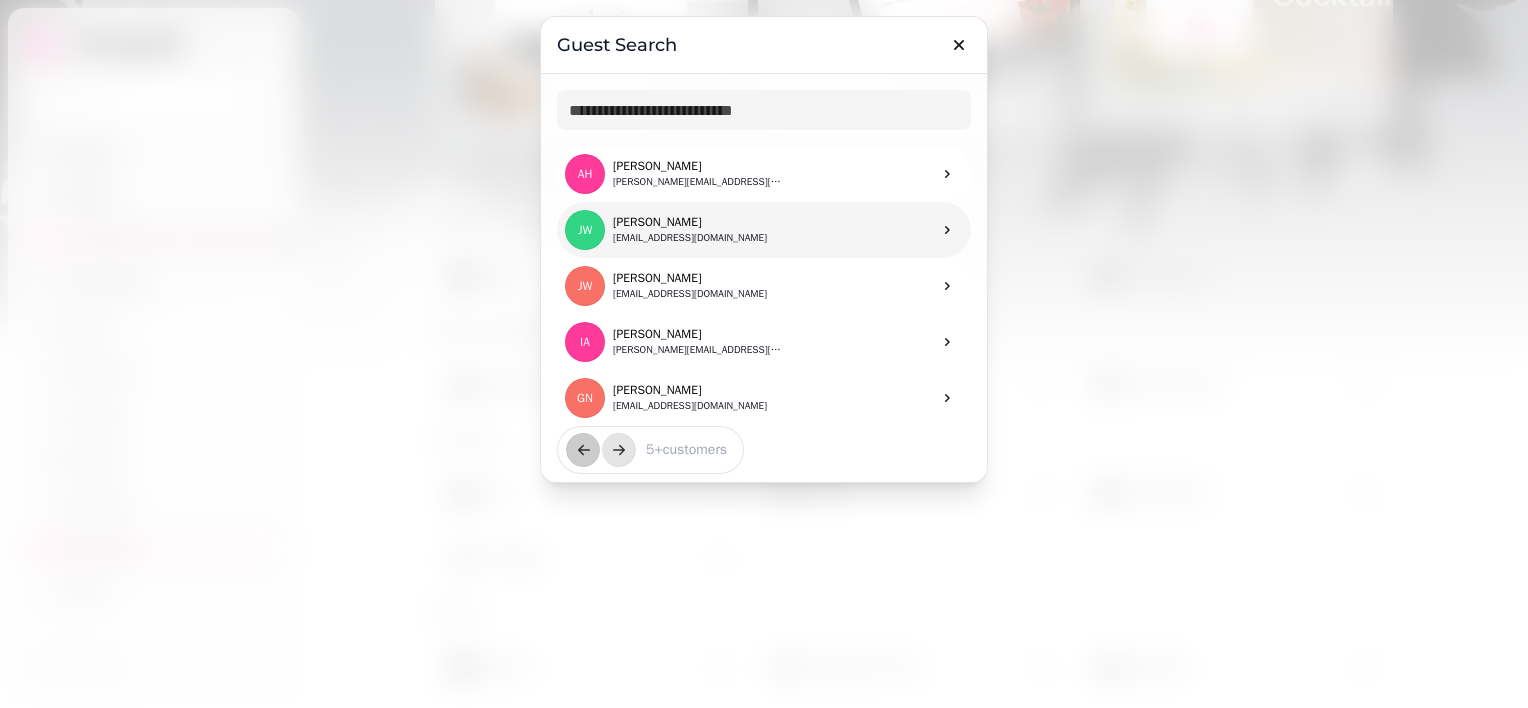 click on "JW James Wallace jwallace@millwoodenterprises.co.uk" at bounding box center (764, 230) 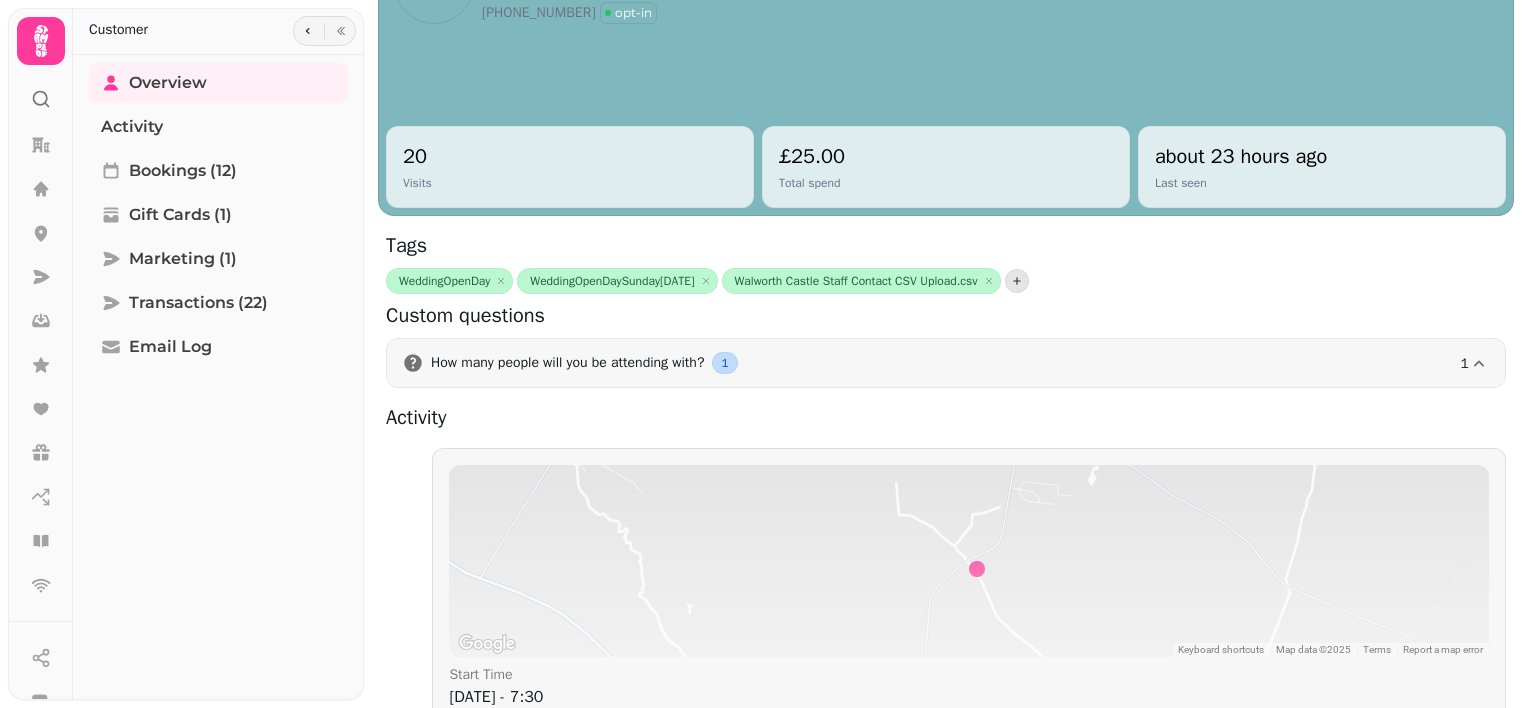 scroll, scrollTop: 0, scrollLeft: 0, axis: both 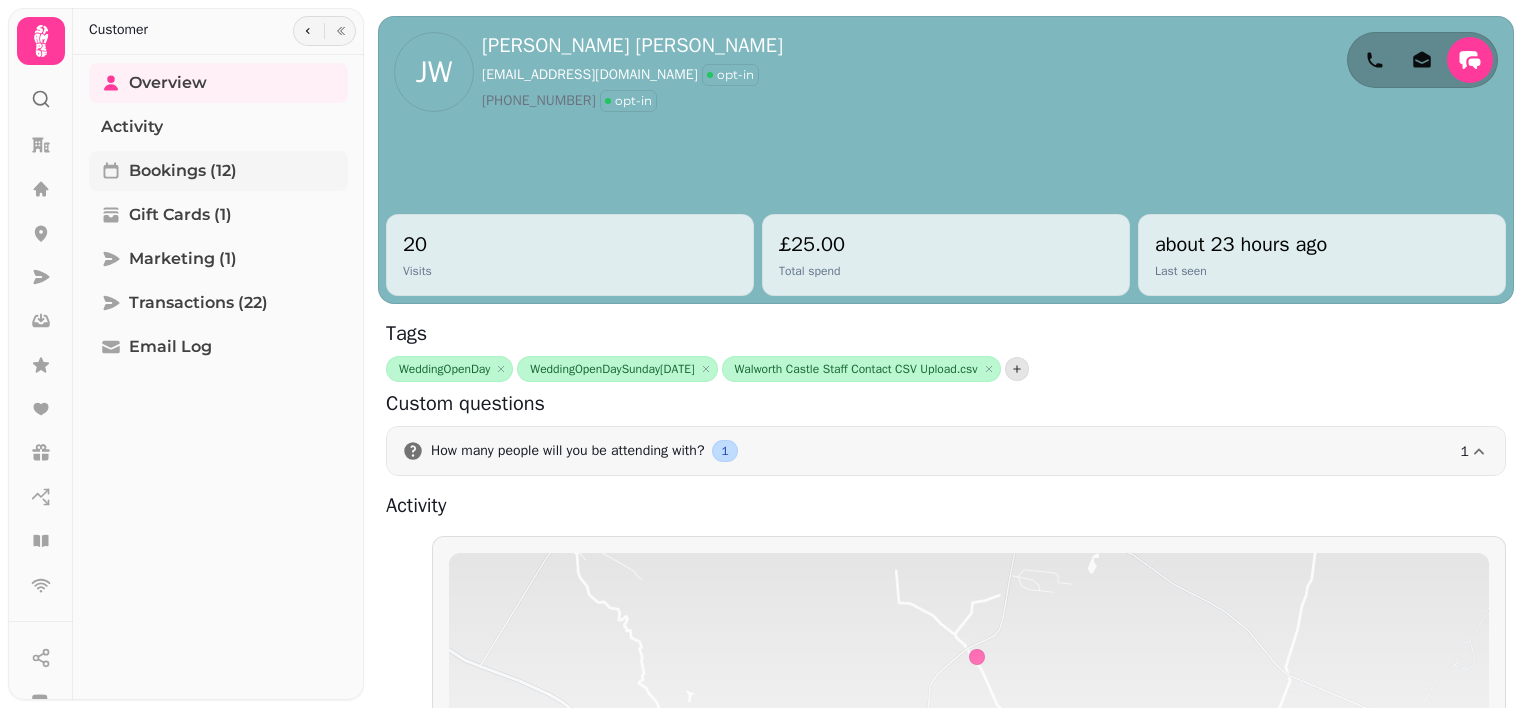 click on "Bookings (12)" at bounding box center (183, 171) 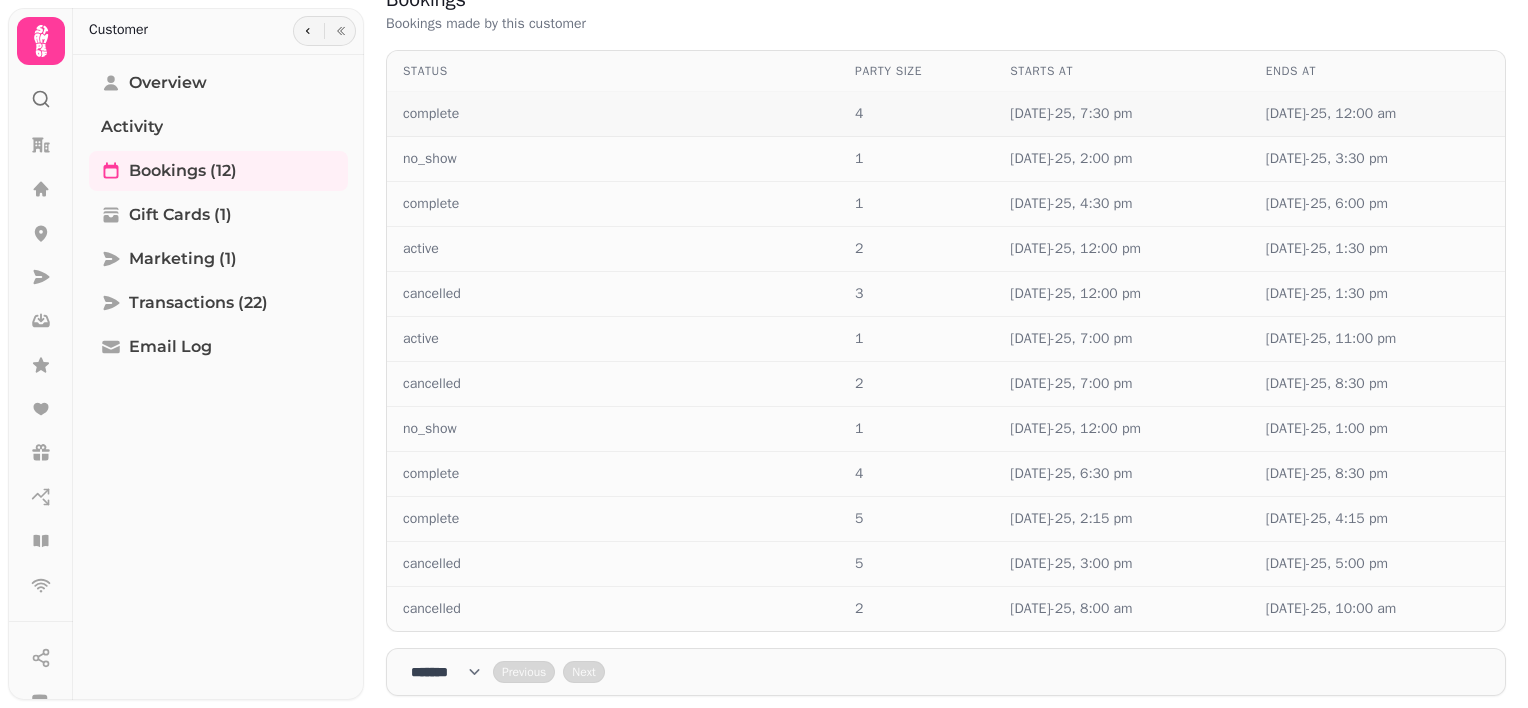 scroll, scrollTop: 0, scrollLeft: 0, axis: both 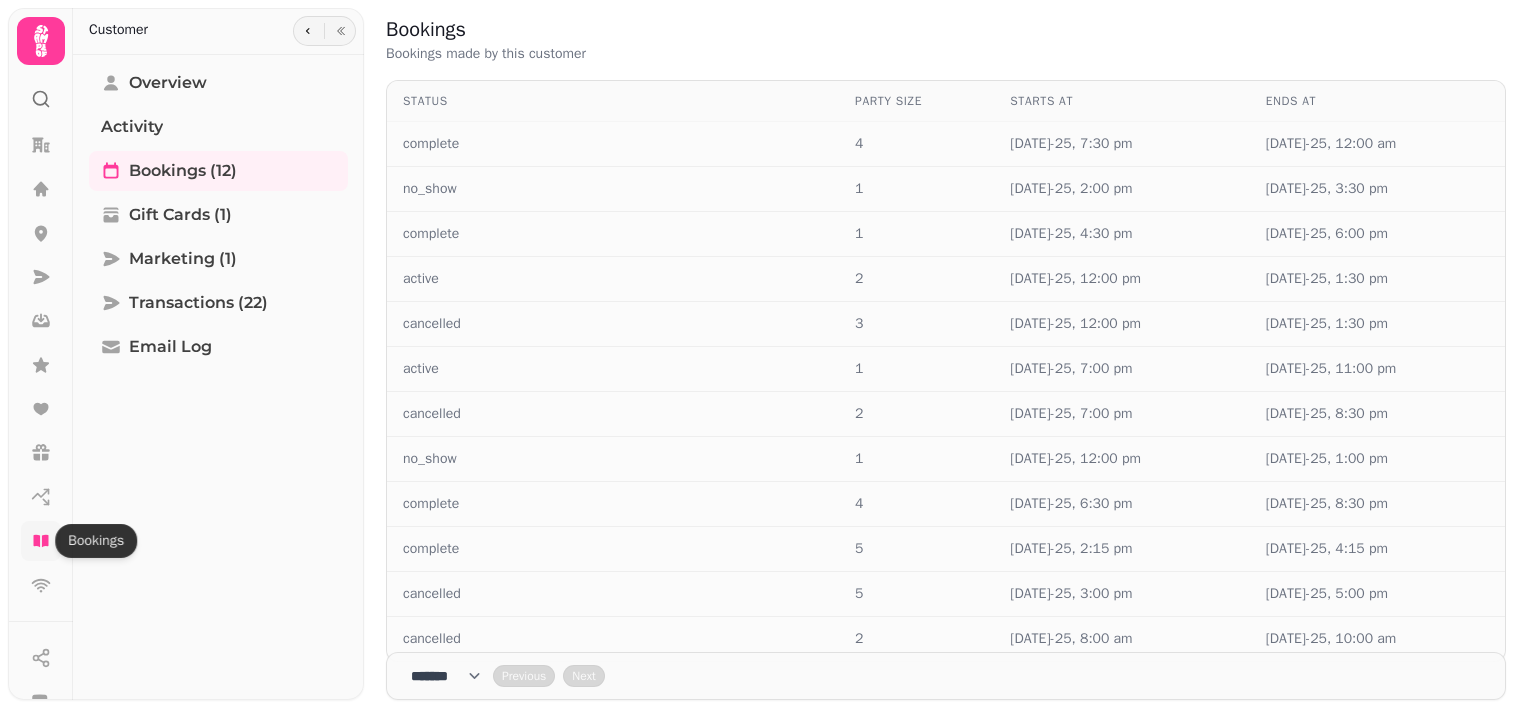 click 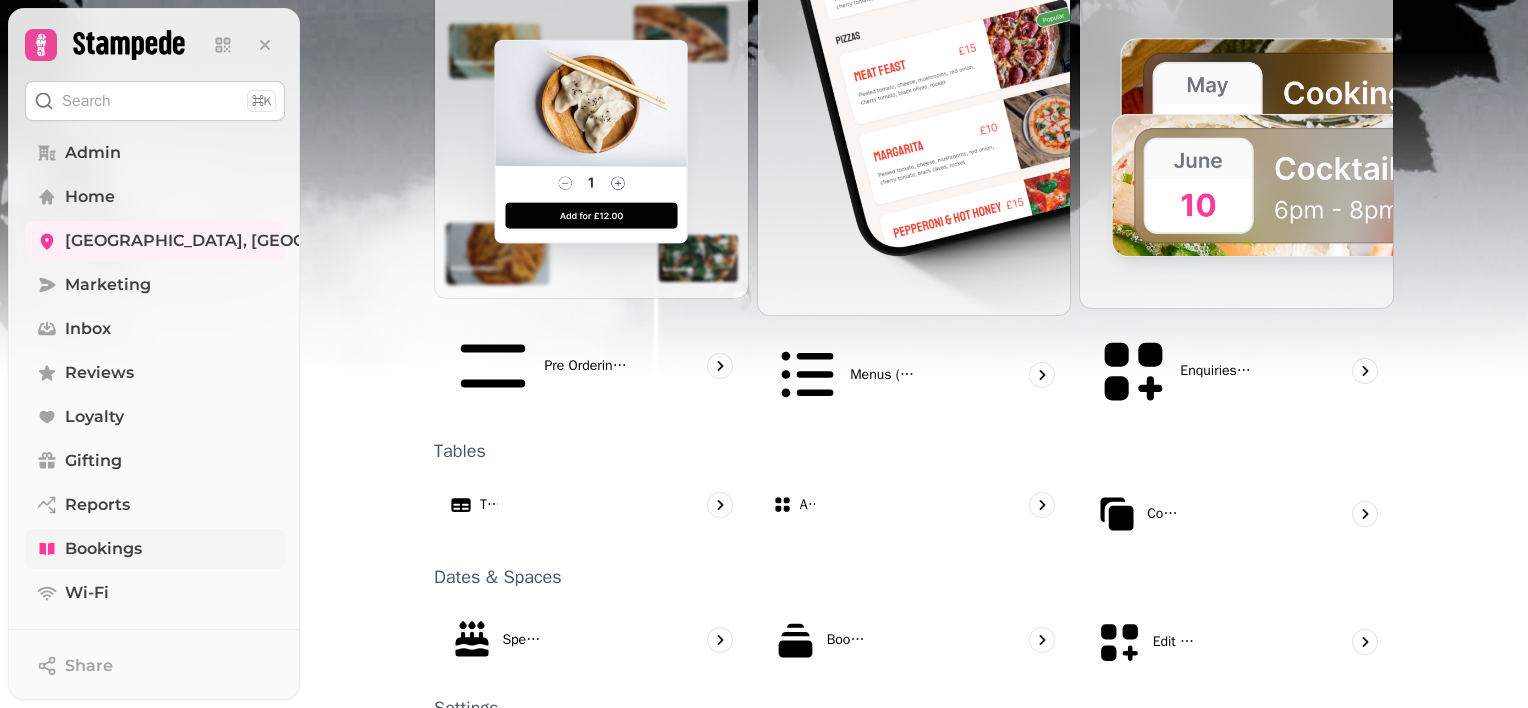scroll, scrollTop: 1206, scrollLeft: 0, axis: vertical 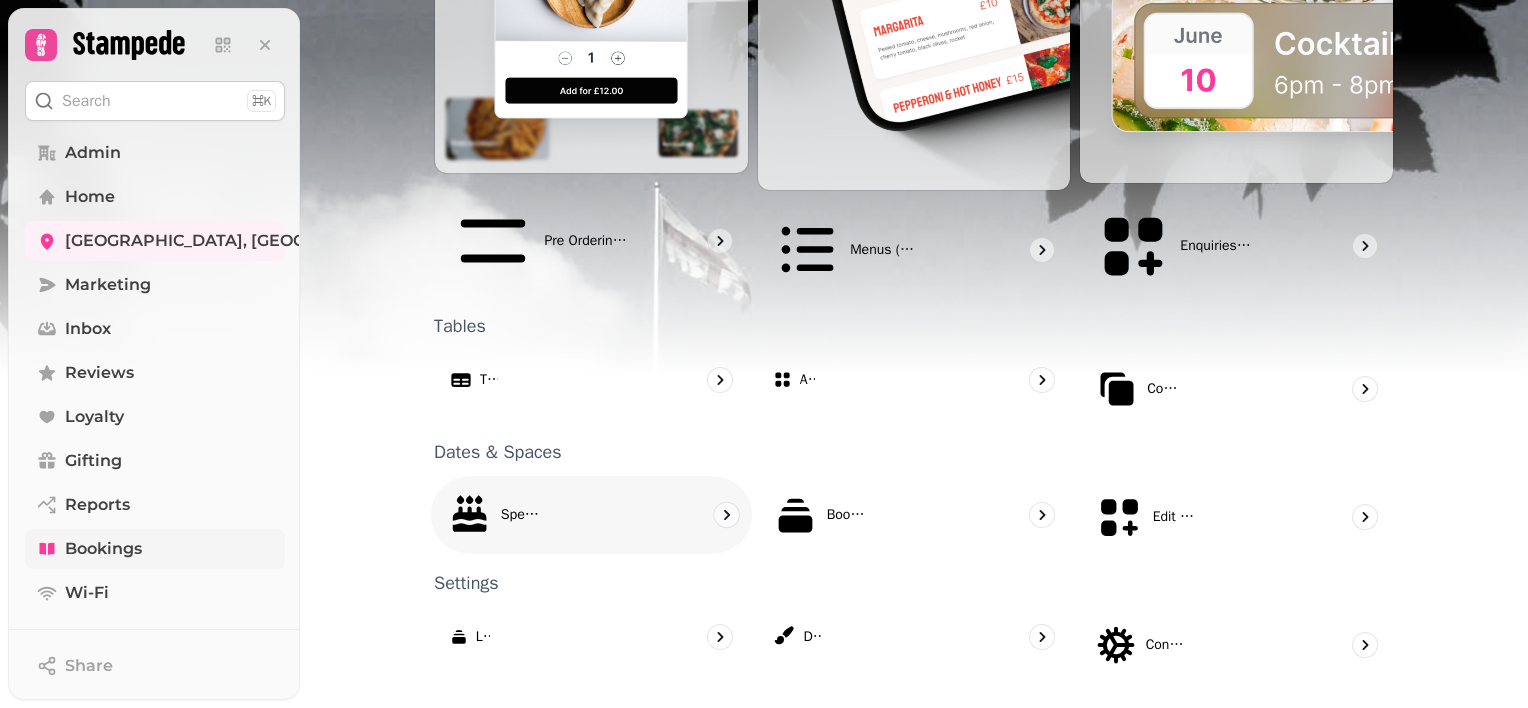 click on "Special Dates" at bounding box center [591, 515] 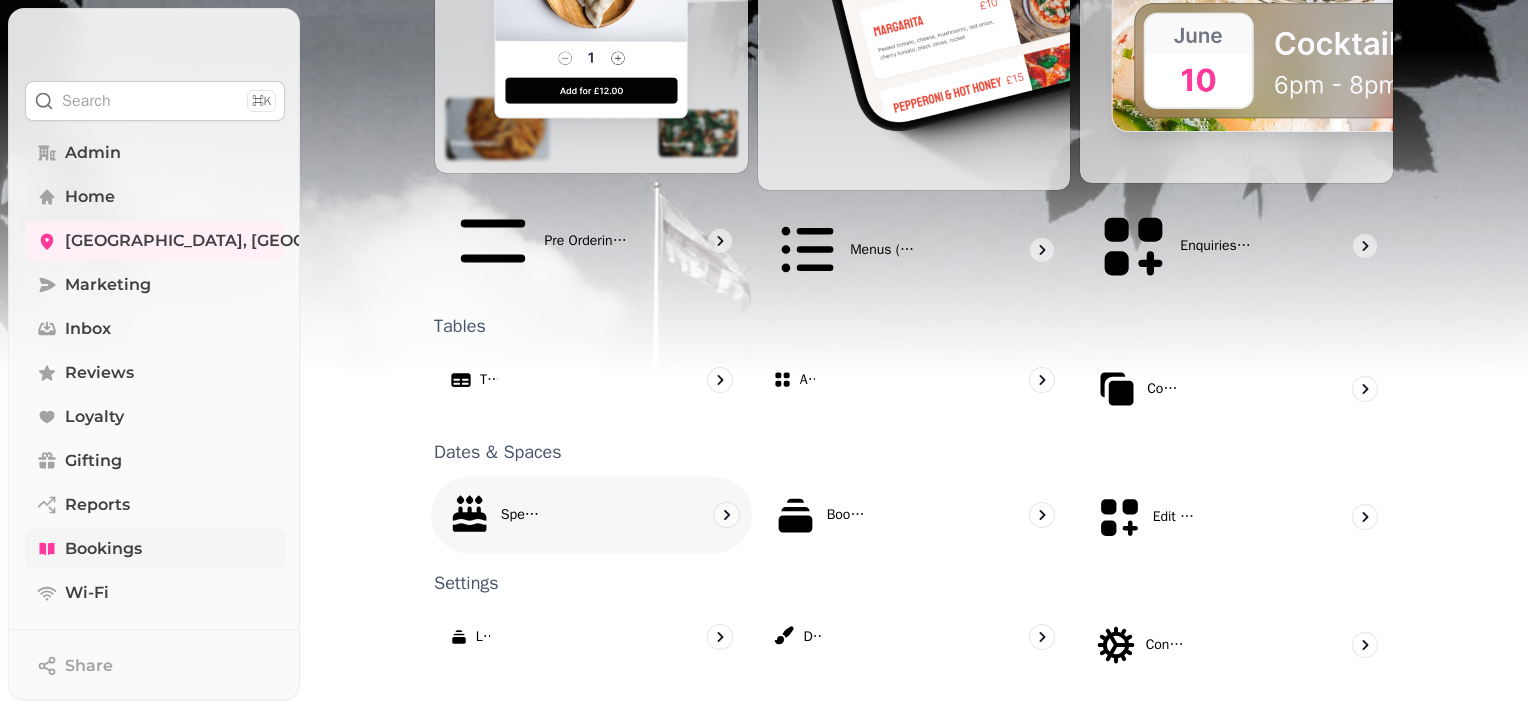 scroll, scrollTop: 0, scrollLeft: 0, axis: both 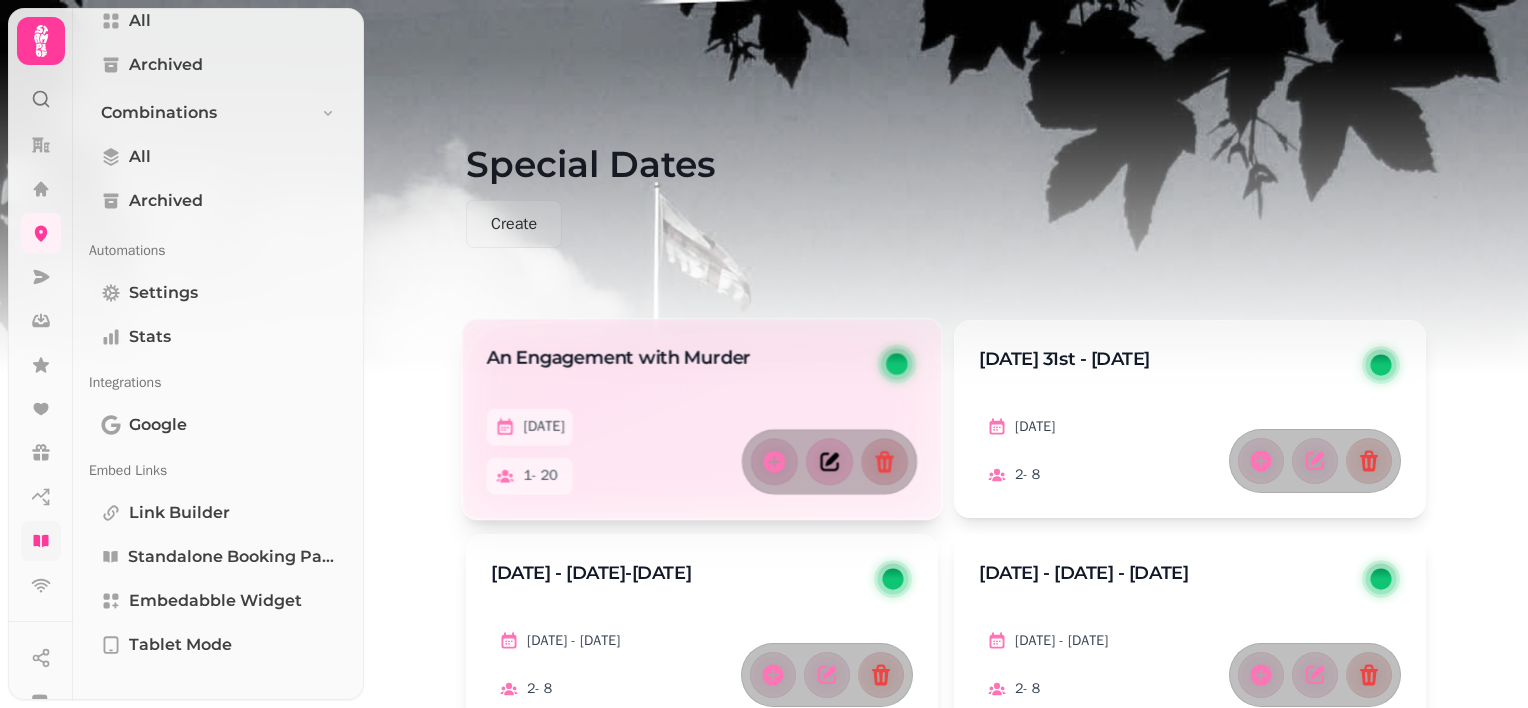 click 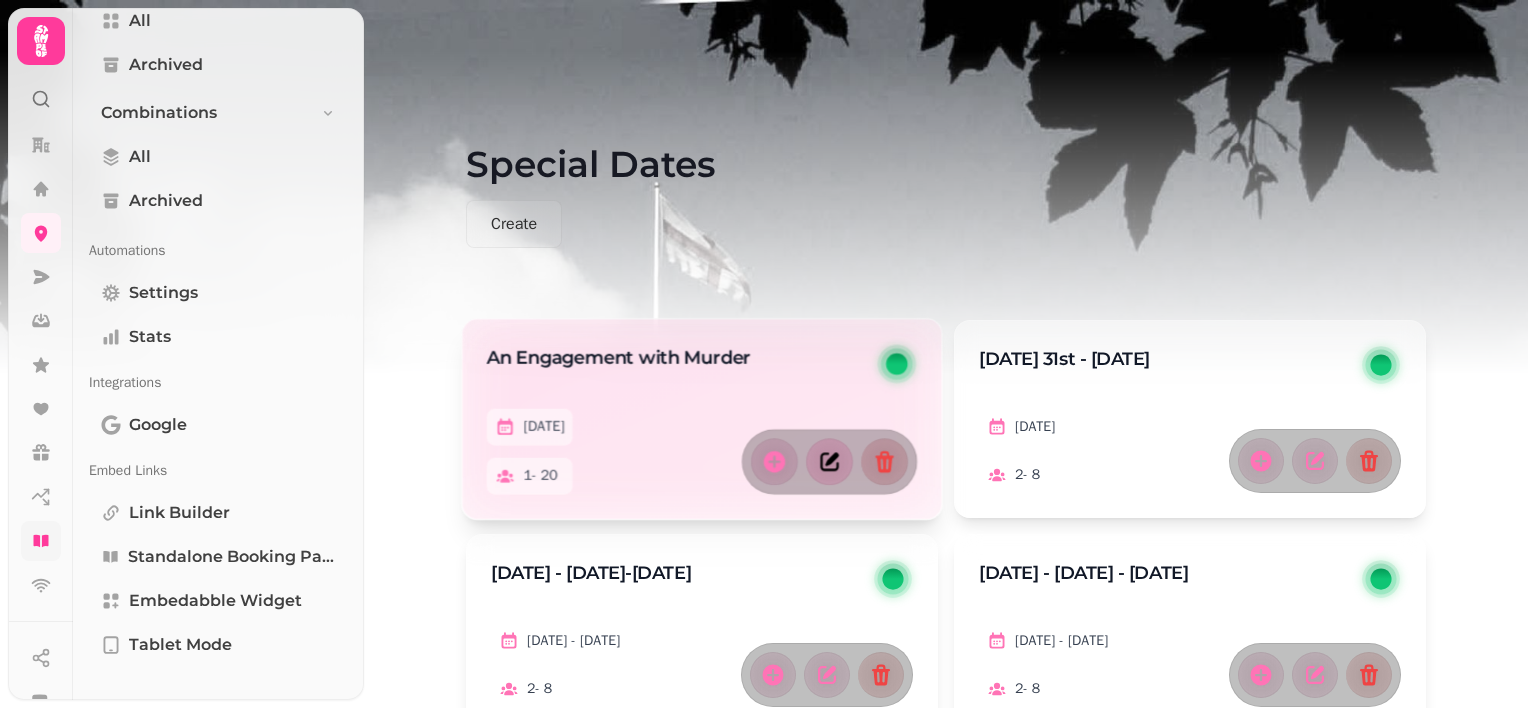 select on "**" 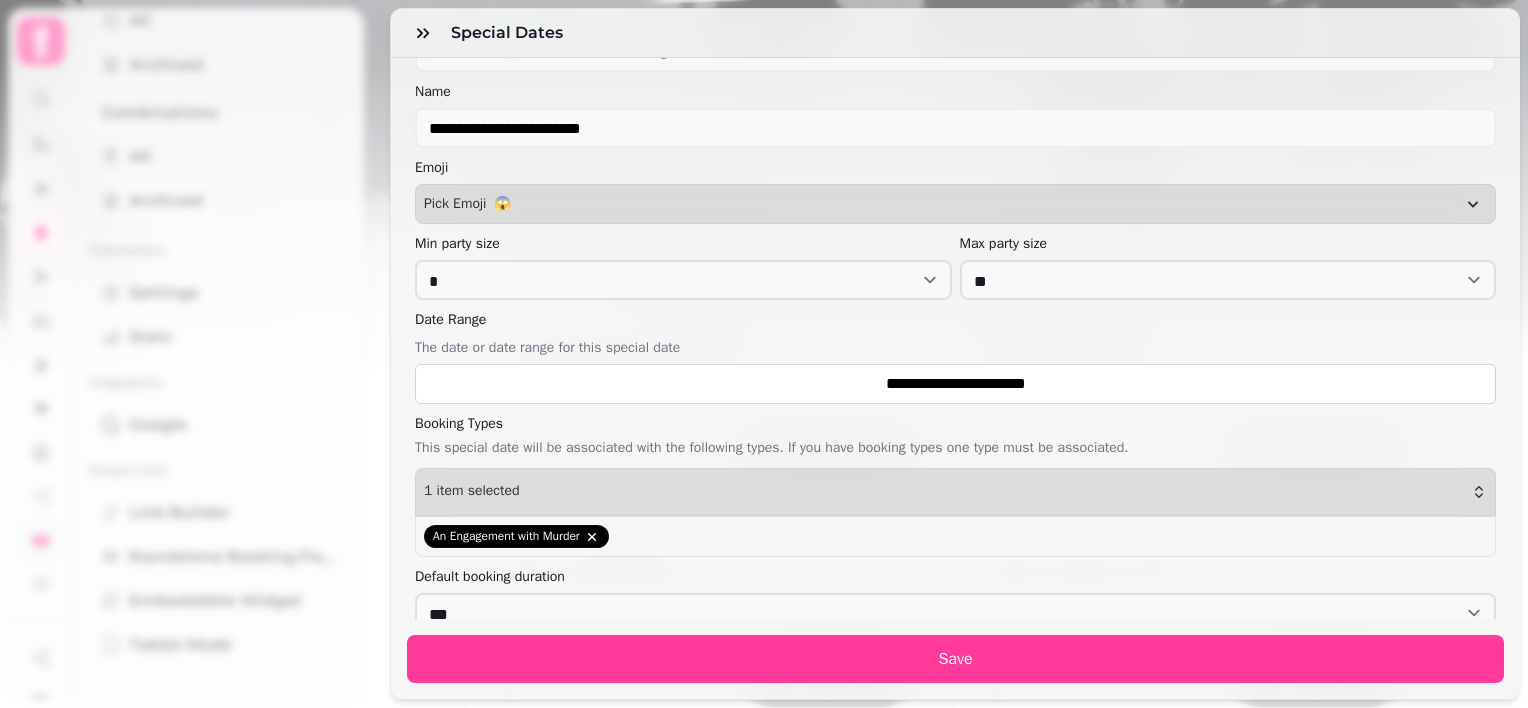scroll, scrollTop: 0, scrollLeft: 0, axis: both 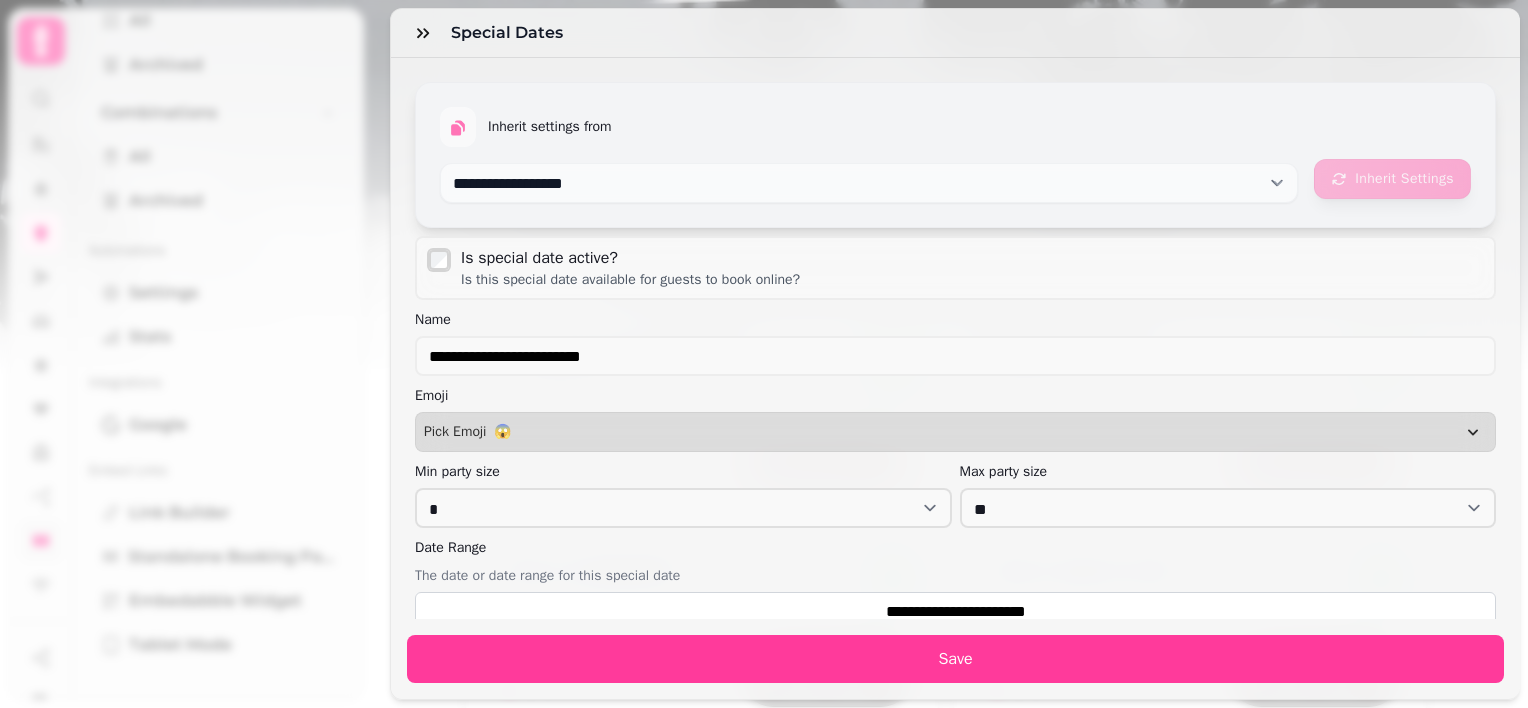 click on "**********" at bounding box center (764, 370) 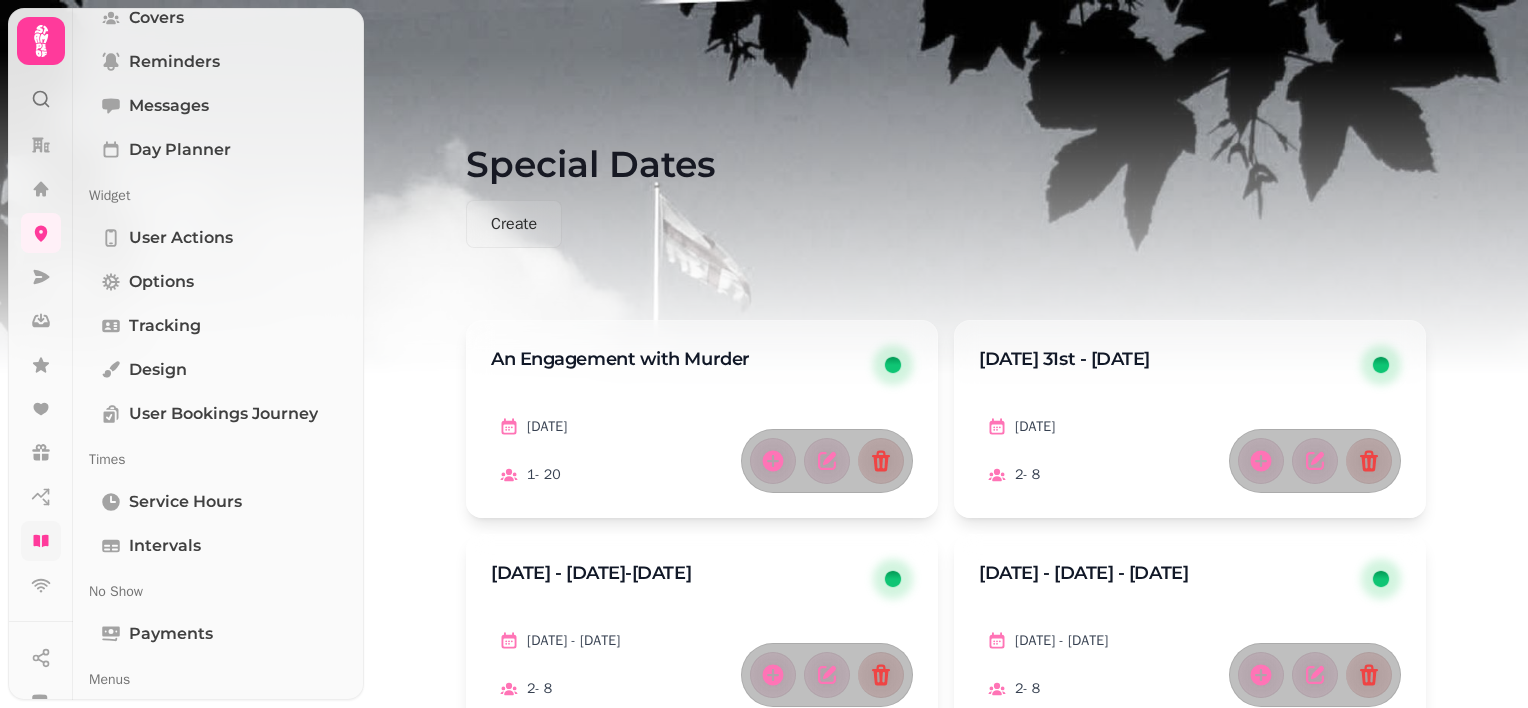 scroll, scrollTop: 0, scrollLeft: 0, axis: both 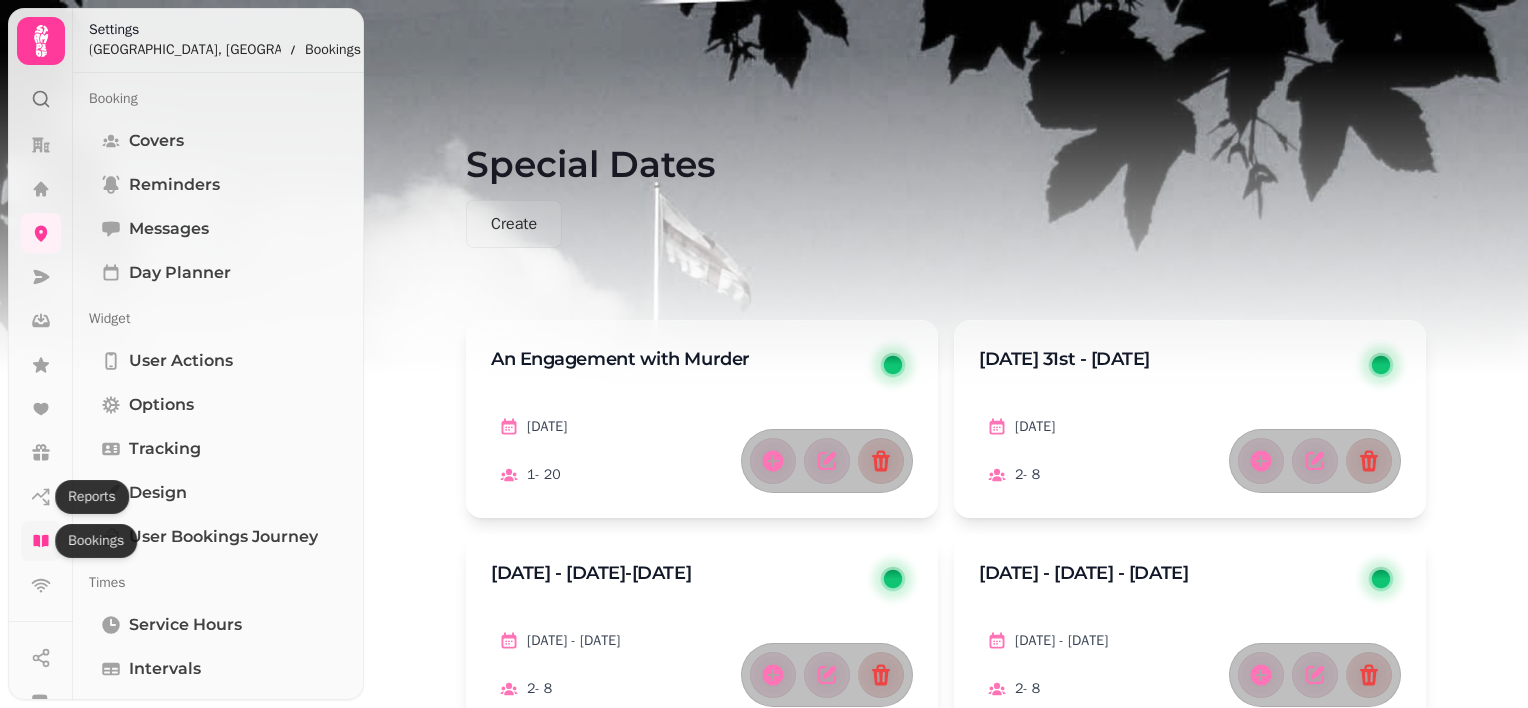 click 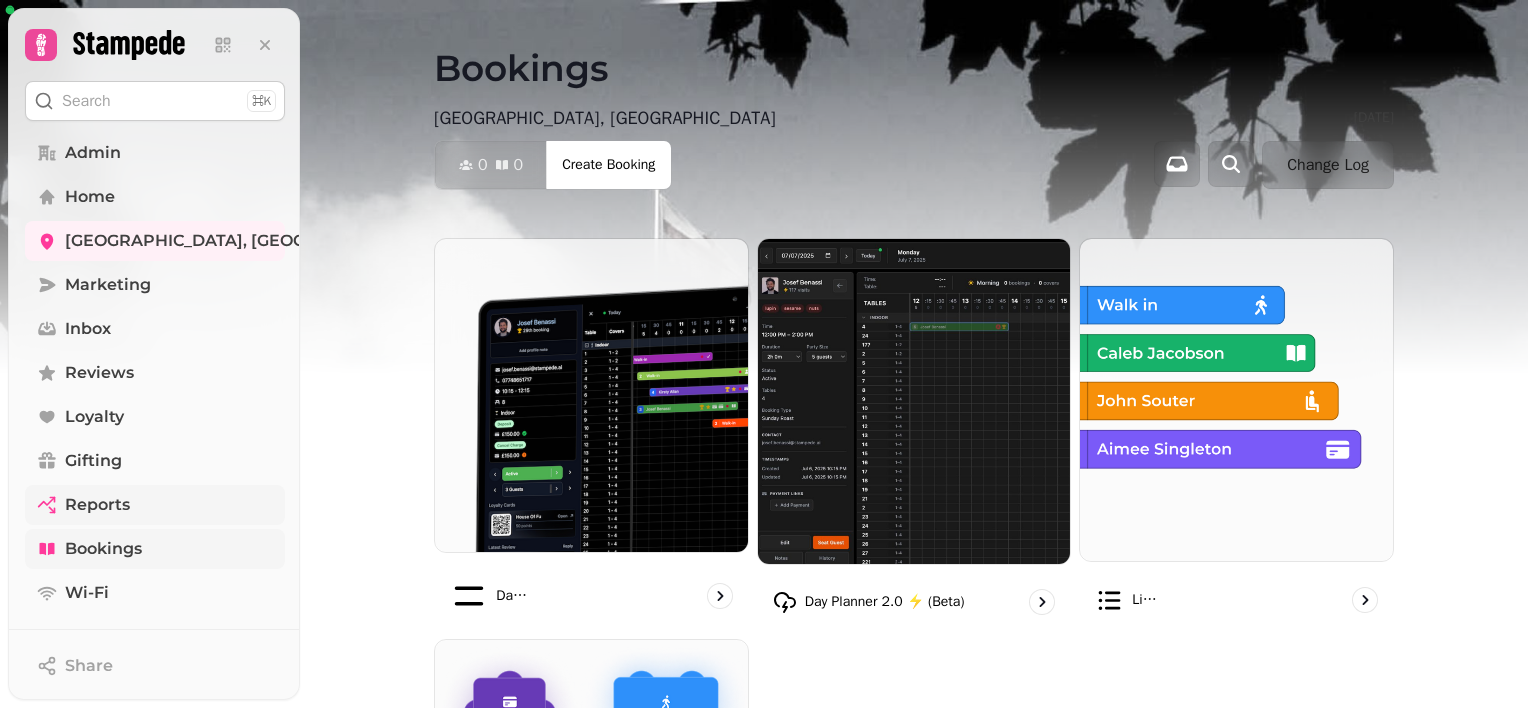 click 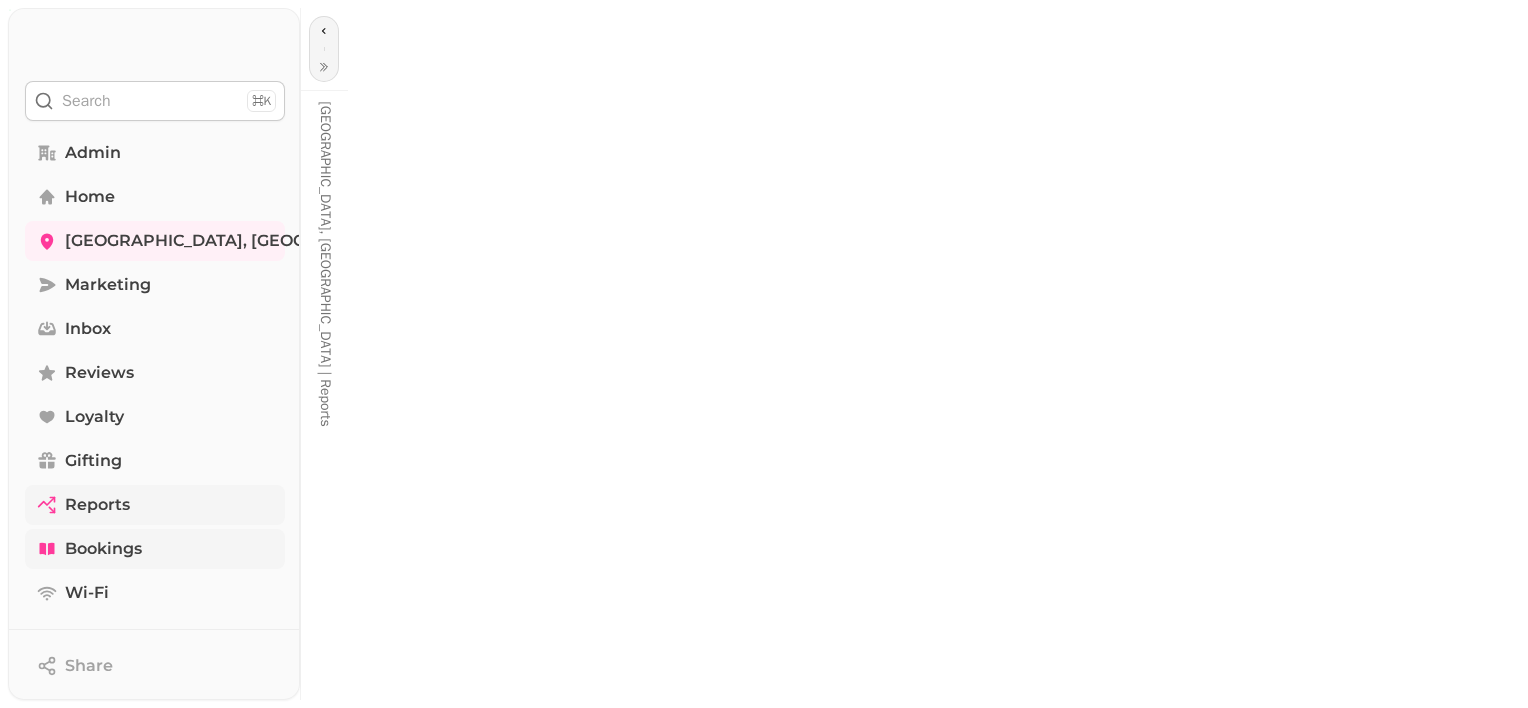 select on "**" 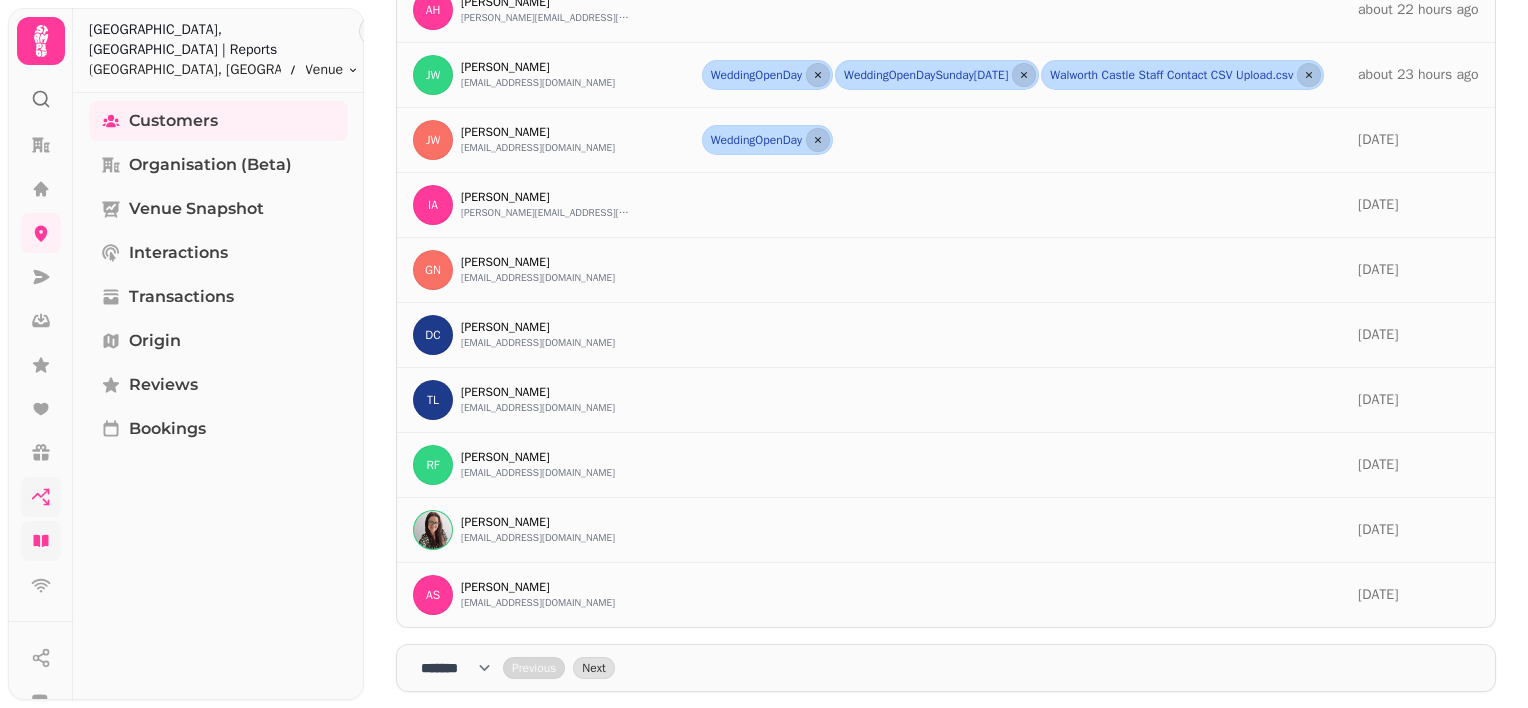 scroll, scrollTop: 0, scrollLeft: 0, axis: both 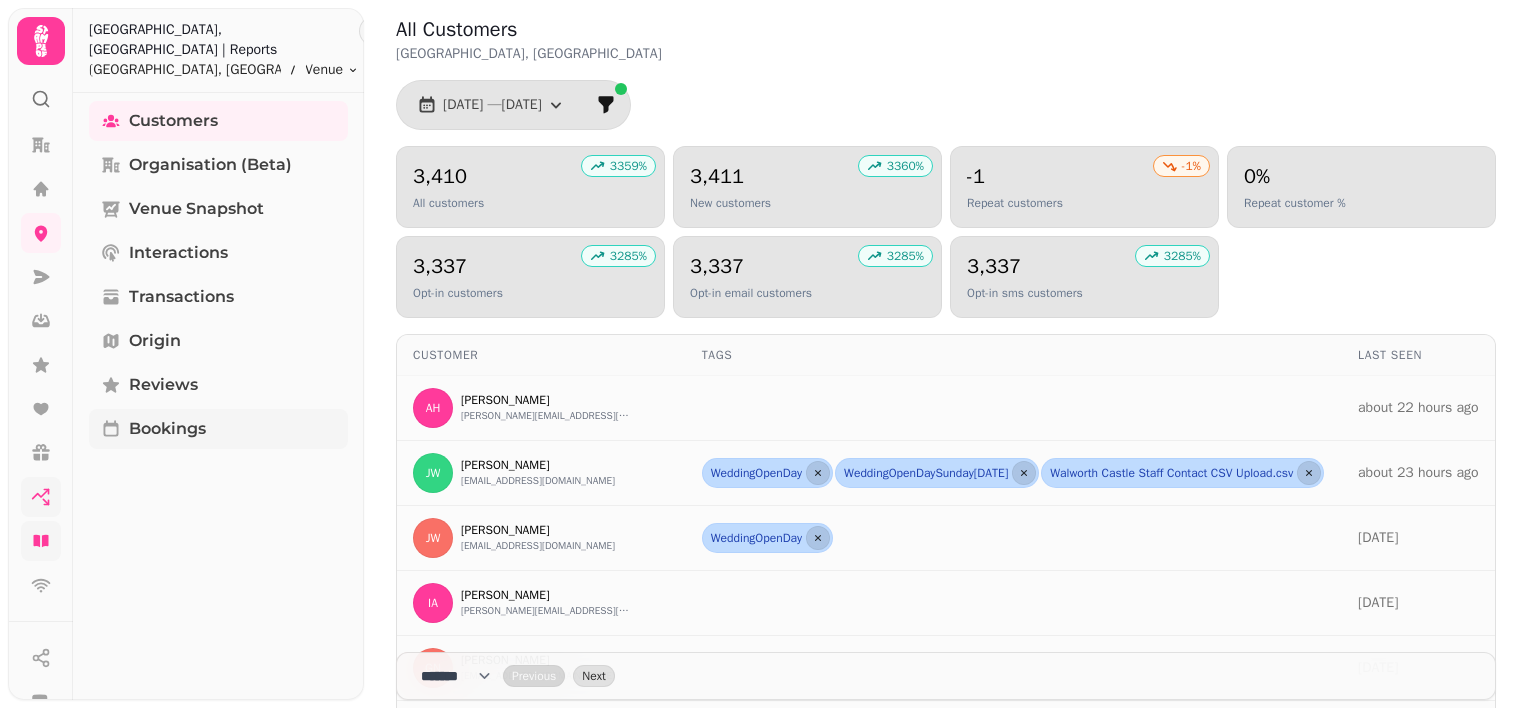 click on "Bookings" at bounding box center [218, 429] 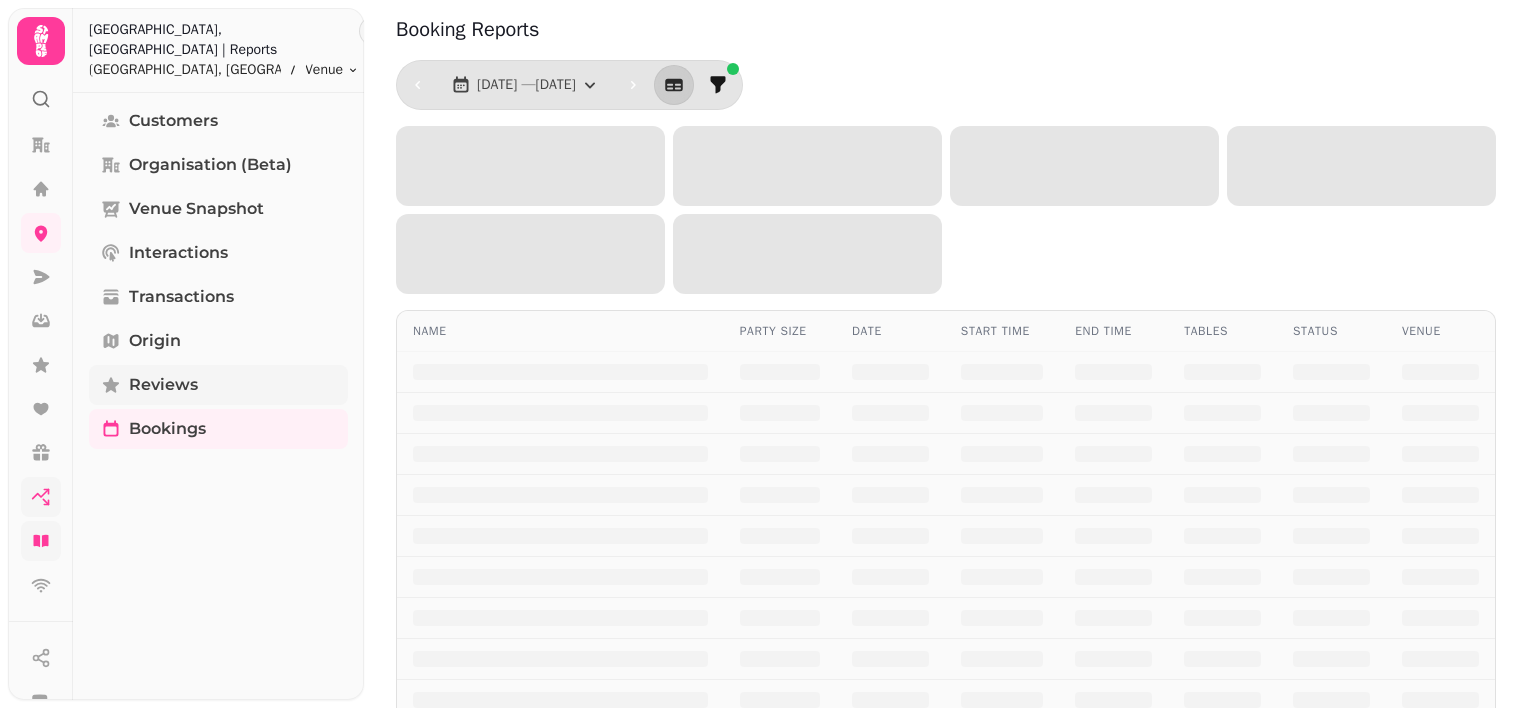select on "**" 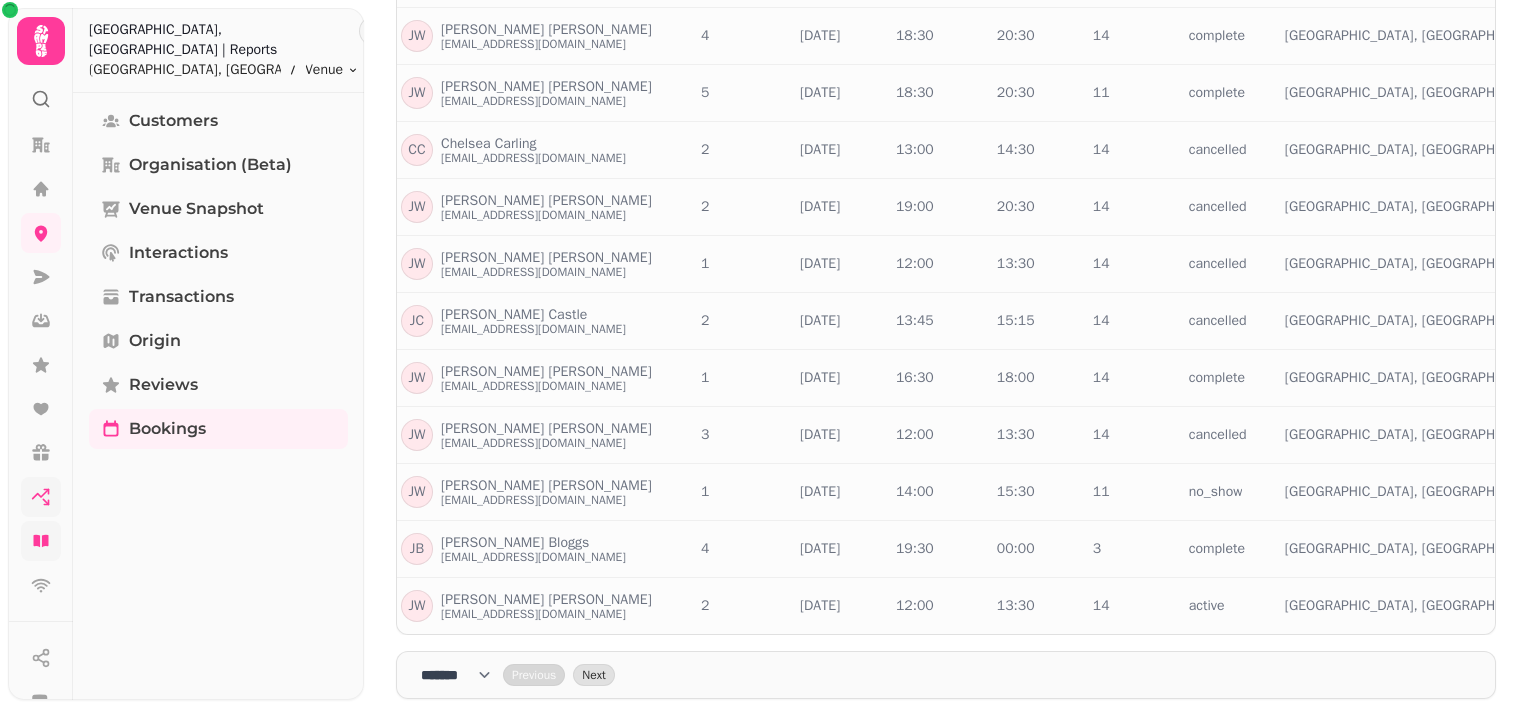 scroll, scrollTop: 1416, scrollLeft: 0, axis: vertical 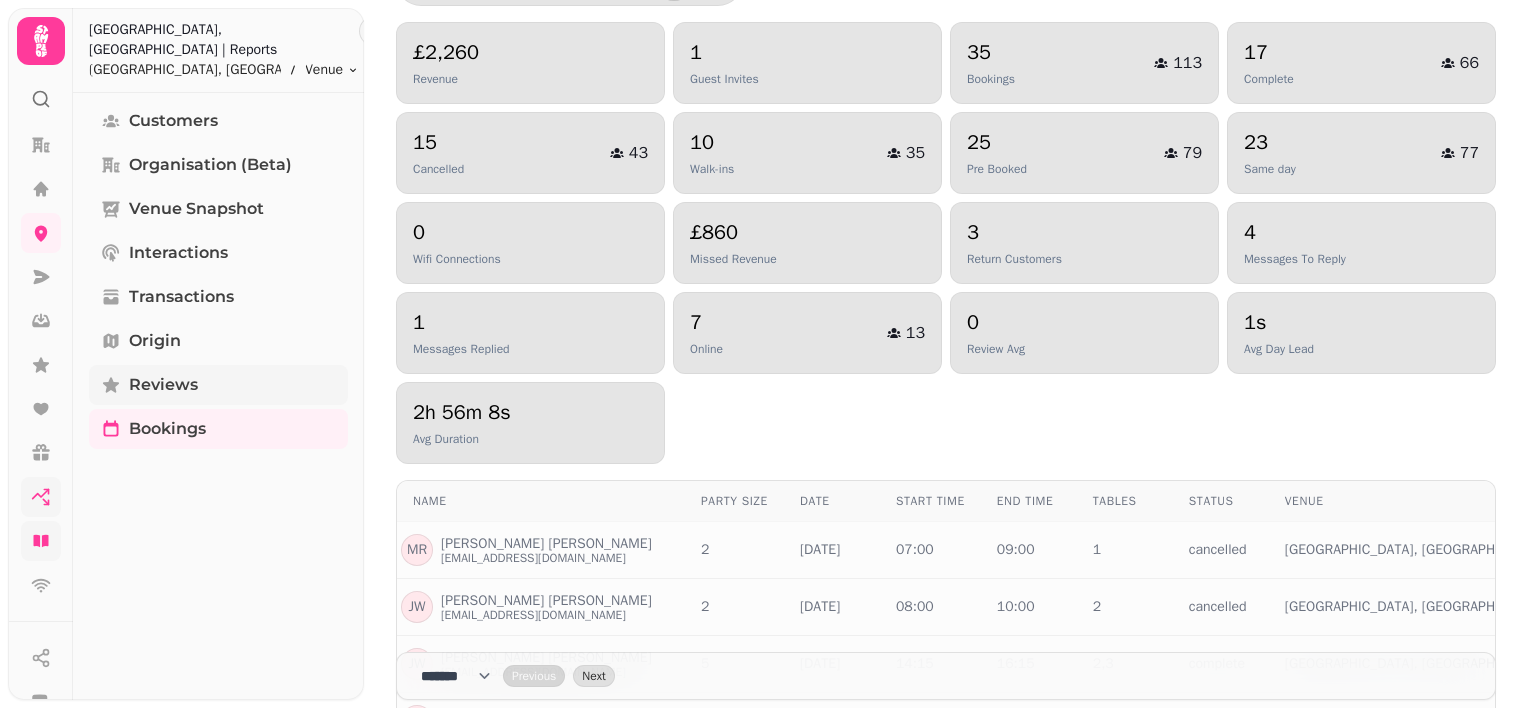 click on "Reviews" at bounding box center (218, 385) 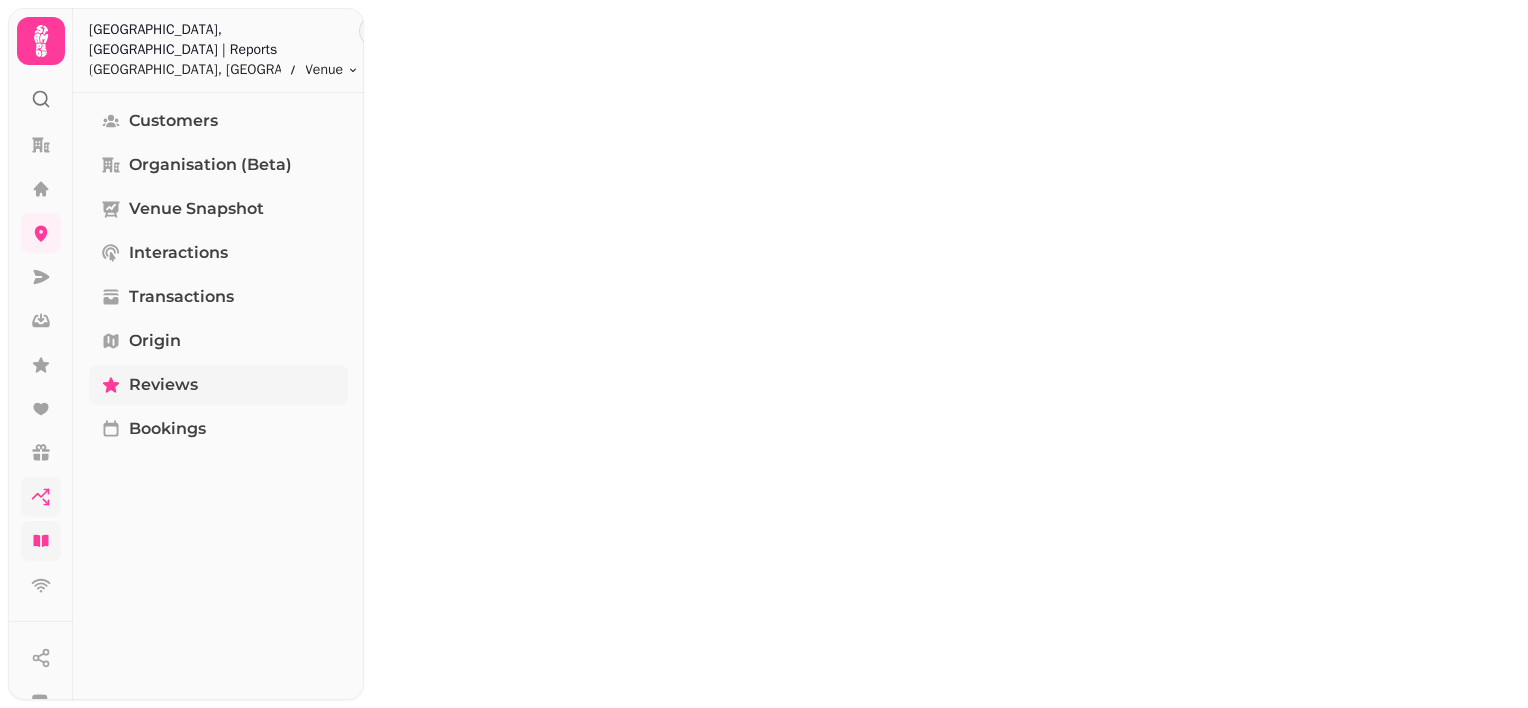 scroll, scrollTop: 0, scrollLeft: 0, axis: both 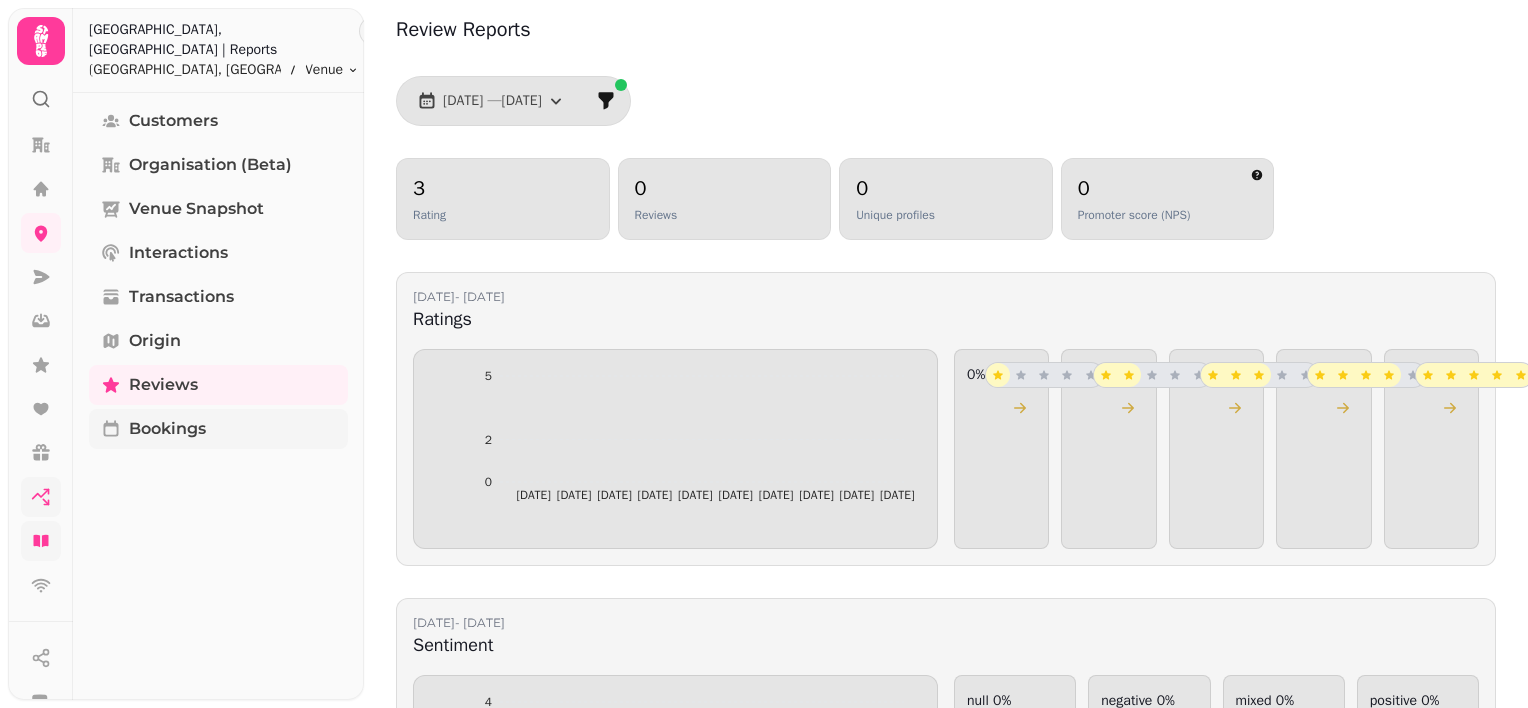 click on "Bookings" at bounding box center (218, 429) 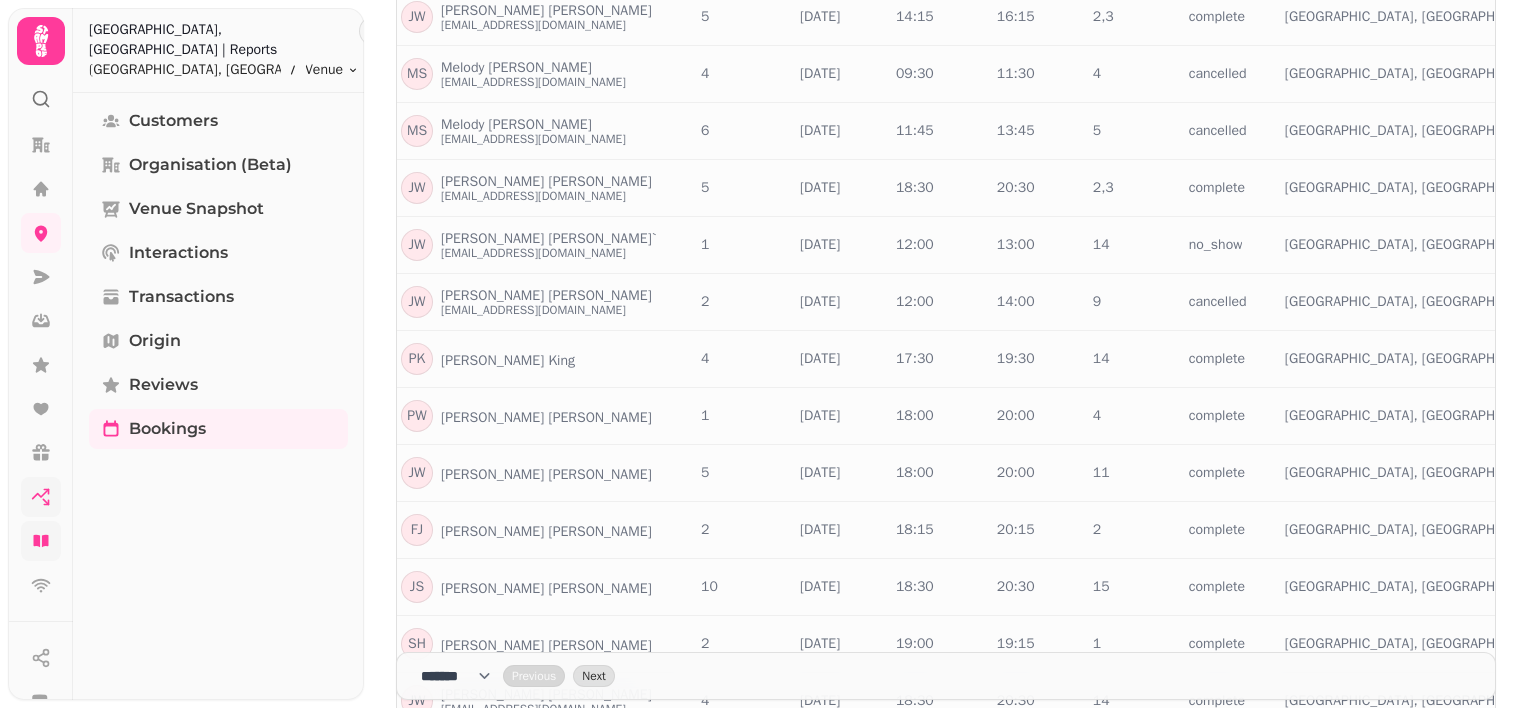 scroll, scrollTop: 0, scrollLeft: 0, axis: both 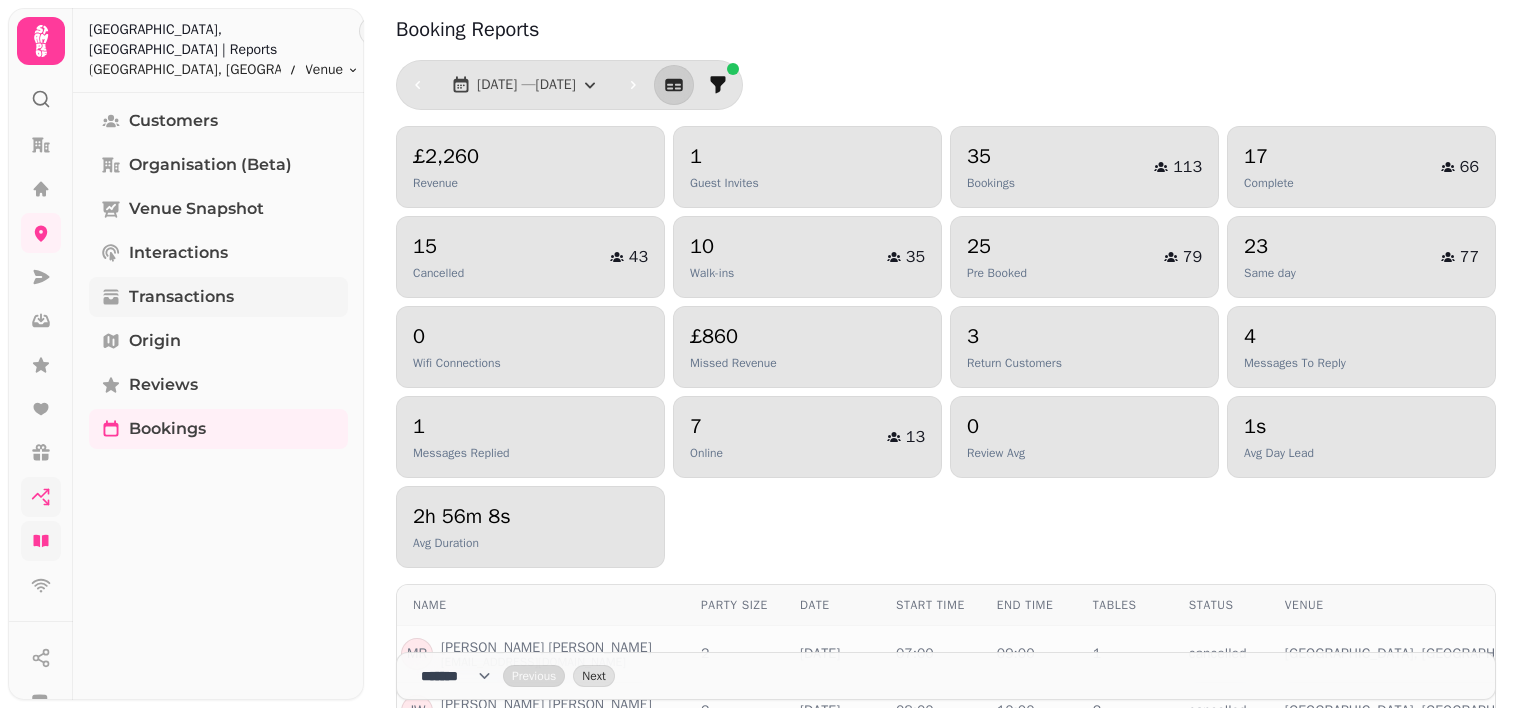 click on "Transactions" at bounding box center (181, 297) 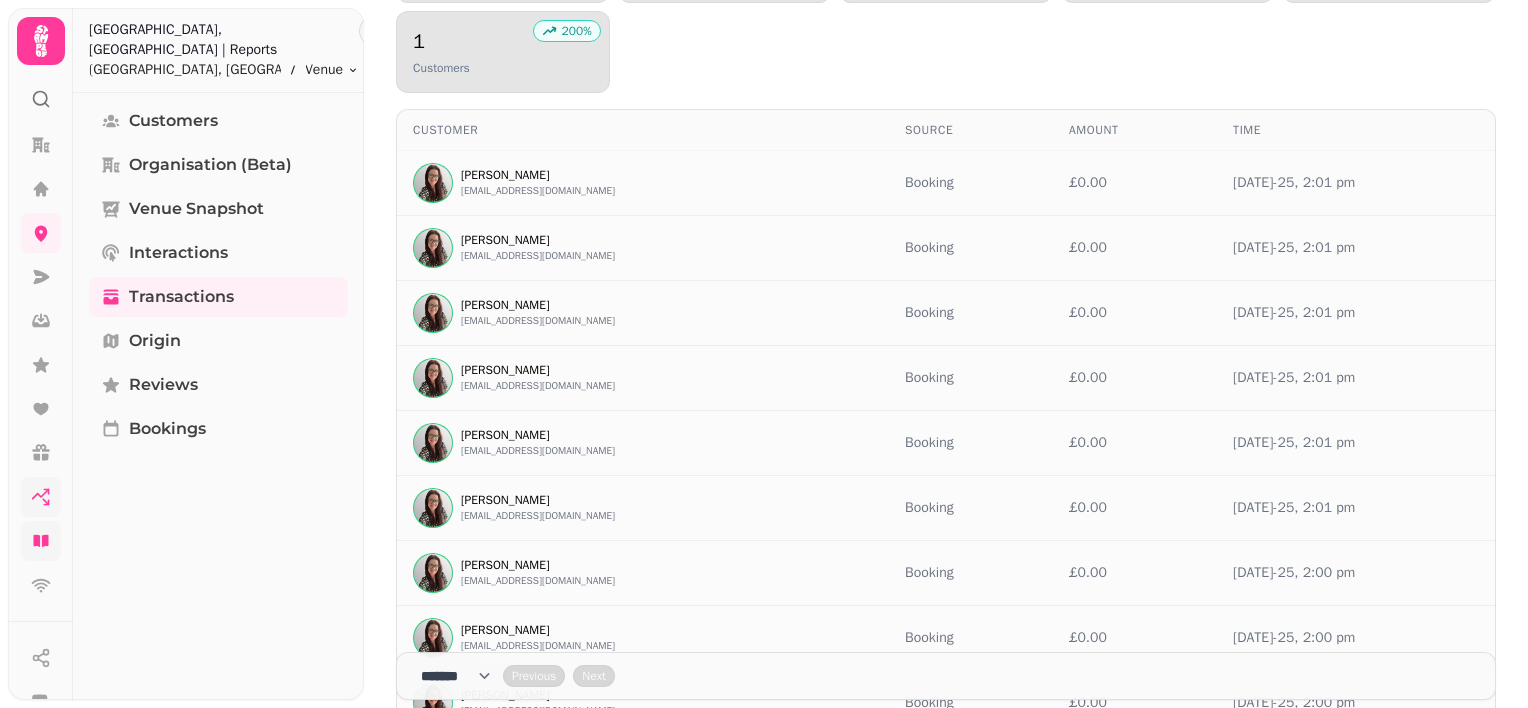 scroll, scrollTop: 0, scrollLeft: 0, axis: both 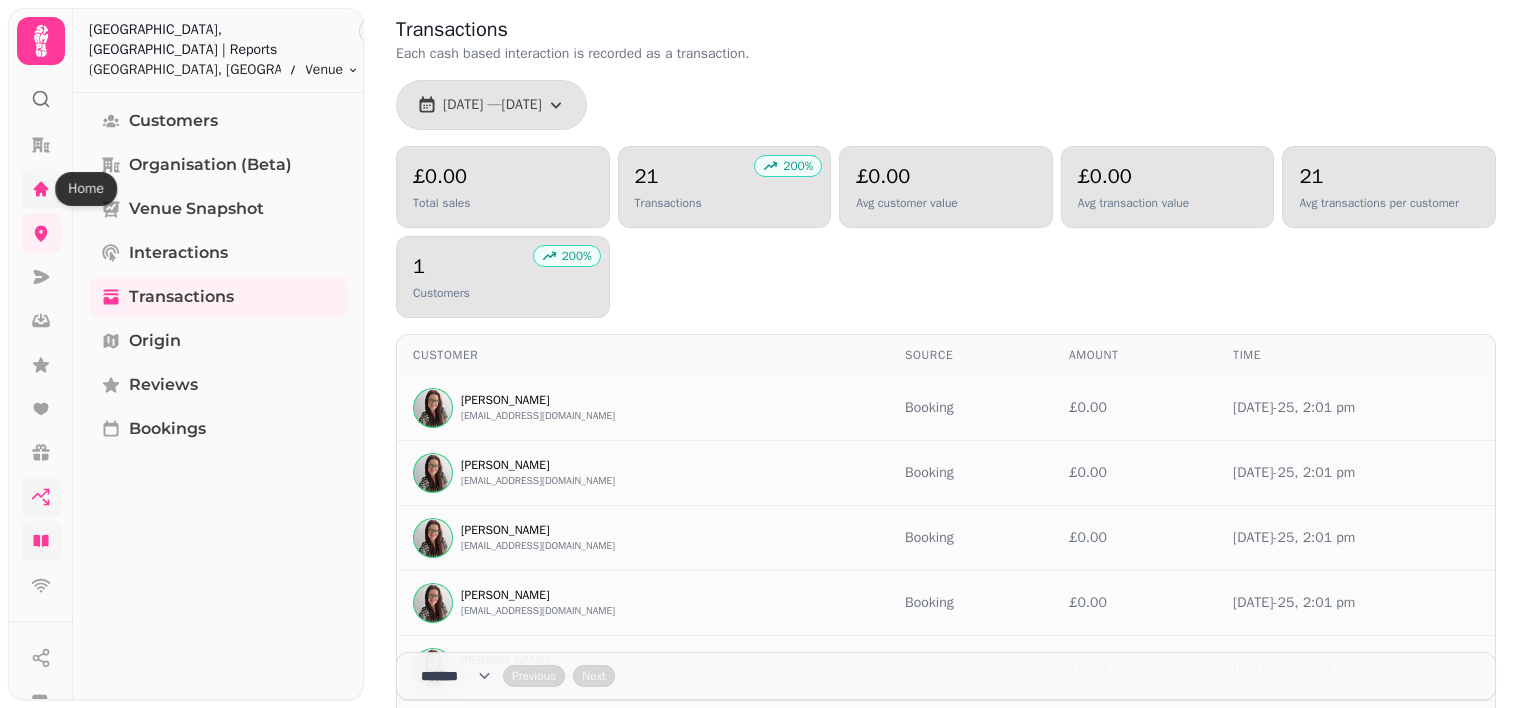 click 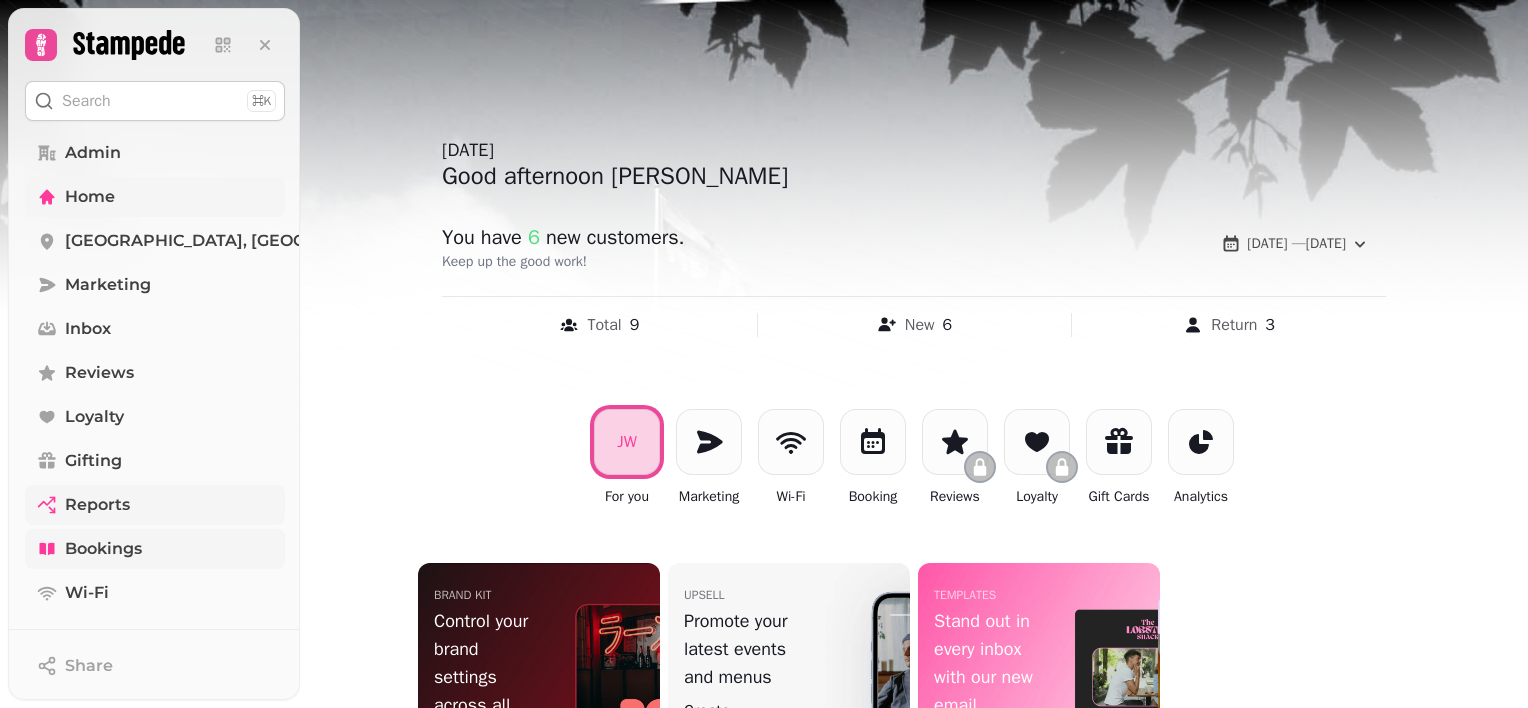 scroll, scrollTop: 135, scrollLeft: 0, axis: vertical 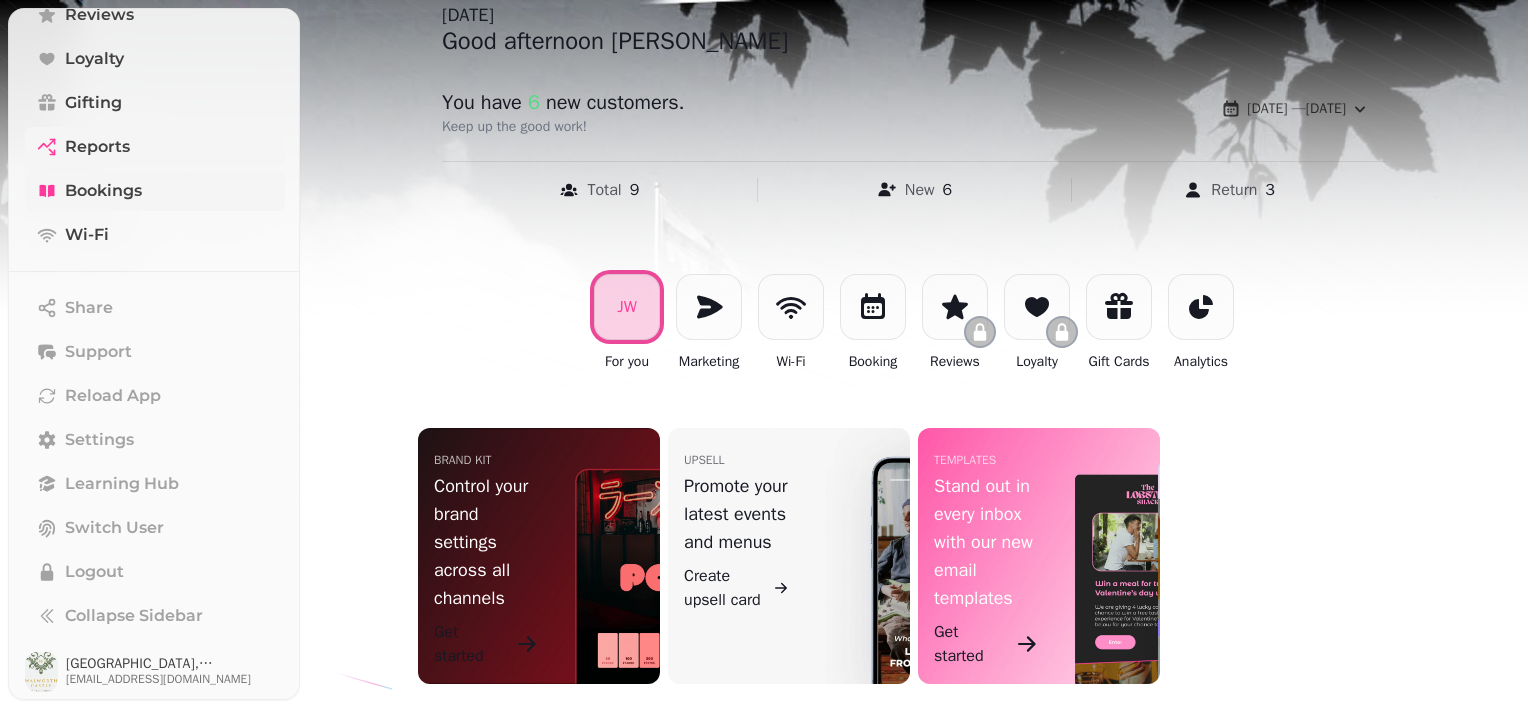 click on "Bookings" at bounding box center (155, 191) 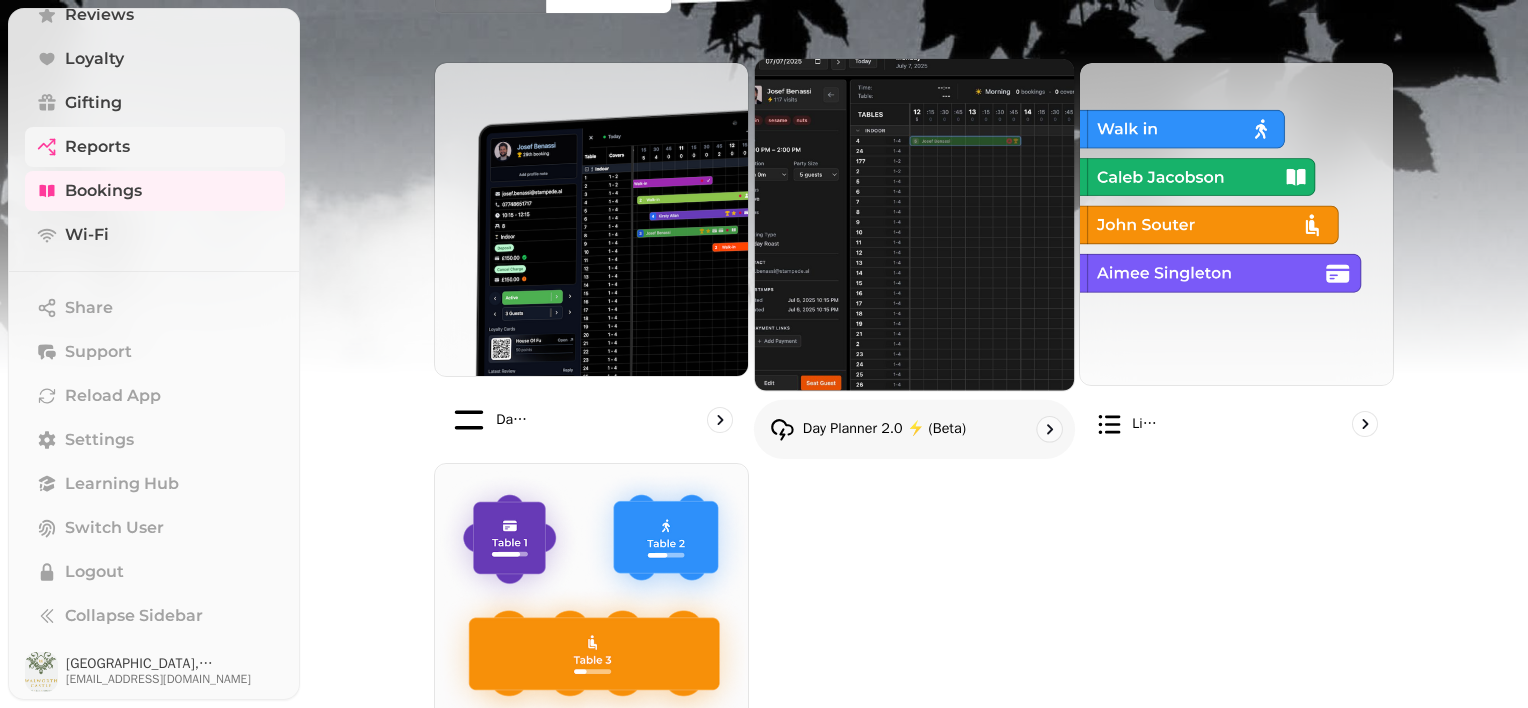 scroll, scrollTop: 188, scrollLeft: 0, axis: vertical 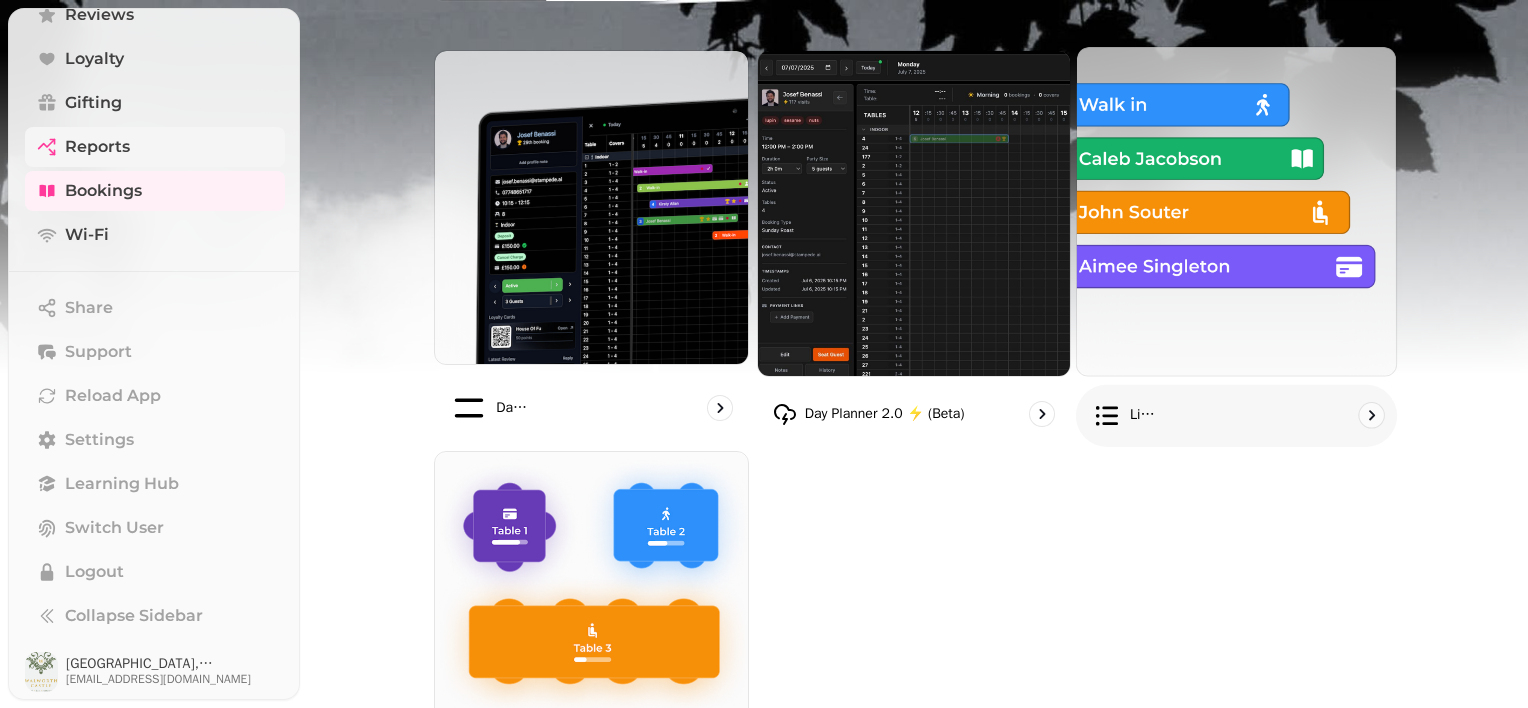 click at bounding box center [1236, 211] 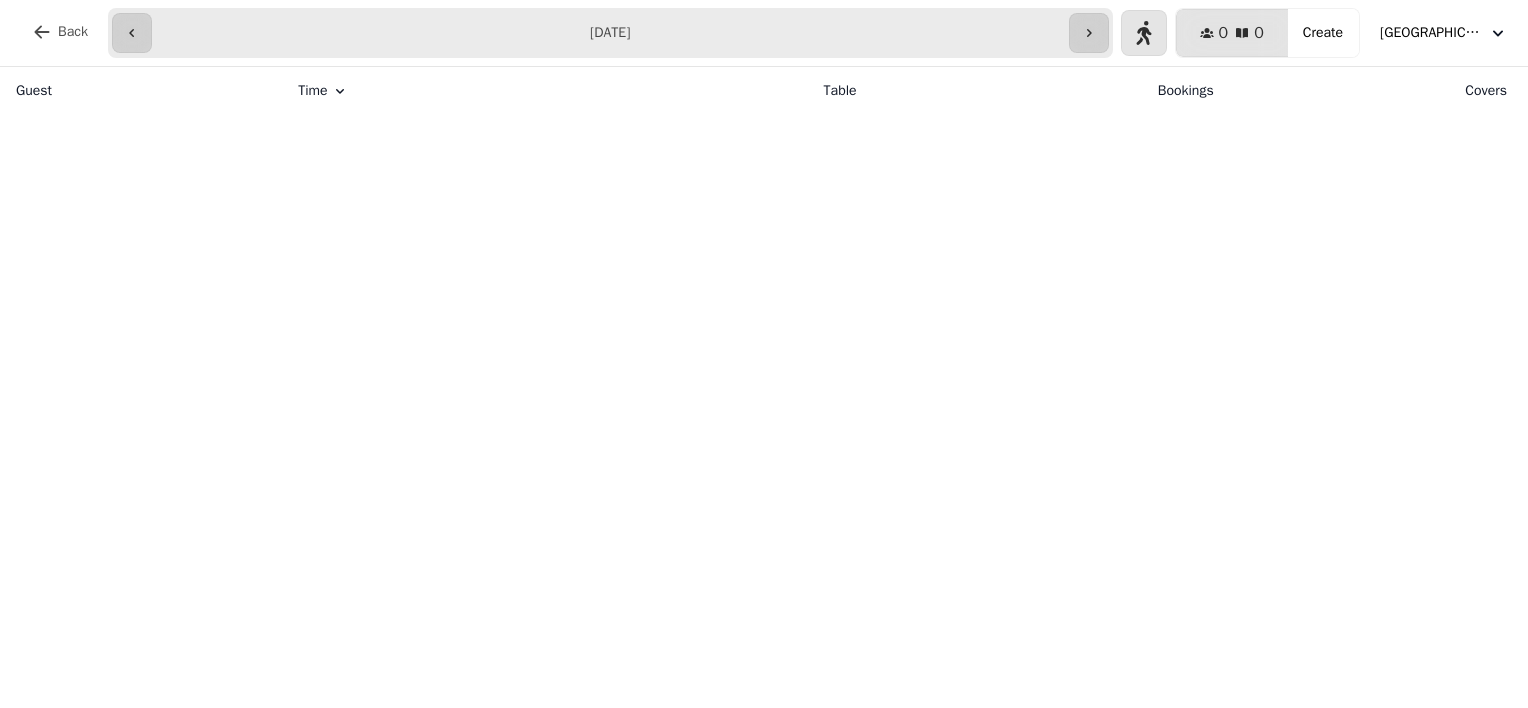 scroll, scrollTop: 0, scrollLeft: 0, axis: both 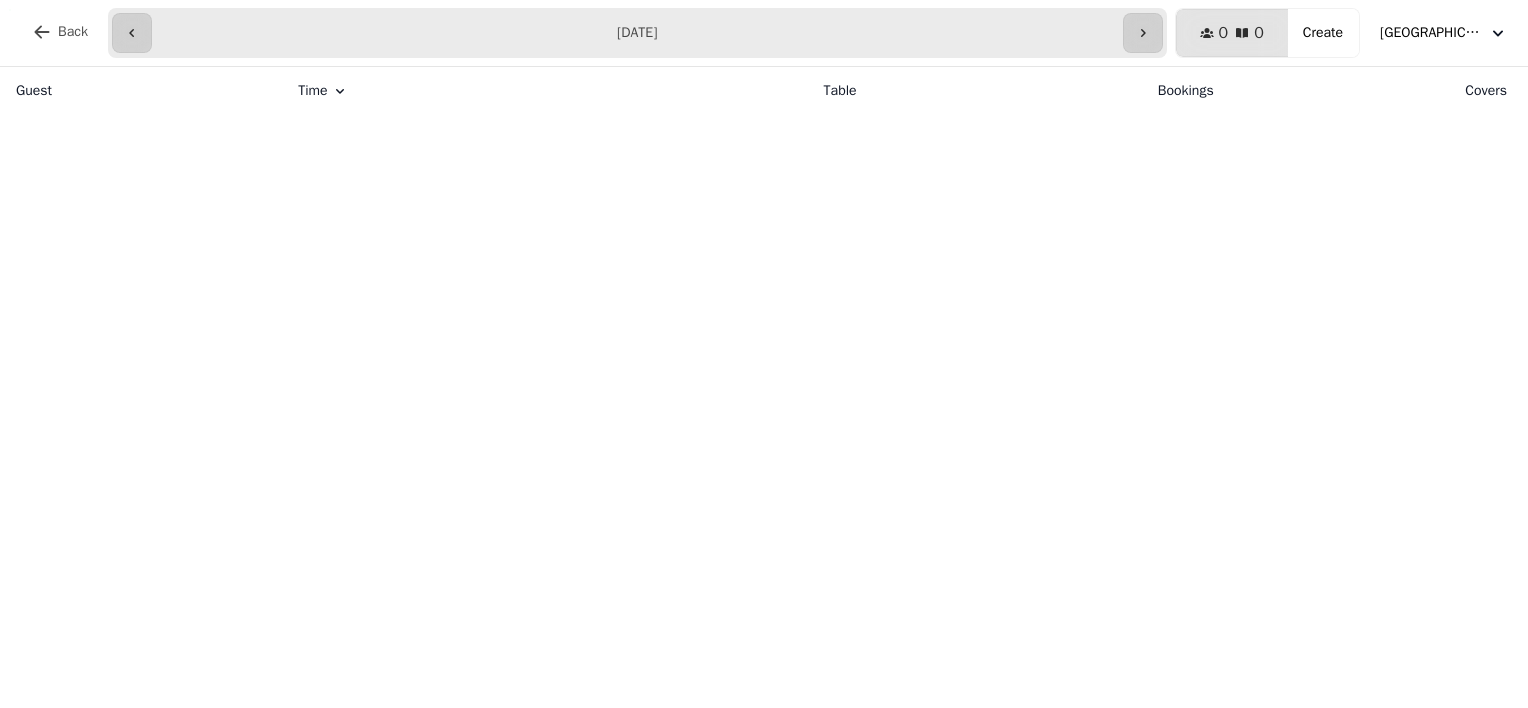 type on "**********" 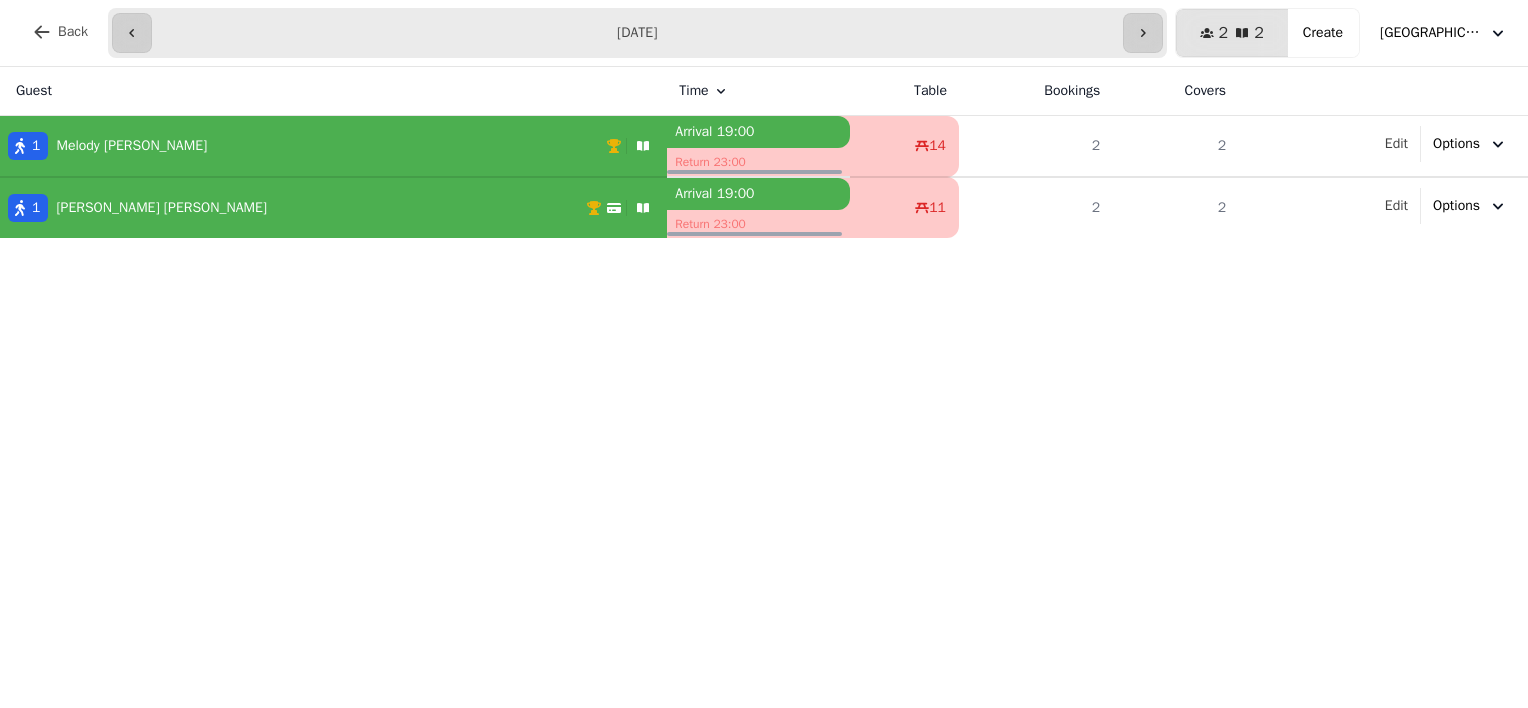 click on "1 James   Wallace" at bounding box center [293, 208] 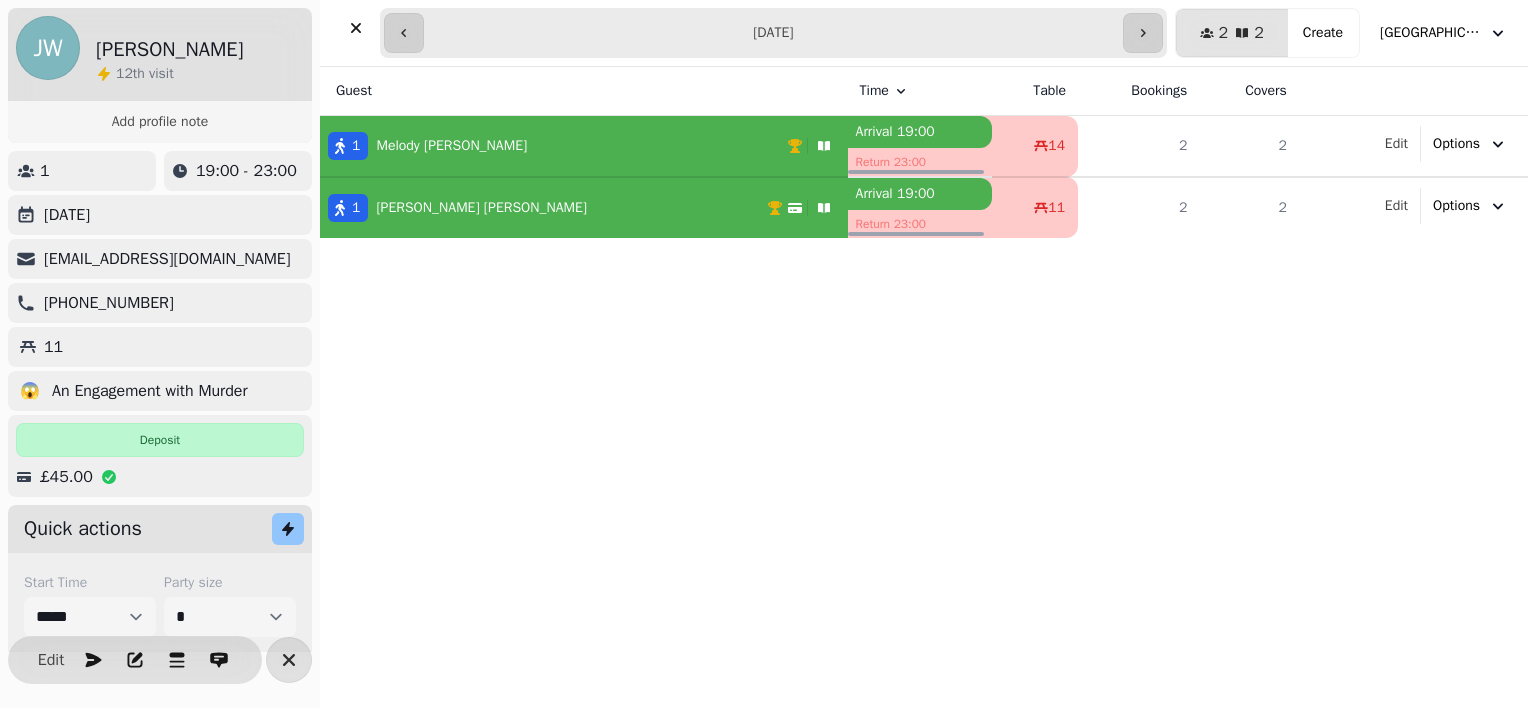 click on "1 Melody   Schwartz" at bounding box center [553, 146] 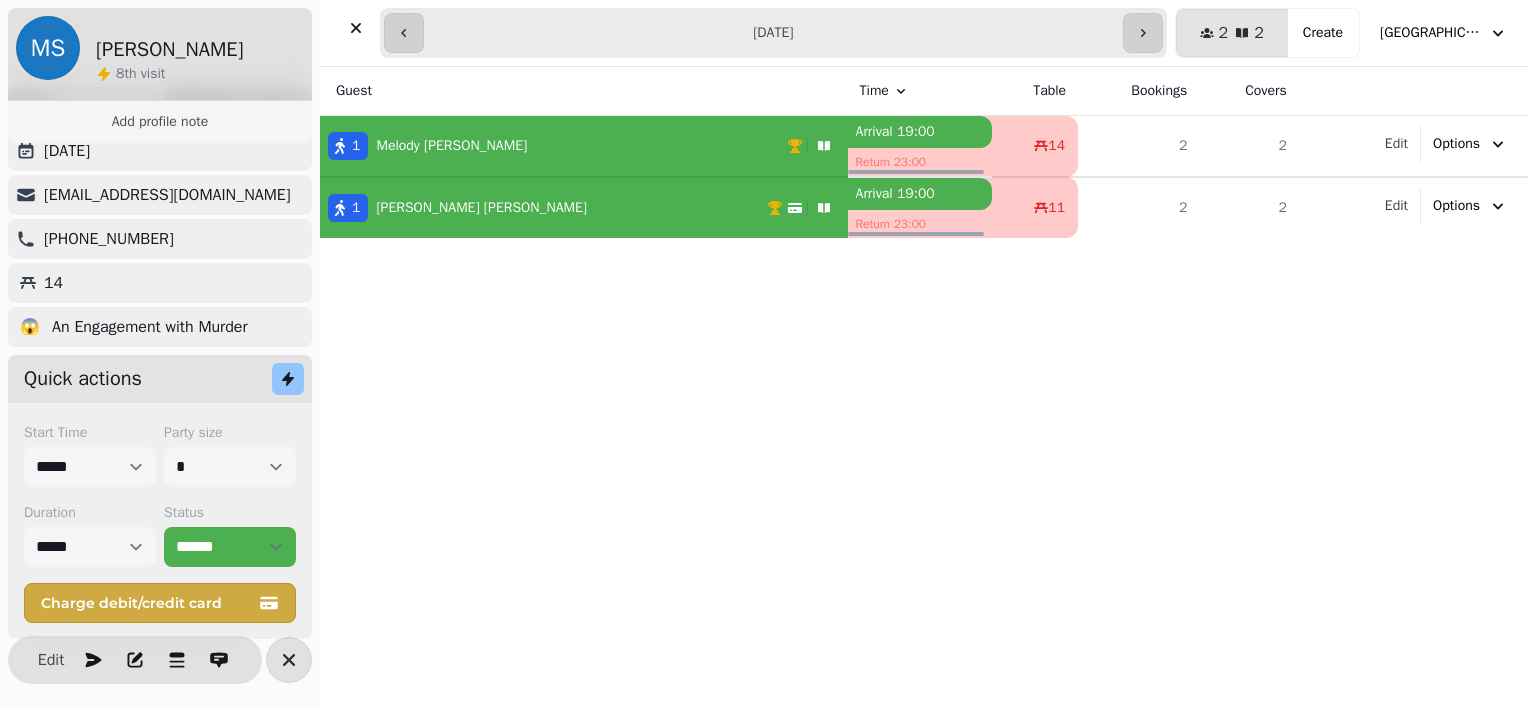 scroll, scrollTop: 66, scrollLeft: 0, axis: vertical 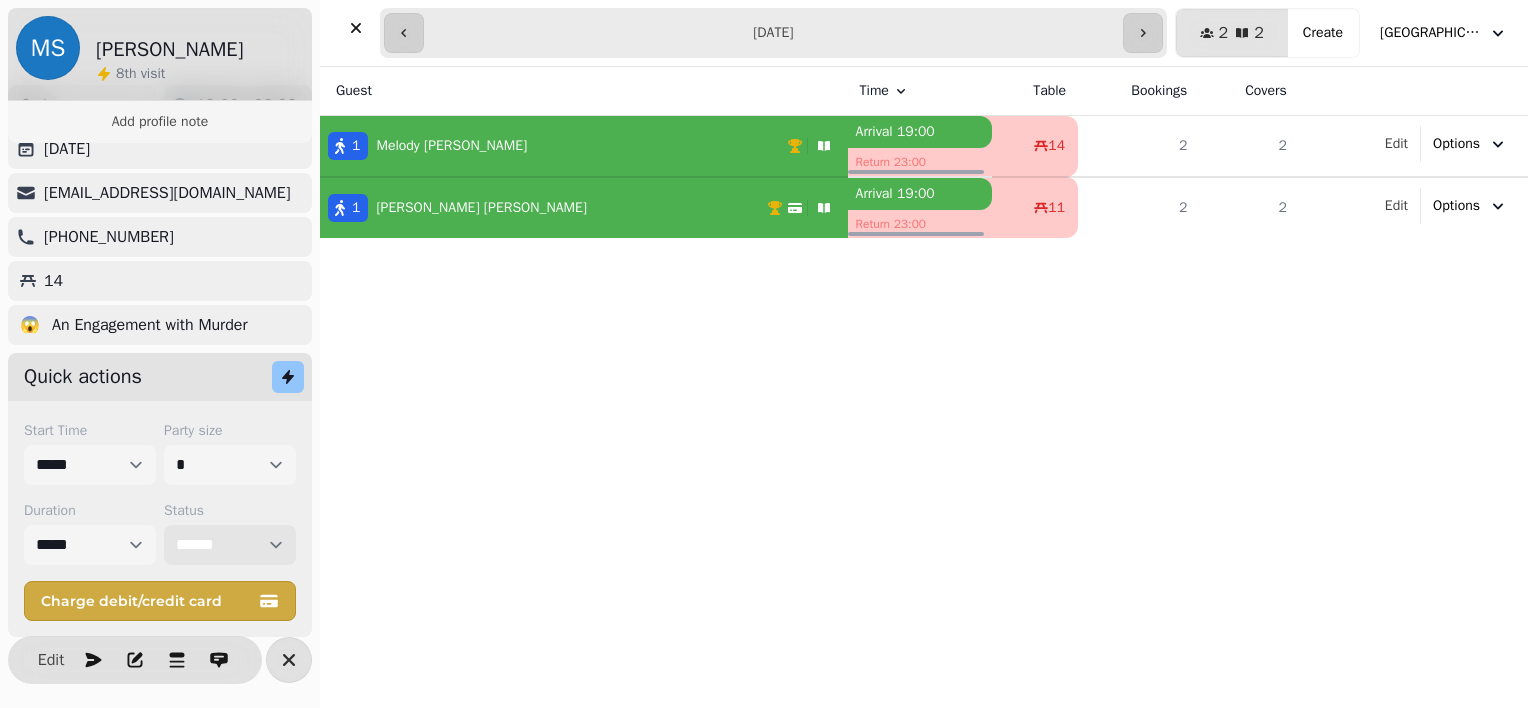 click on "**********" at bounding box center (230, 545) 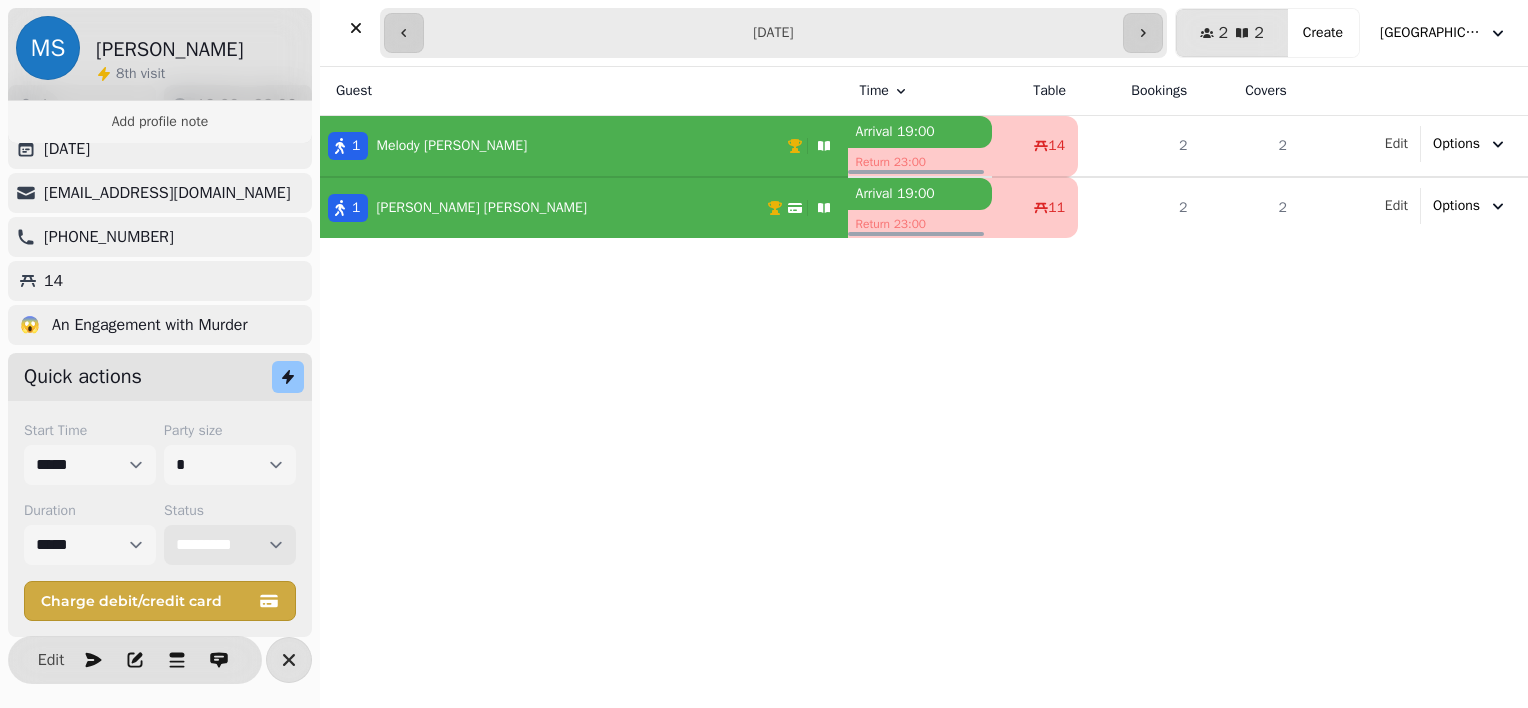 click on "**********" at bounding box center [230, 545] 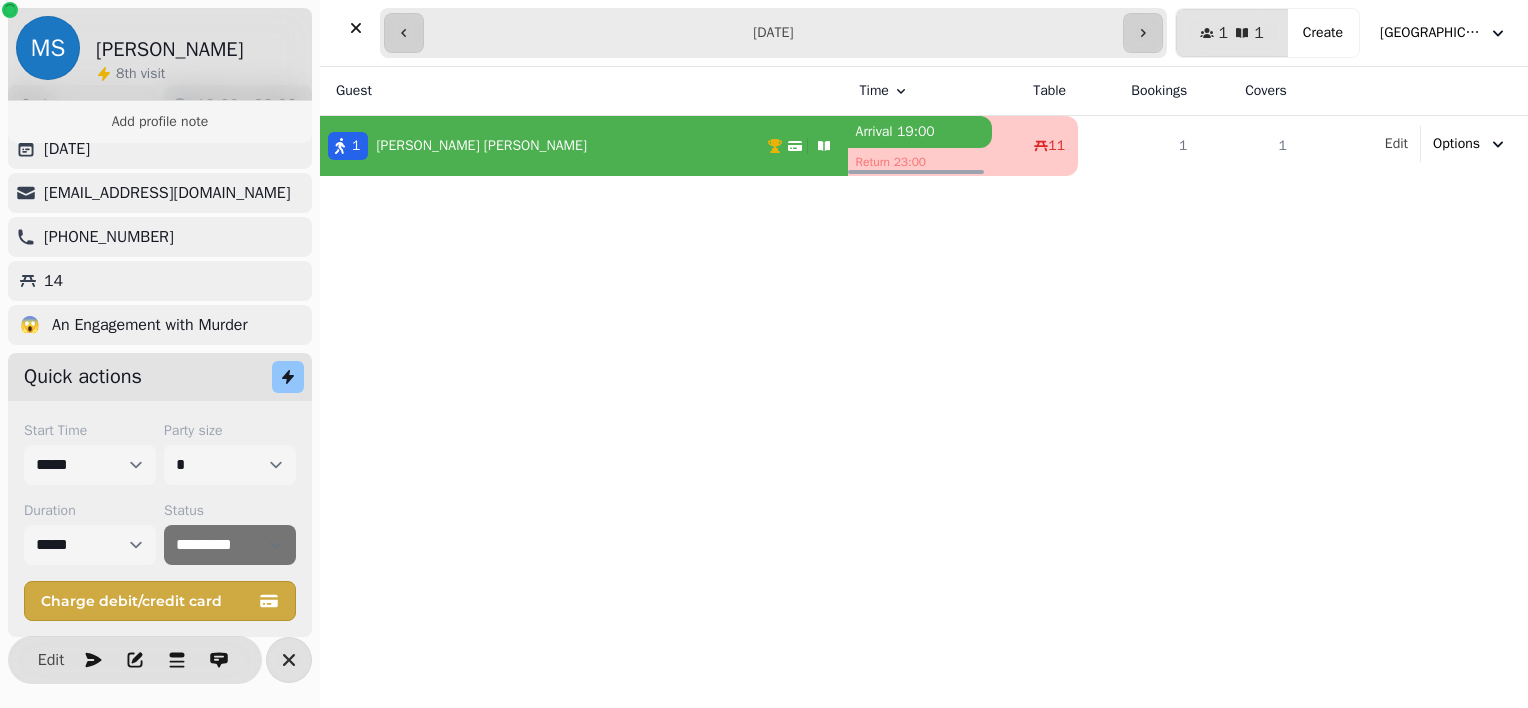 click on "1 James   Wallace" at bounding box center (543, 146) 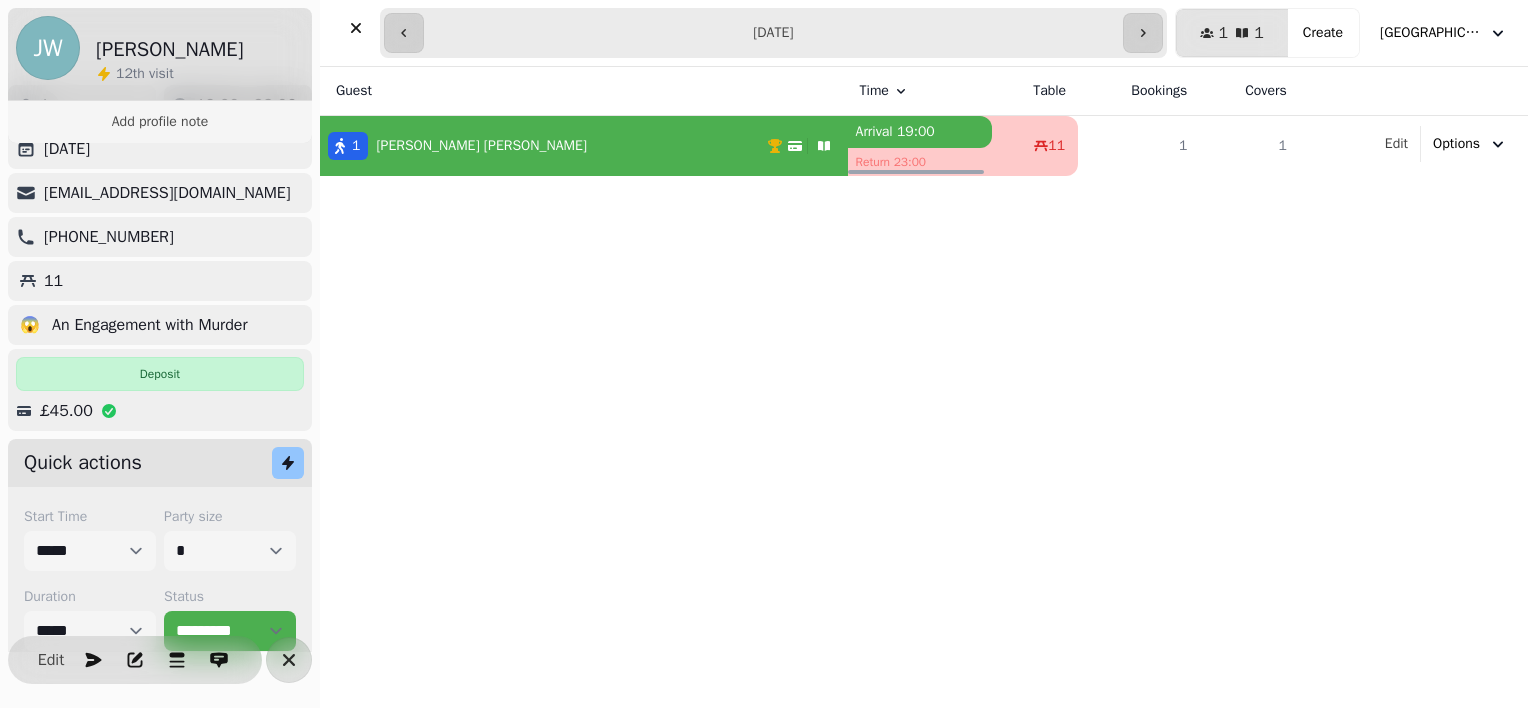 click on "Deposit" at bounding box center [160, 374] 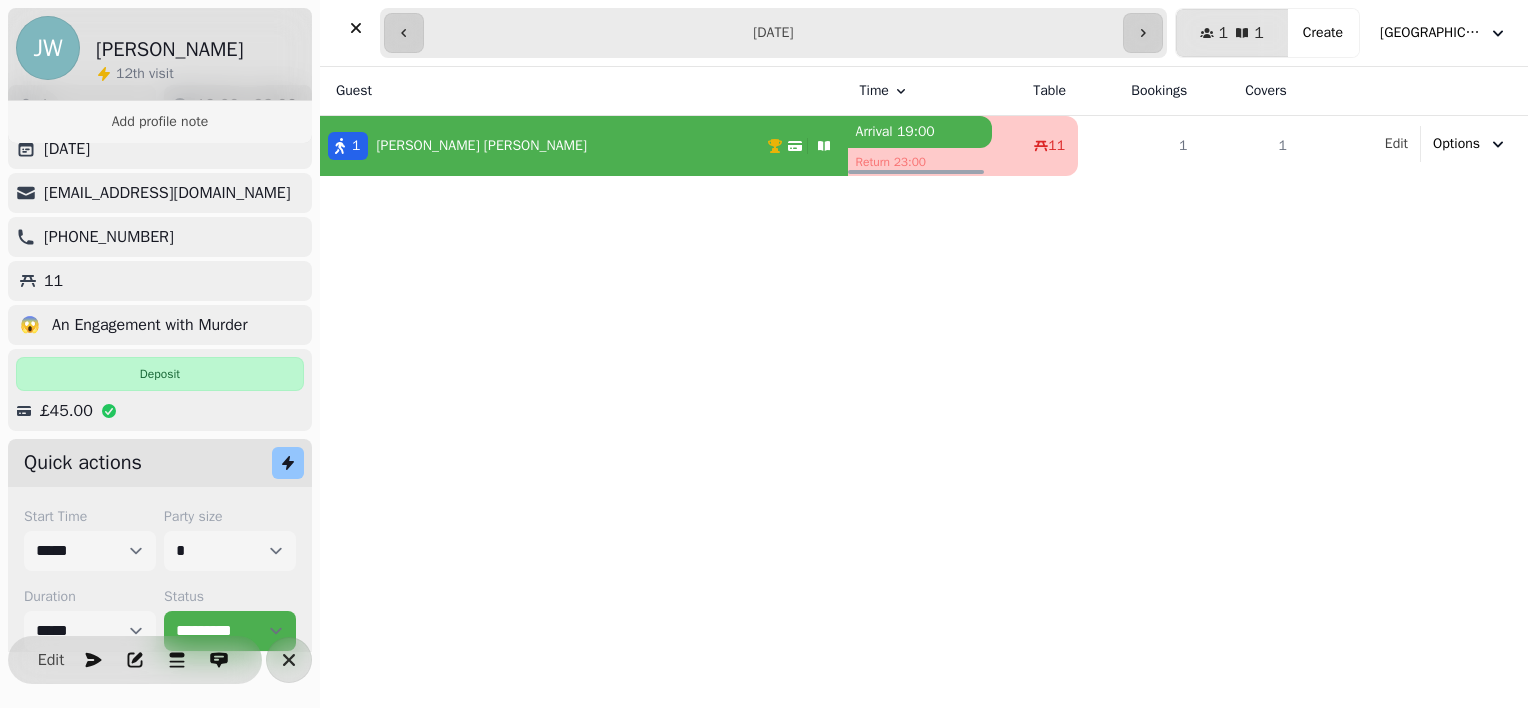 scroll, scrollTop: 152, scrollLeft: 0, axis: vertical 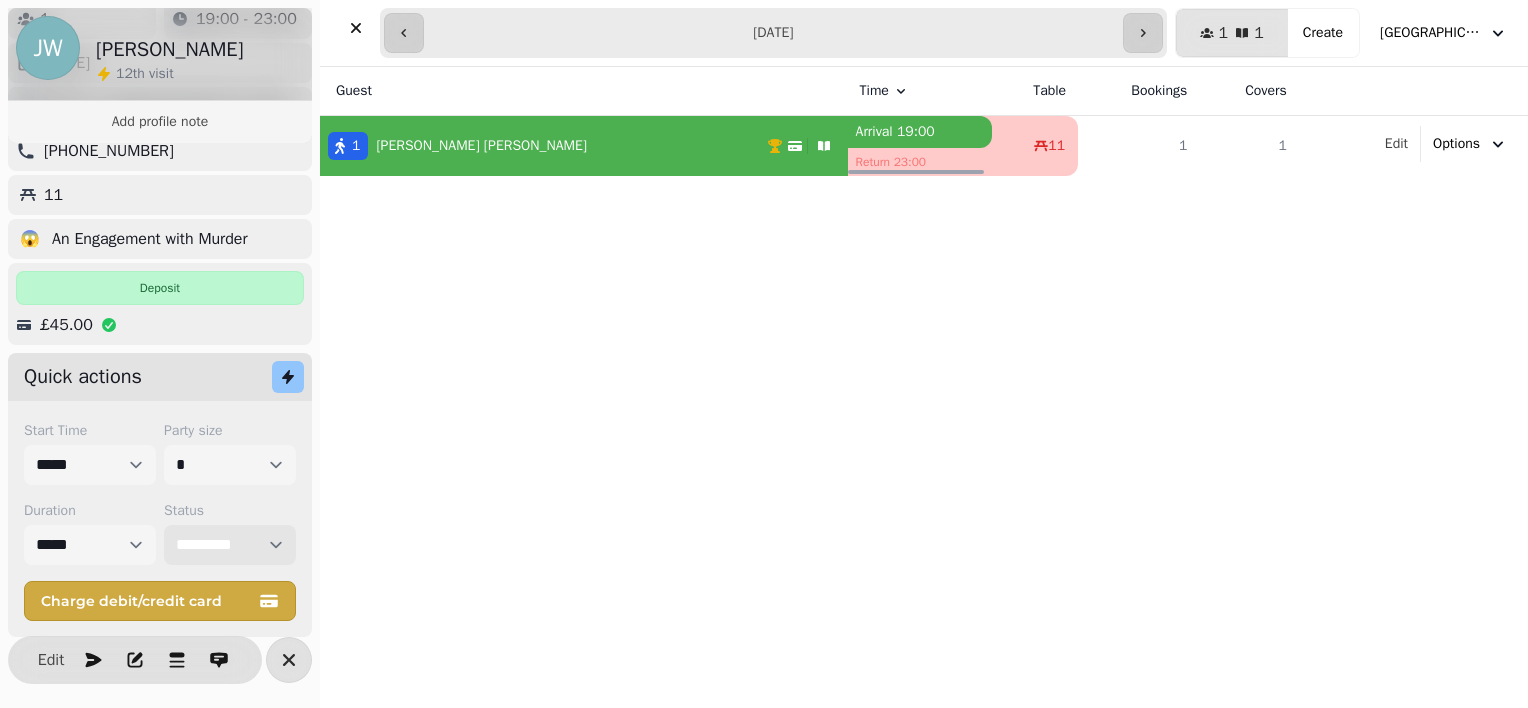 click on "**********" at bounding box center [230, 545] 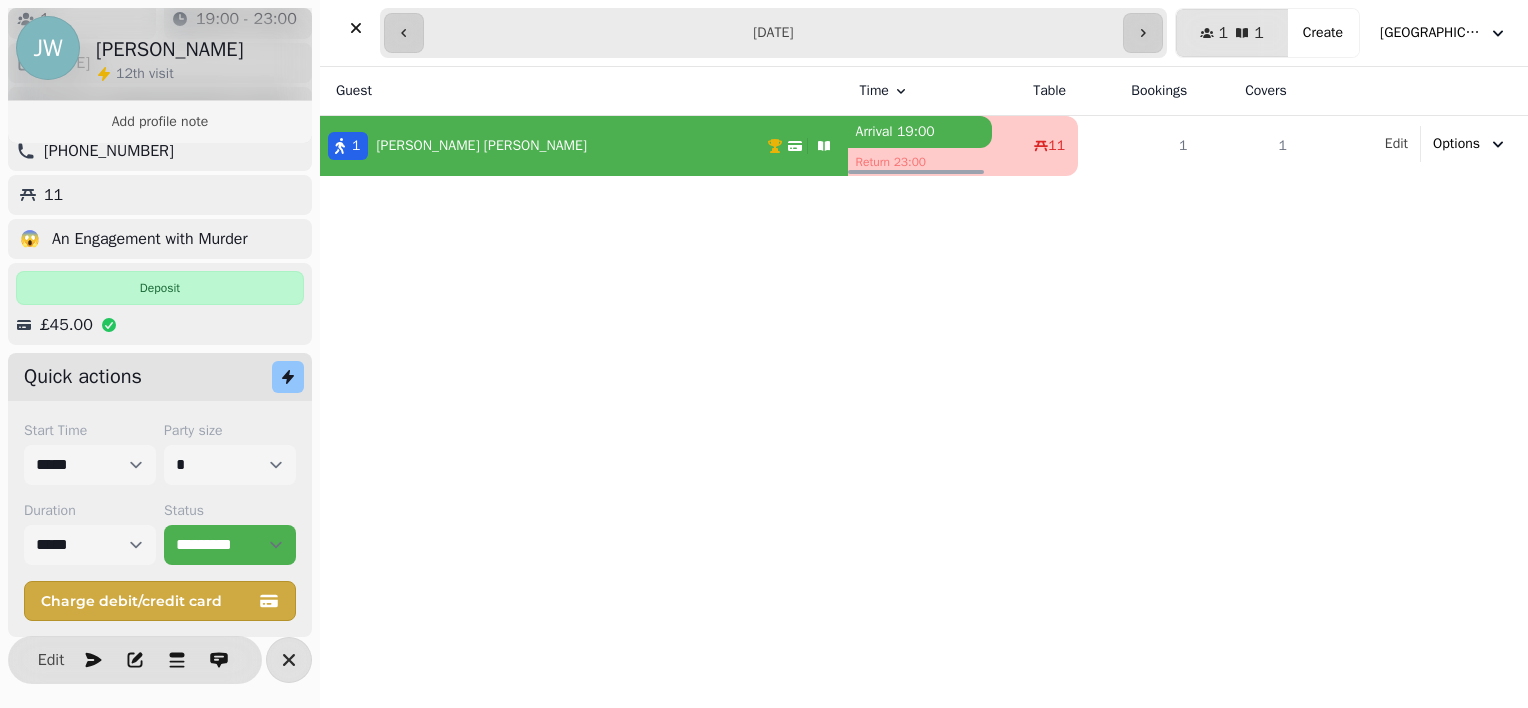 click on "Start Time ***** ***** ***** ***** ***** ***** ***** ***** ***** ***** ***** ***** ***** ***** ***** ***** ***** ***** ***** ***** ***** ***** ***** ***** ***** ***** ***** ***** ***** ***** ***** ***** ***** ***** ***** ***** ***** ***** ***** ***** ***** ***** ***** ***** ***** ***** ***** ***** Party size * * * * * * * * * ** ** ** ** ** ** ** ** ** ** ** ** ** ** ** ** ** ** ** ** ** ** ** ** ** ** ** ** ** ** ** ** ** ** ** ** ** ** ** ** ** ** ** ** ** ** ** ** ** ** ** ** ** ** ** ** ** ** ** ** ** ** ** ** ** ** ** ** ** ** ** ** ** ** ** ** ** ** ** ** ** ** ** ** ** ** ** ** ** ** *** *** *** *** *** *** *** *** *** *** *** *** *** *** *** *** *** *** *** *** *** *** *** *** *** *** *** *** *** *** *** *** *** *** *** *** *** *** *** *** *** *** *** *** *** *** *** *** *** *** *** *** *** *** *** *** *** *** *** *** *** *** *** *** *** *** *** *** *** *** *** *** *** *** *** *** *** *** *** *** *** *** *** *** *** *** *** *** *** *** *** *** *** *** *** *** *** *** *** *** *** *** *** *** *** ***" at bounding box center (160, 521) 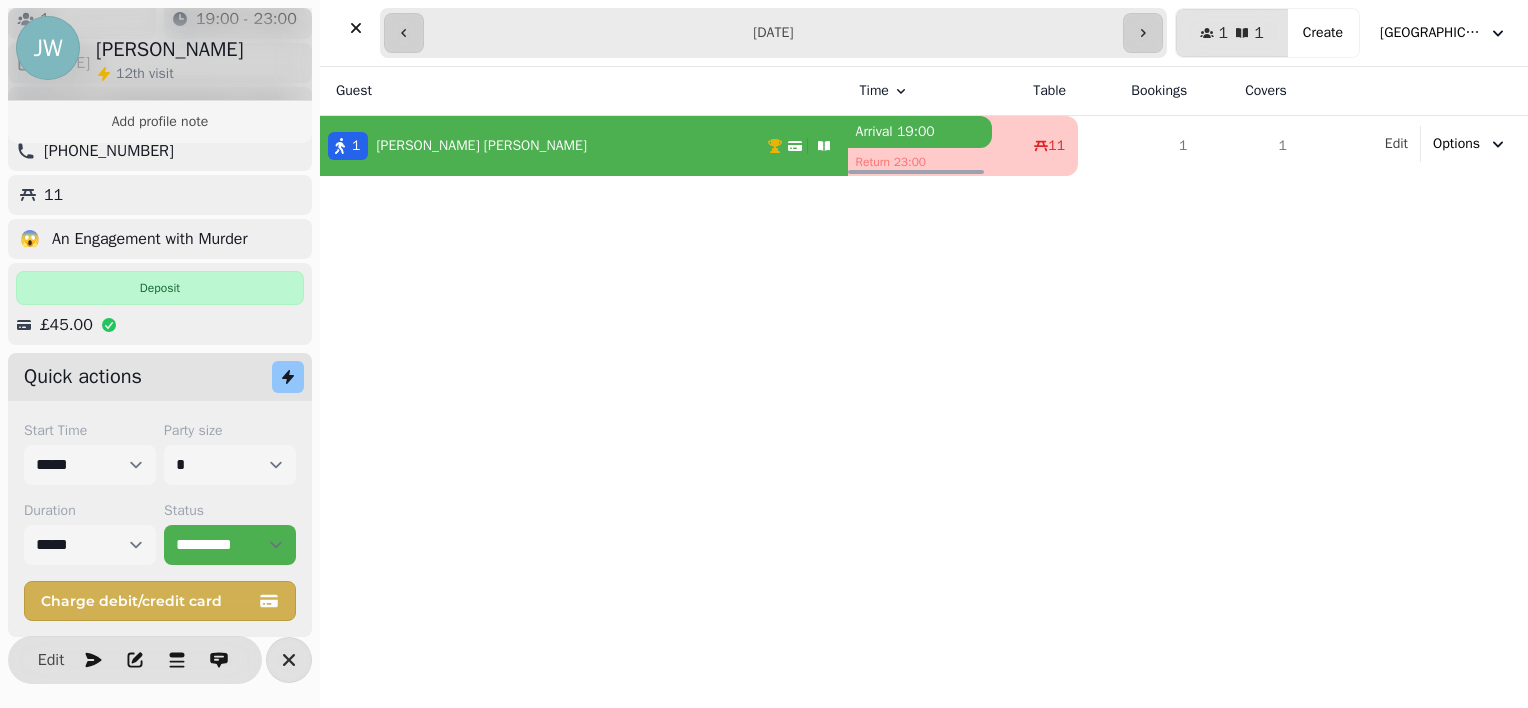 click 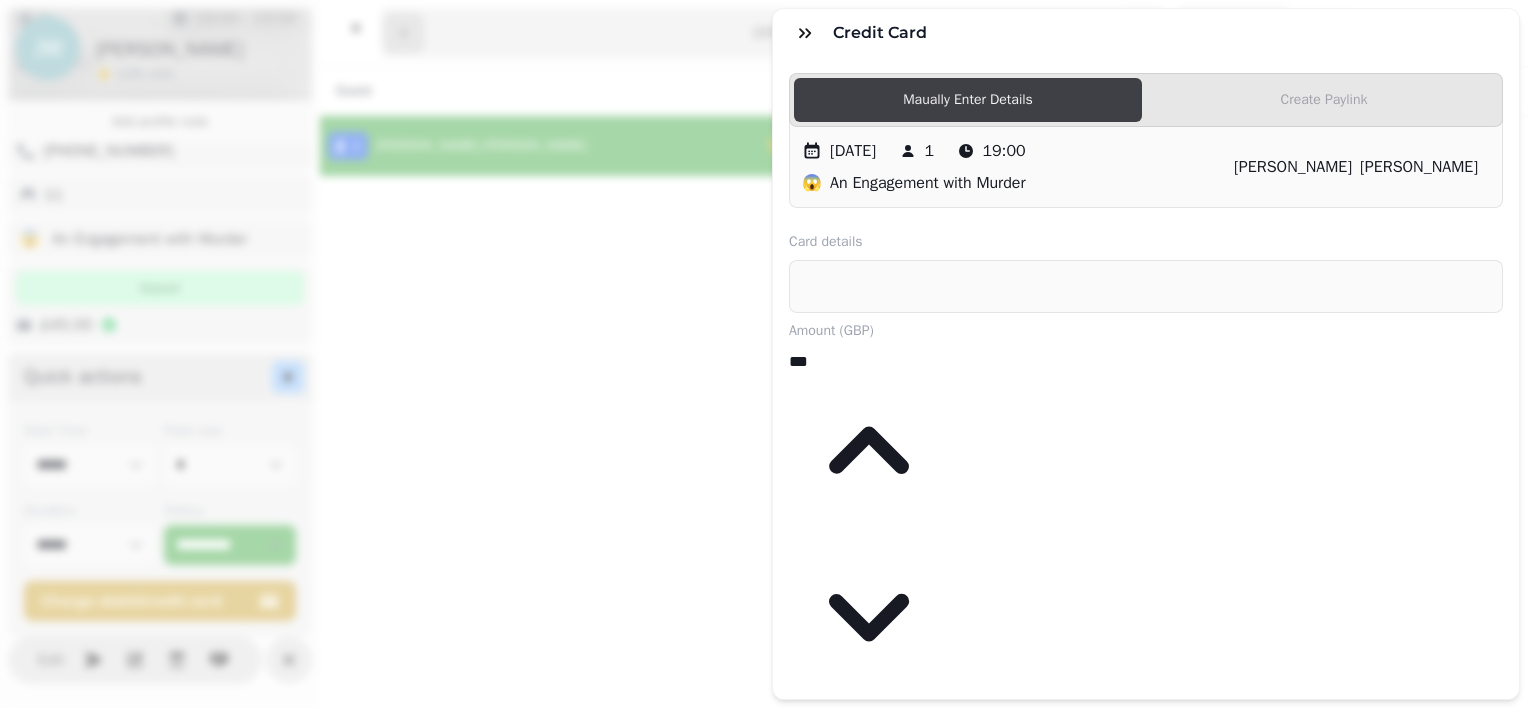 click on "Credit Card Maually Enter Details Create Paylink Sat, 9 Aug 2025 1 19:00 😱   An Engagement with Murder James Wallace   Card details Amount ( GBP ) *** Internal note (Staff) Guest Note (Displayed in email confirmation) Email Customer to receive email confirmation of charge? Charge" at bounding box center (764, 370) 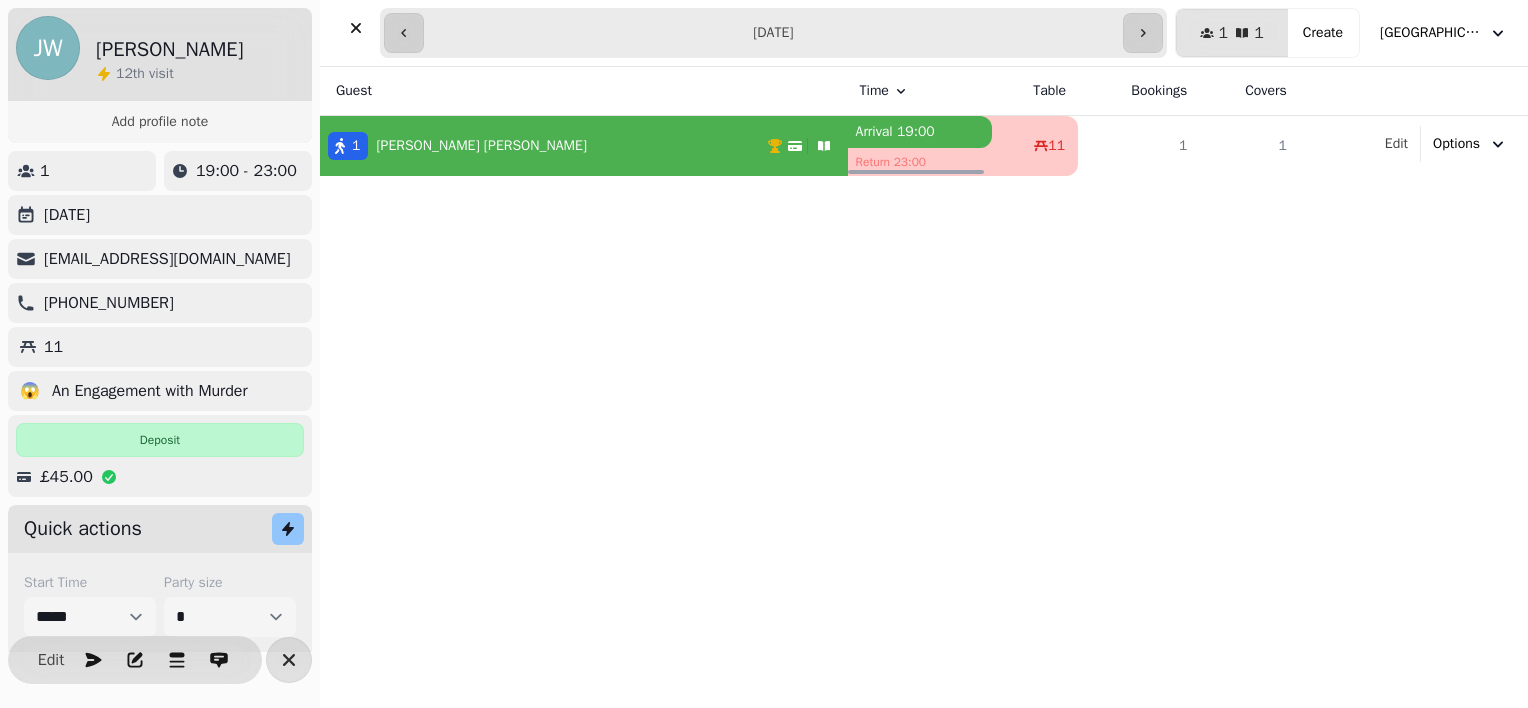 scroll, scrollTop: 152, scrollLeft: 0, axis: vertical 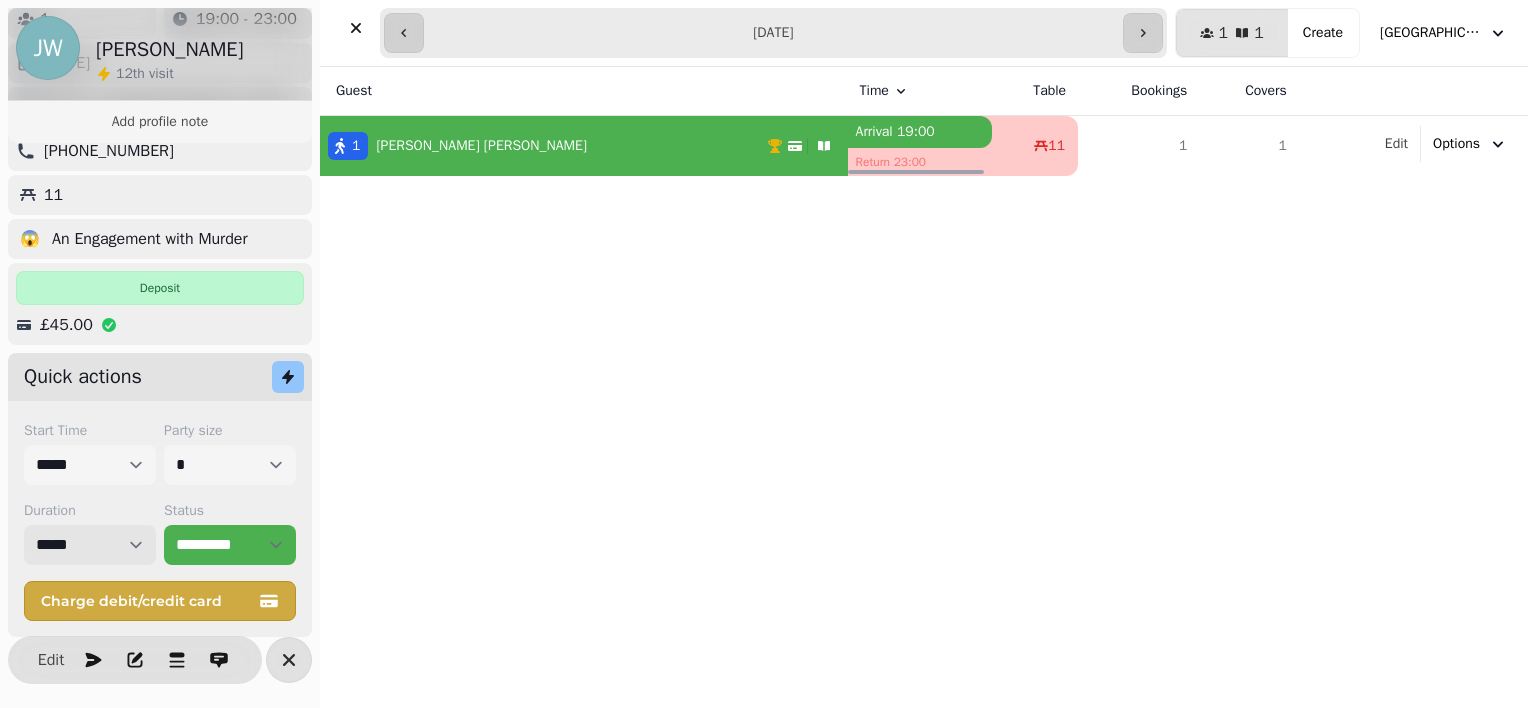 click on "****** ***** ****** ***** ****** ***** ****** ***** ****** ***** ****** ***** ****** ***** ****** ***** ****** ***** ****** ****** ******* ****** ******* ****** ******* ****** ******* ****** ******* ****** ******* ****** ******* ****** ******* ****** ******* ****** ******* ****** ******* ****** ******* ****** ******* ****** ******* ****** ******* ****** ******* ****** ******* ****** ******* ****** ******* ****** ******* ****** ******* ****** ******* ****** ******* ****** ******* ****** ******* ****** ******* ****** ******* ****** ******* ****** ******* ****** ******* ****** ******* ****** ******* ****** ******* ****** ******* ****** ******* ****** ******* ****** ******* ****** ******* ******" at bounding box center (90, 545) 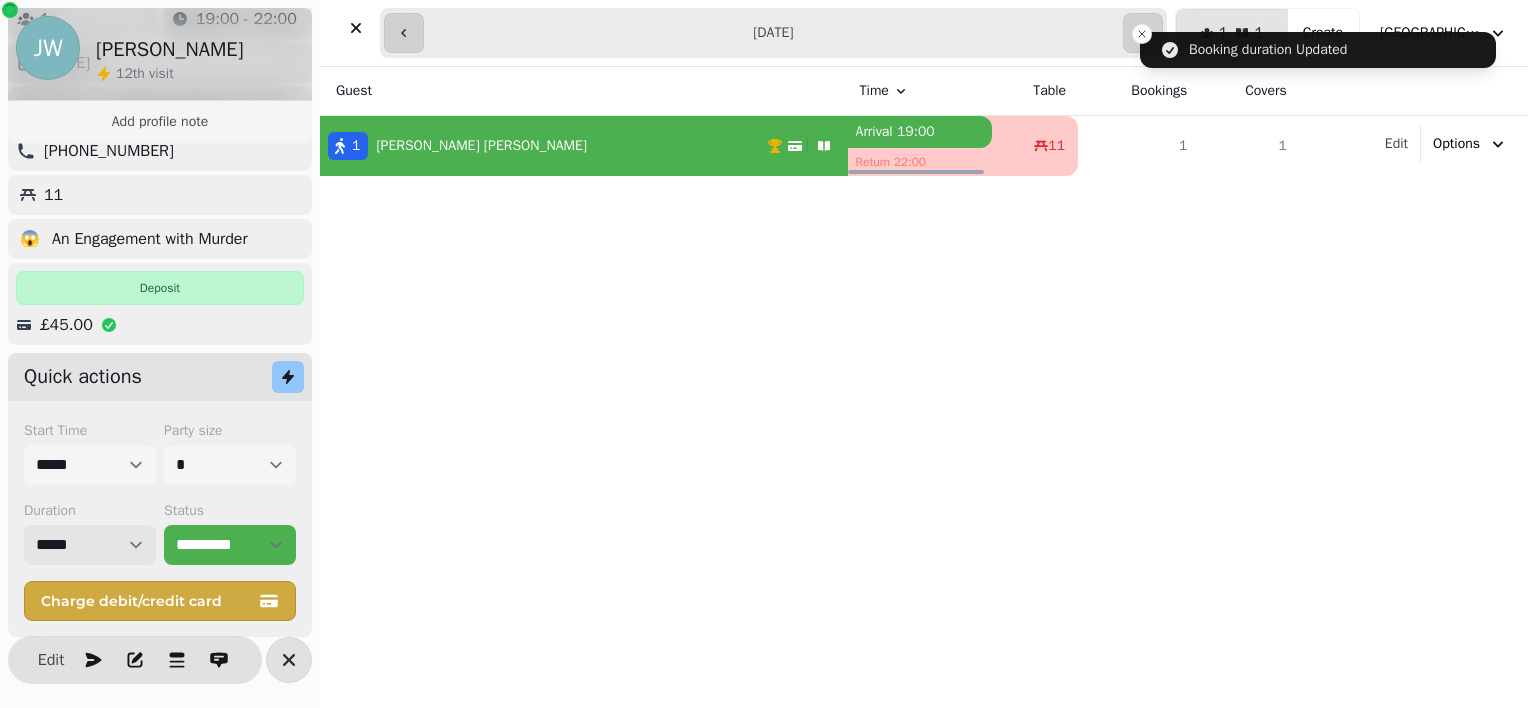 scroll, scrollTop: 0, scrollLeft: 0, axis: both 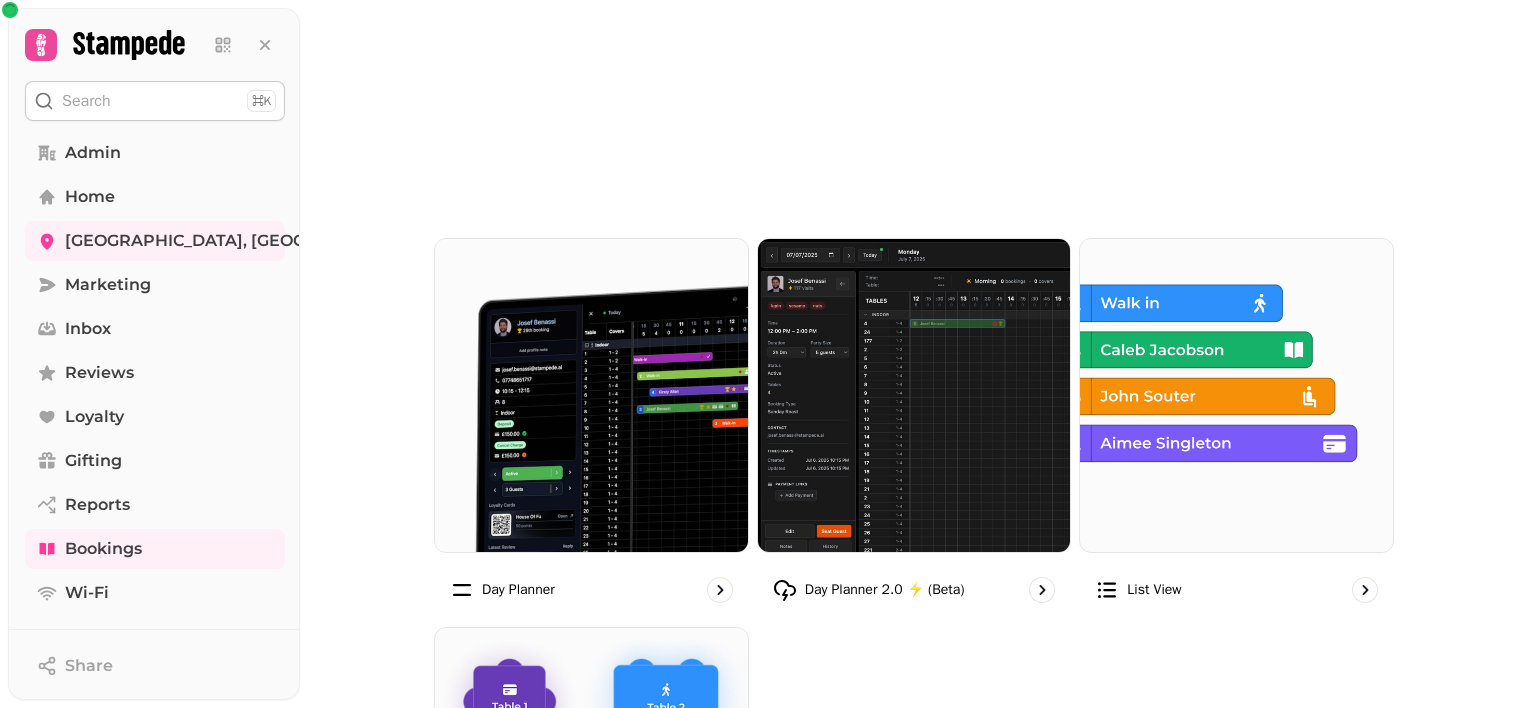 click 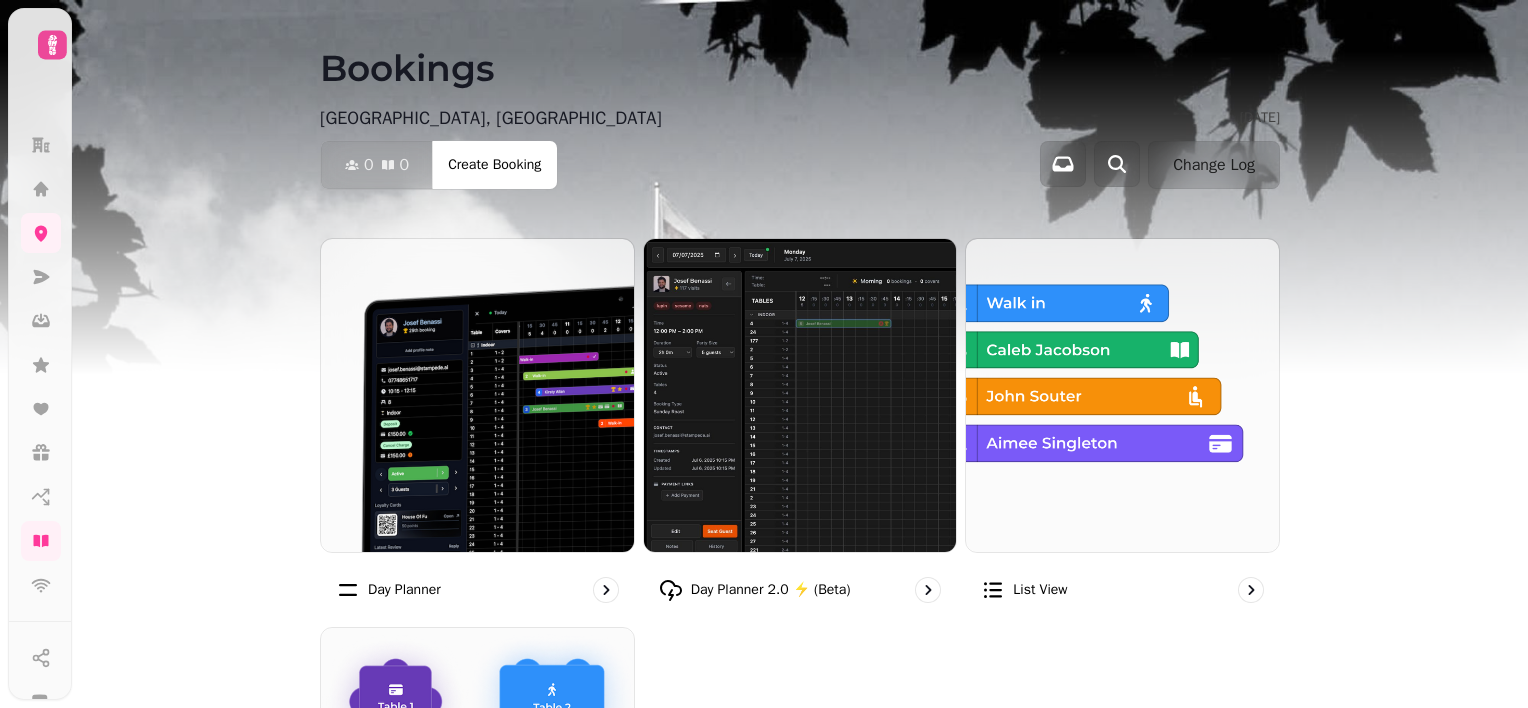 scroll, scrollTop: 0, scrollLeft: 0, axis: both 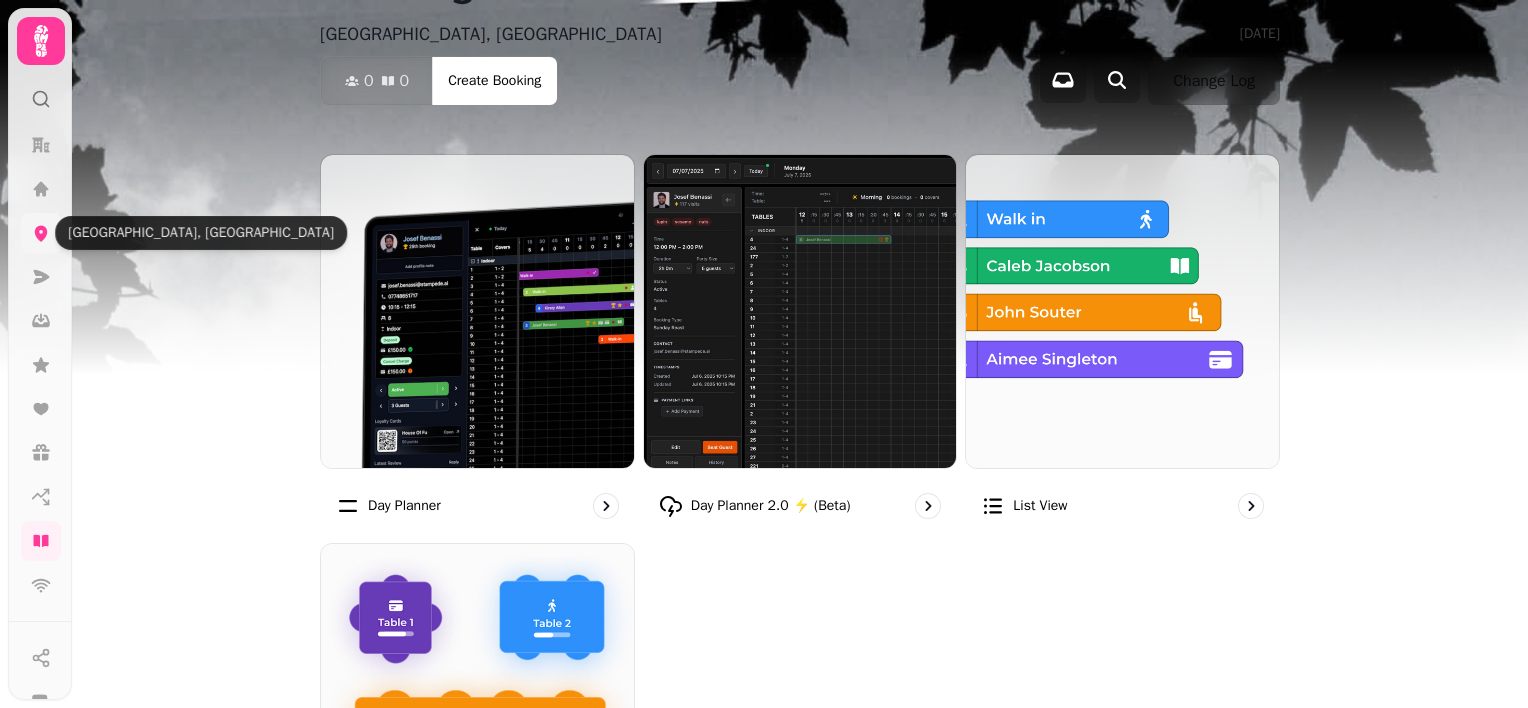 click 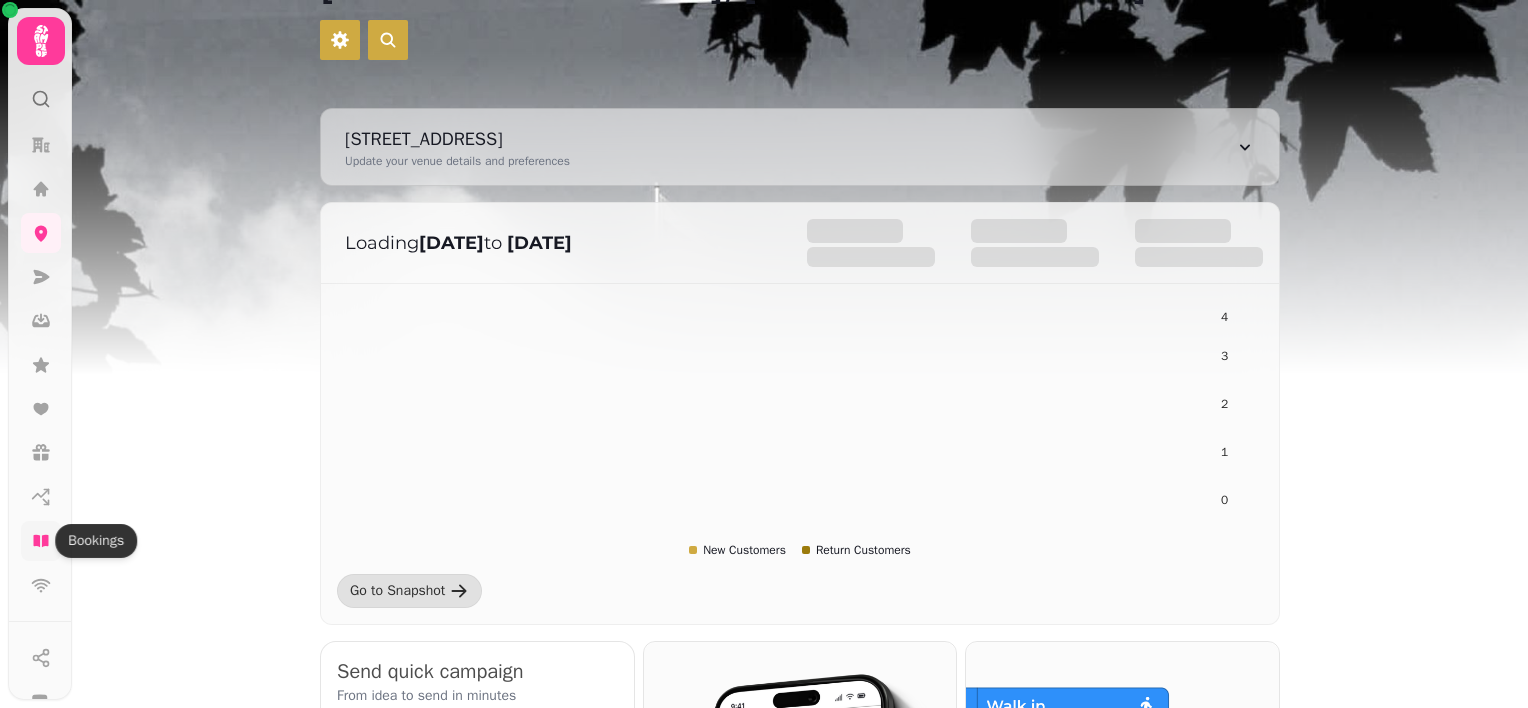 click 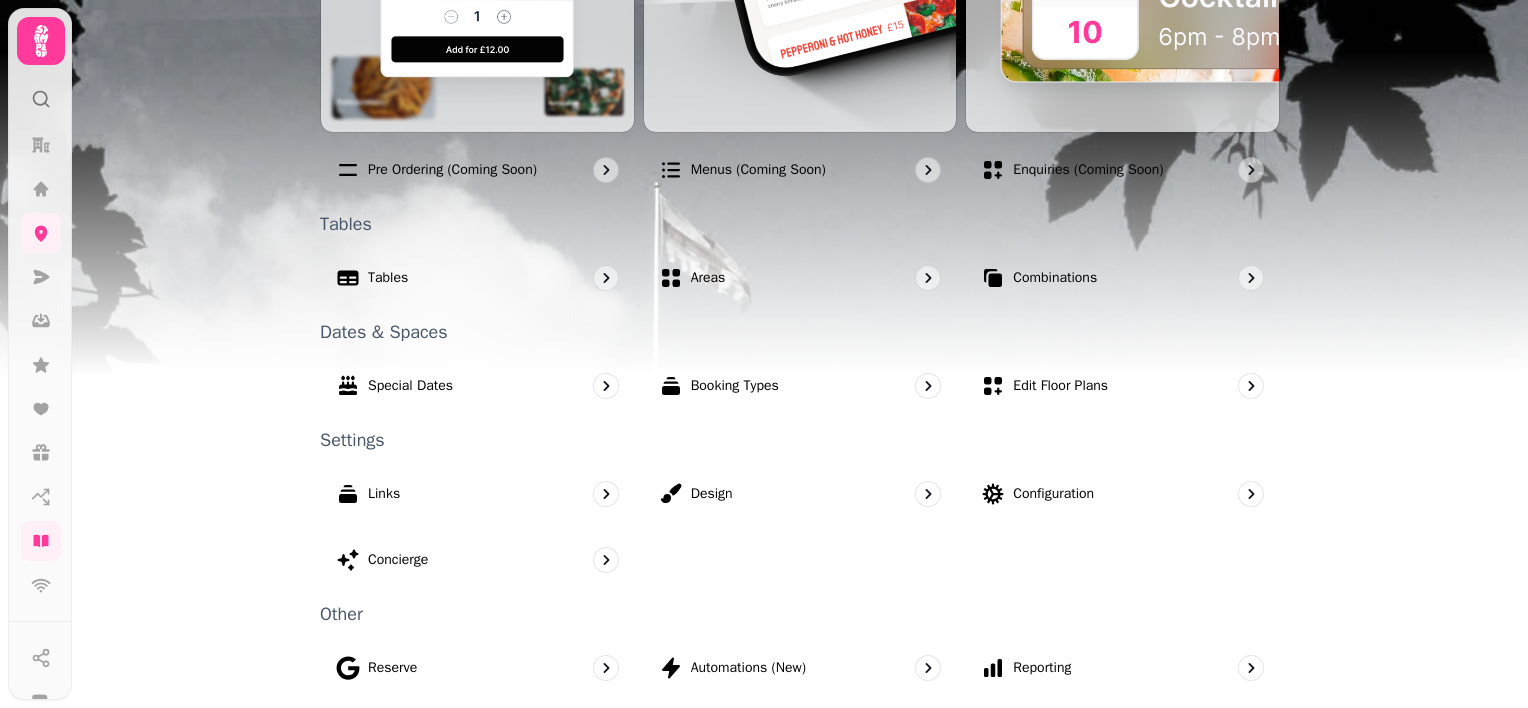 scroll, scrollTop: 1206, scrollLeft: 0, axis: vertical 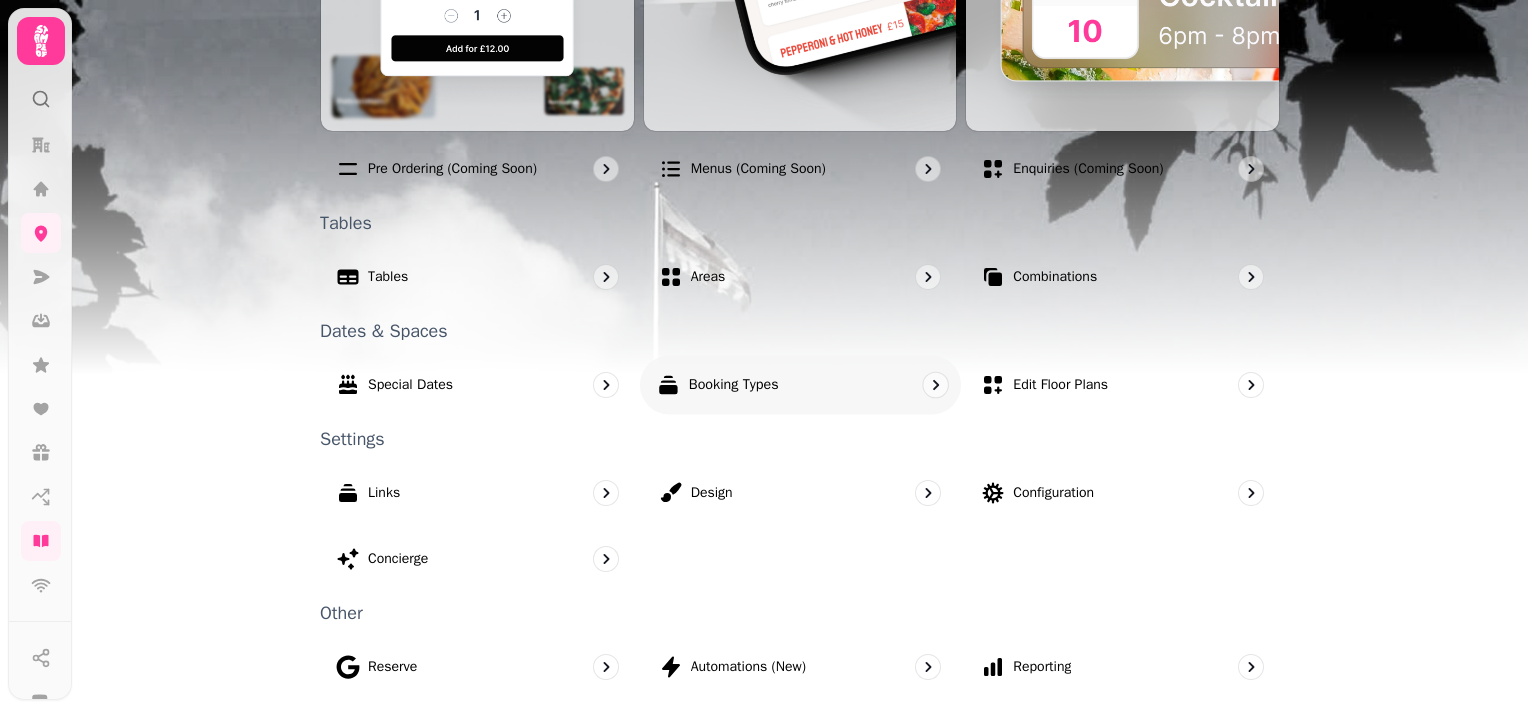 click on "Booking Types" at bounding box center (800, 384) 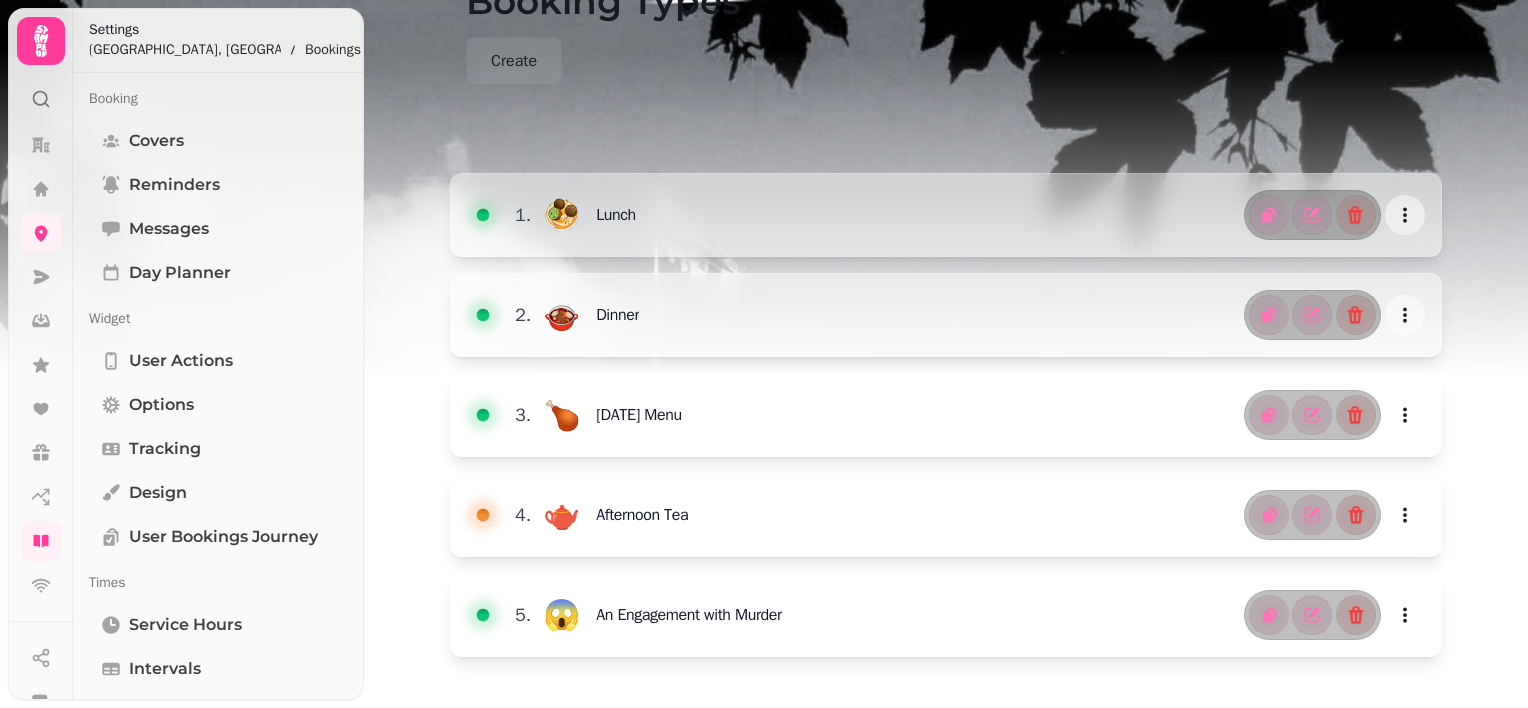 scroll, scrollTop: 164, scrollLeft: 0, axis: vertical 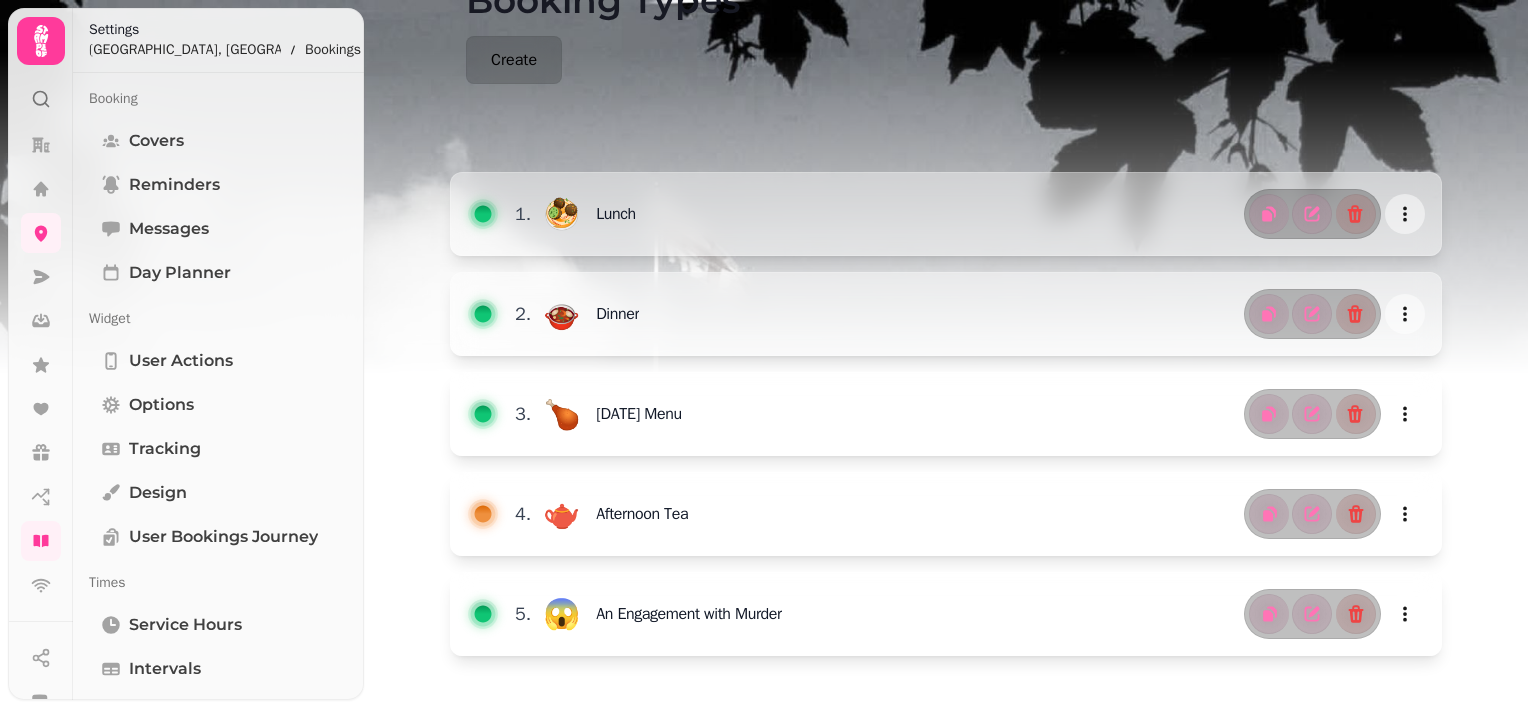 click on "Create" at bounding box center [514, 60] 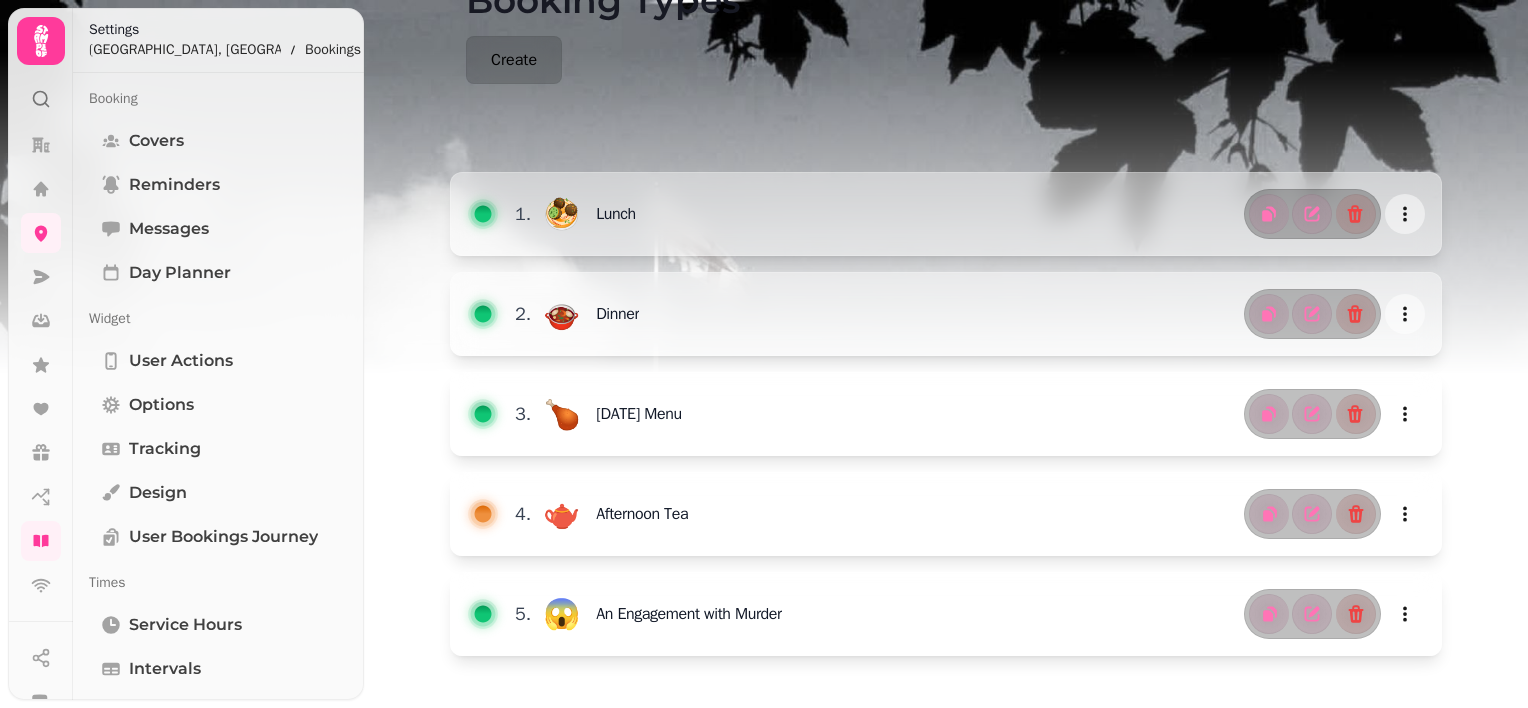 select on "*" 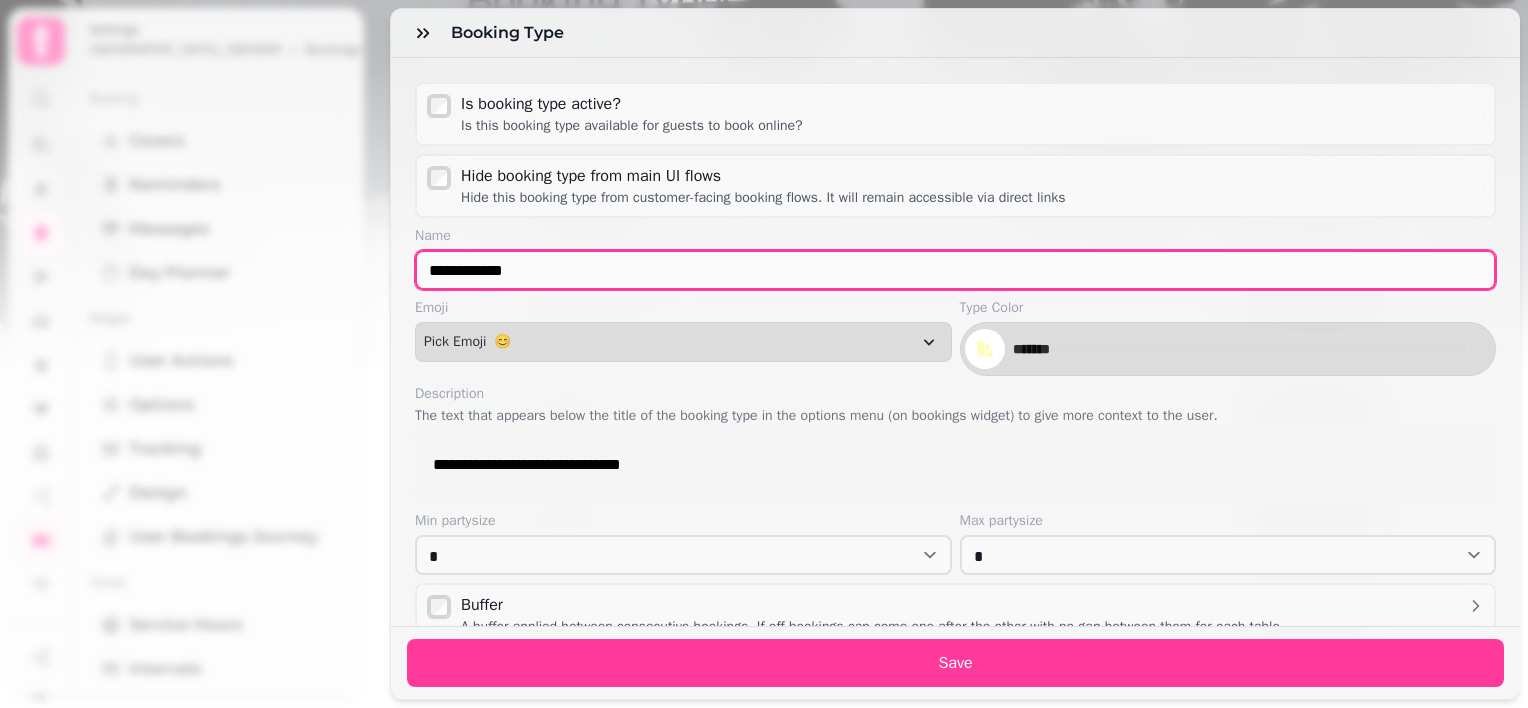 drag, startPoint x: 566, startPoint y: 271, endPoint x: 343, endPoint y: 263, distance: 223.14345 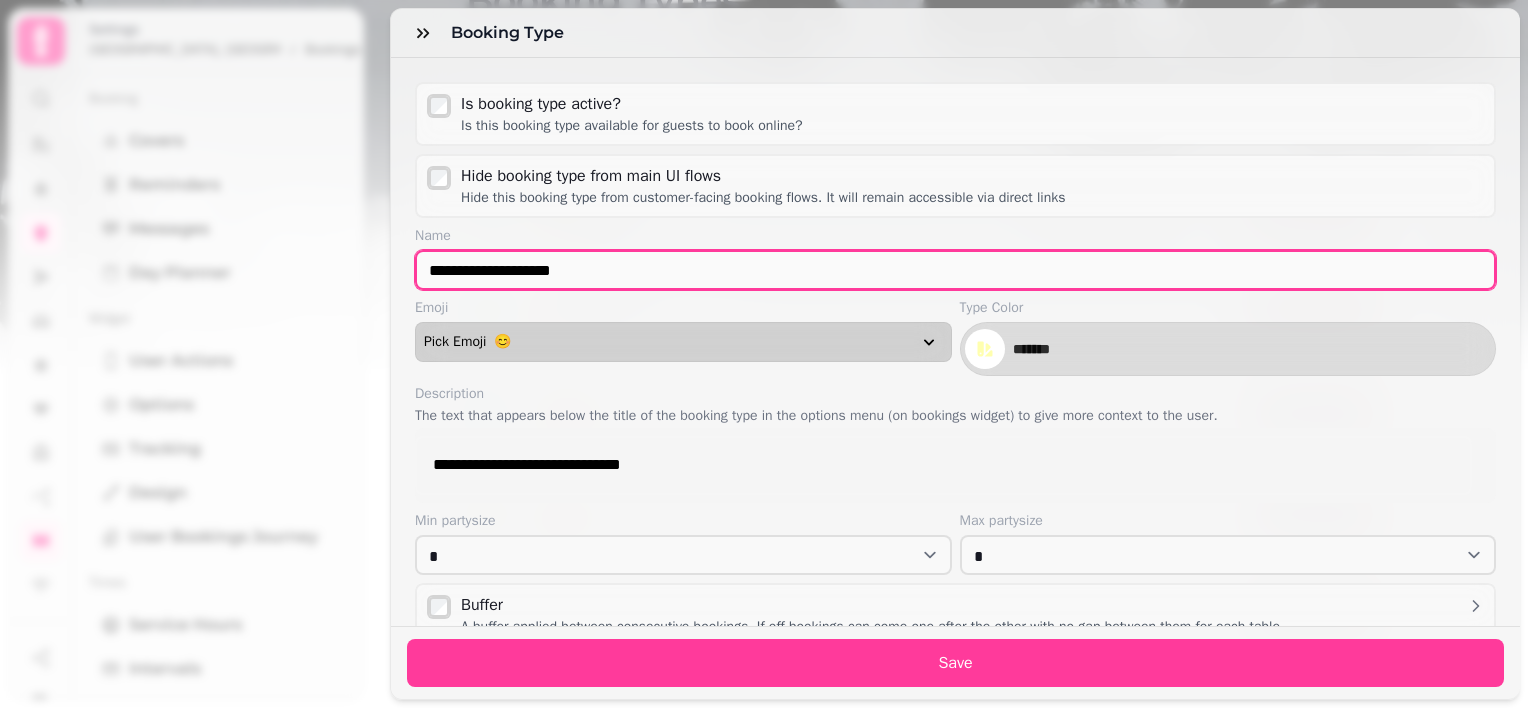 click on "Pick Emoji 😊" at bounding box center [681, 342] 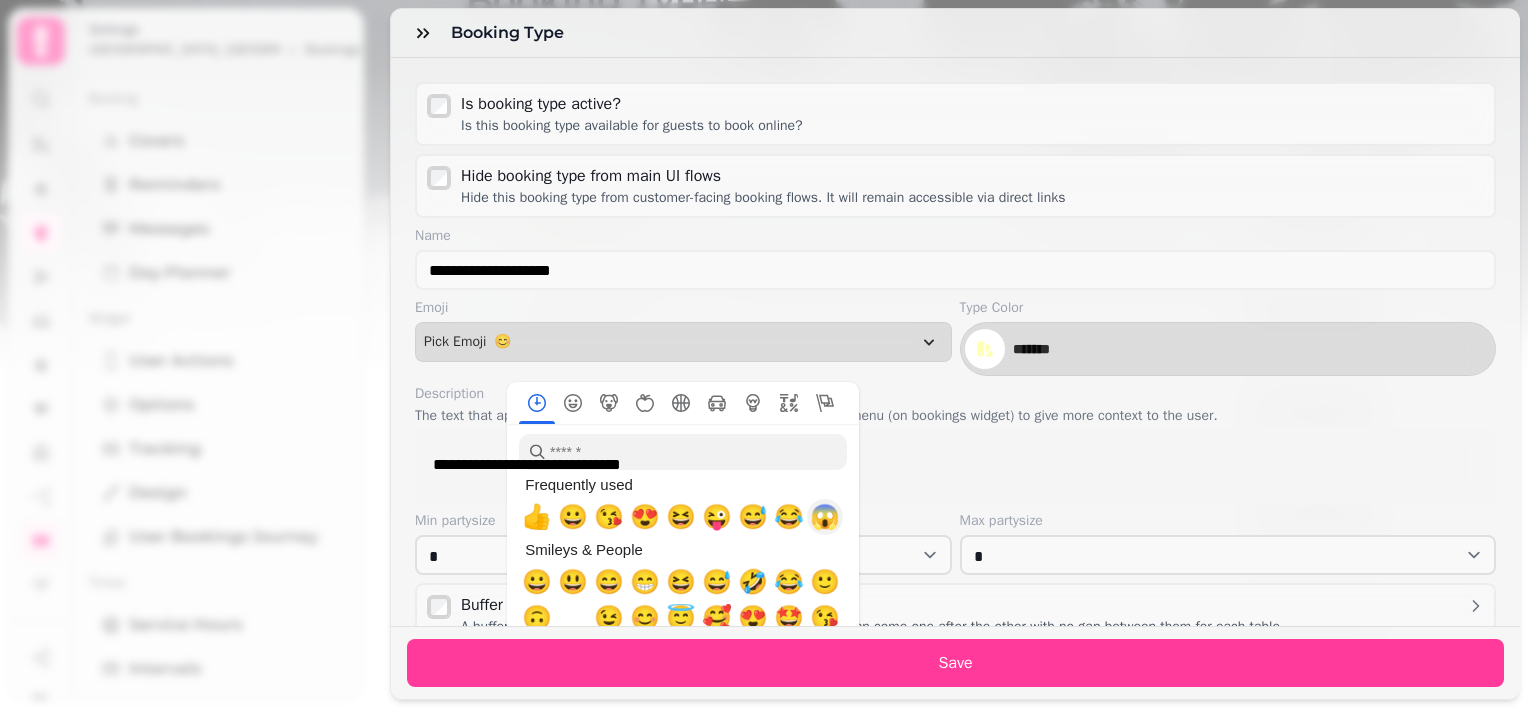 click on "😱" at bounding box center (825, 517) 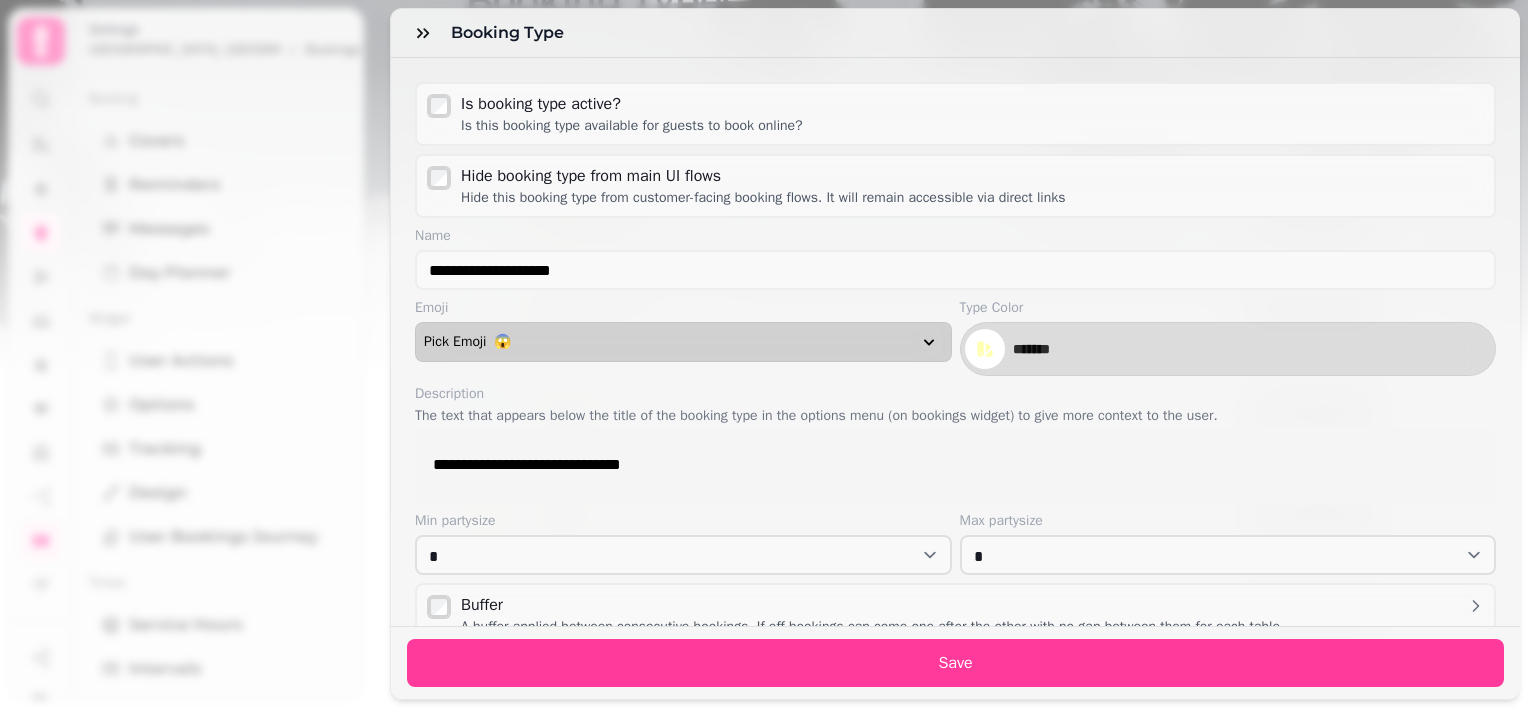 click on "Pick Emoji 😱" at bounding box center (681, 342) 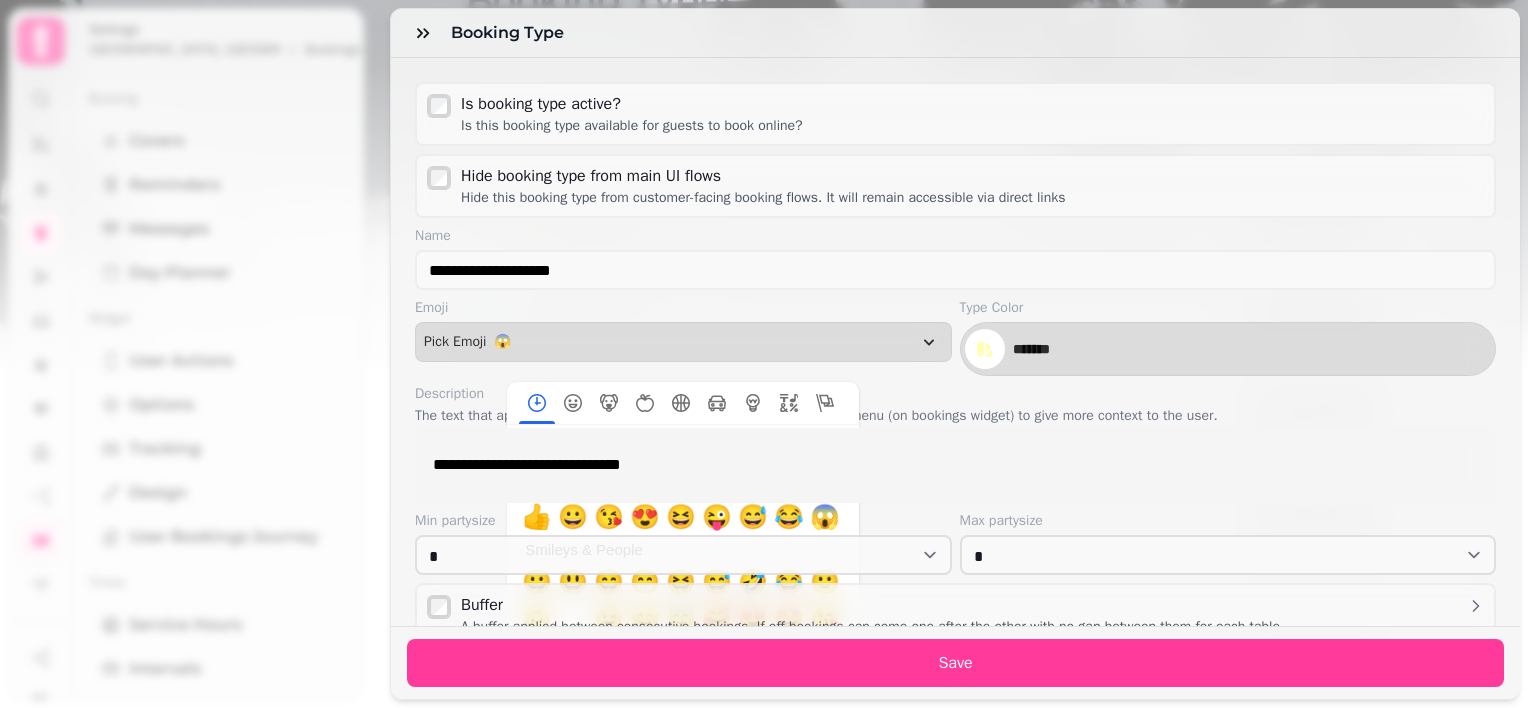 click on "**********" at bounding box center [943, 465] 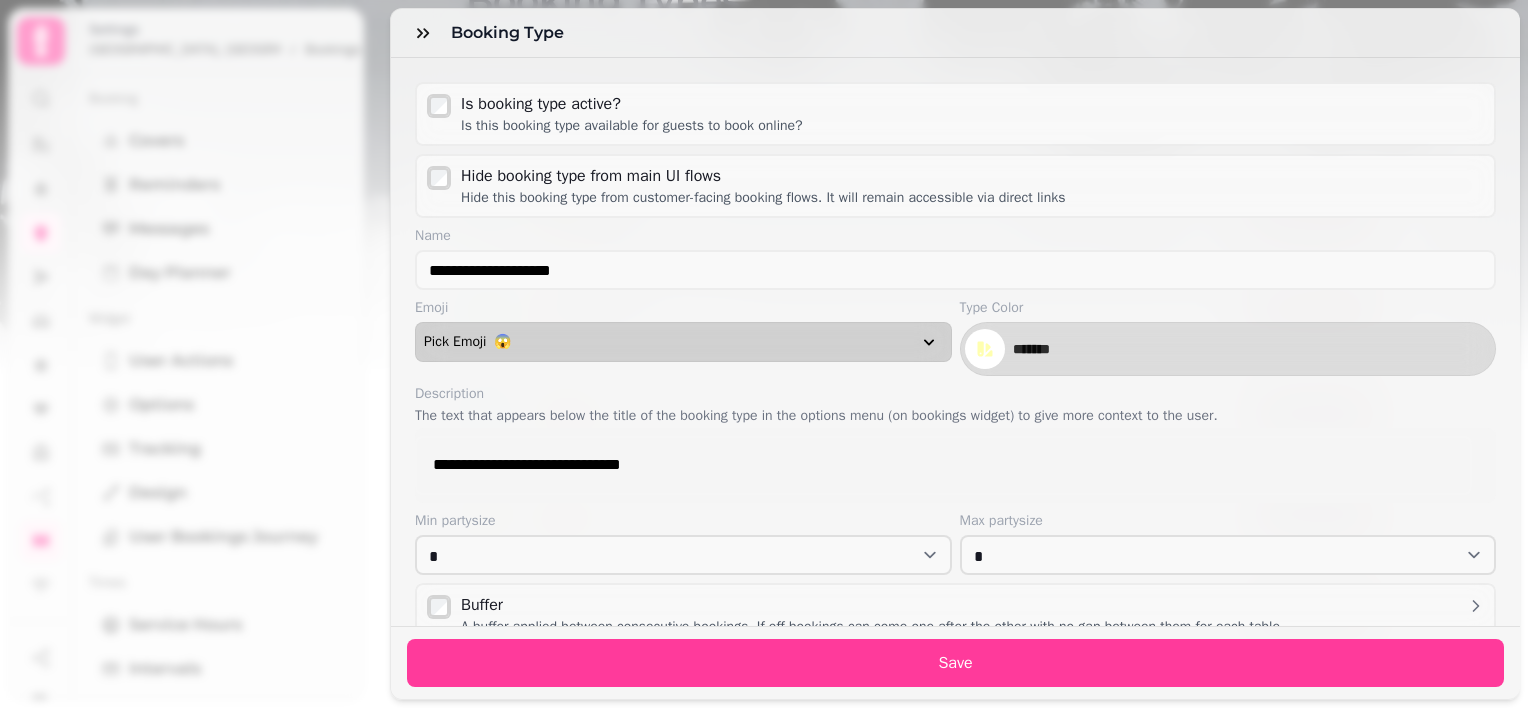 click on "Pick Emoji 😱" at bounding box center [681, 342] 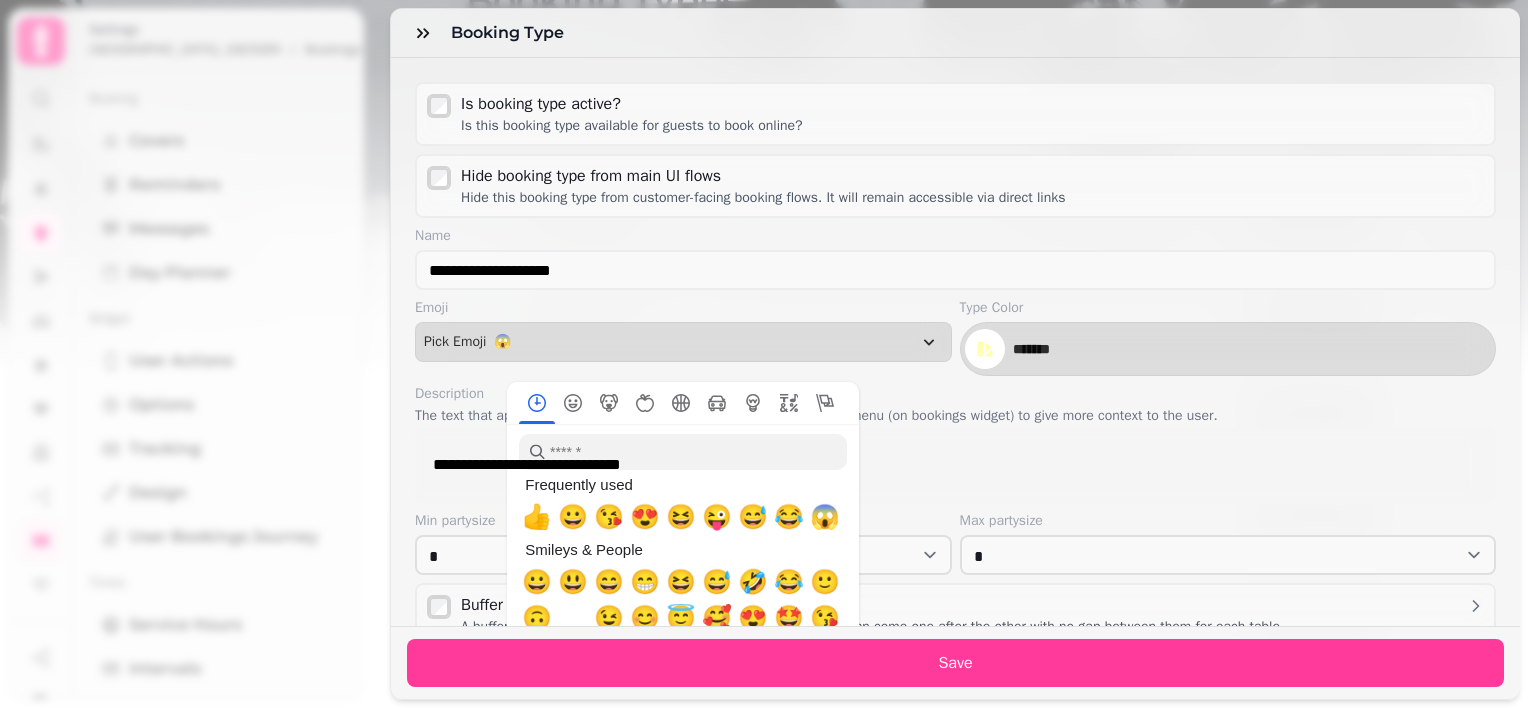 click on "**********" at bounding box center [929, 465] 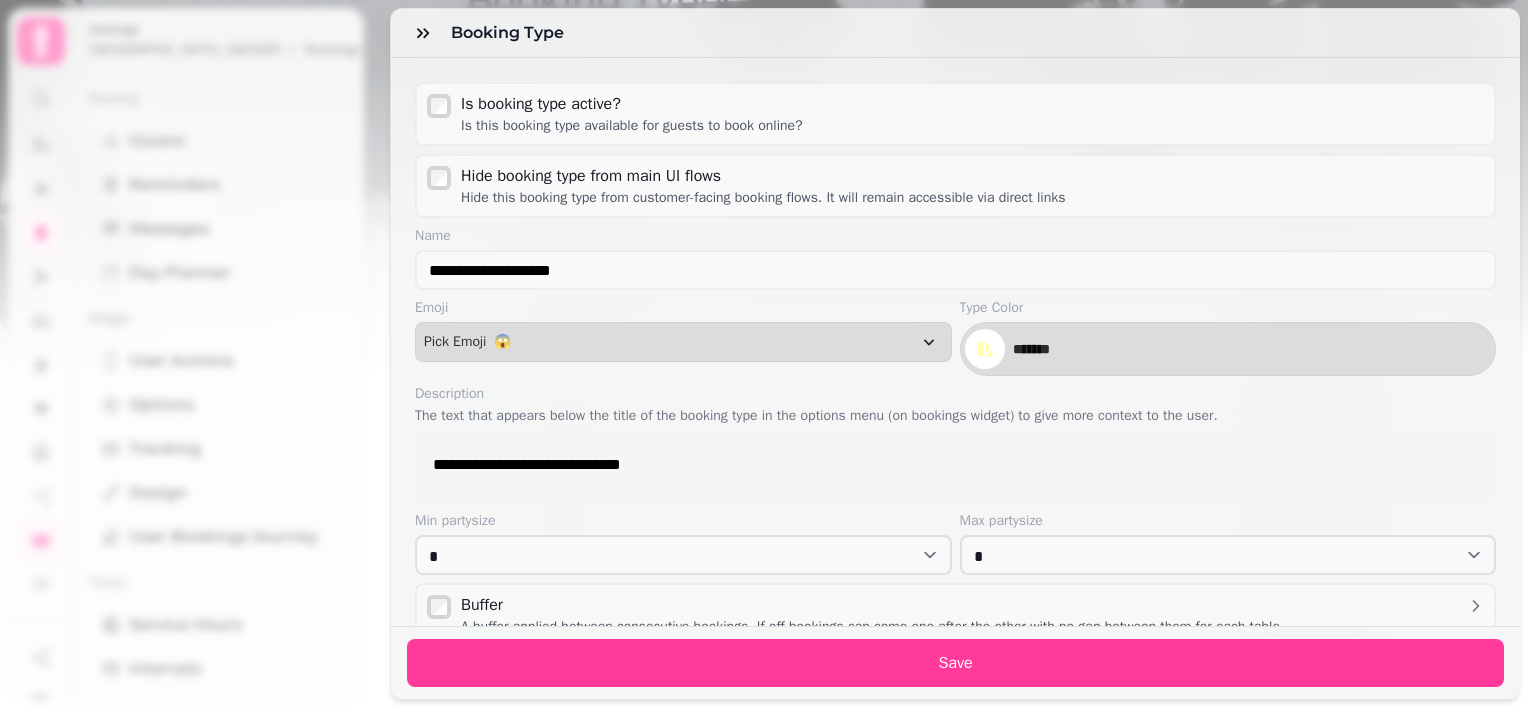 type 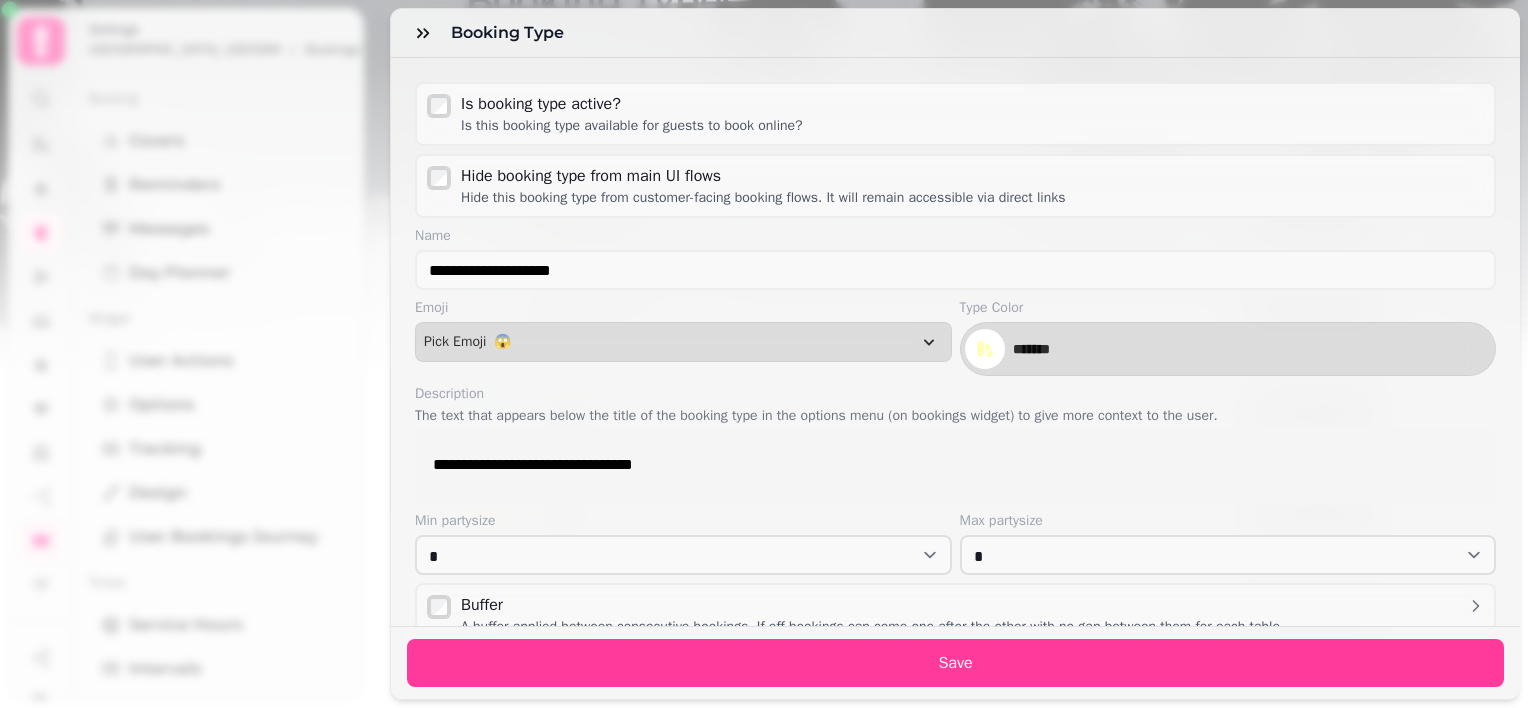drag, startPoint x: 725, startPoint y: 468, endPoint x: 296, endPoint y: 472, distance: 429.01865 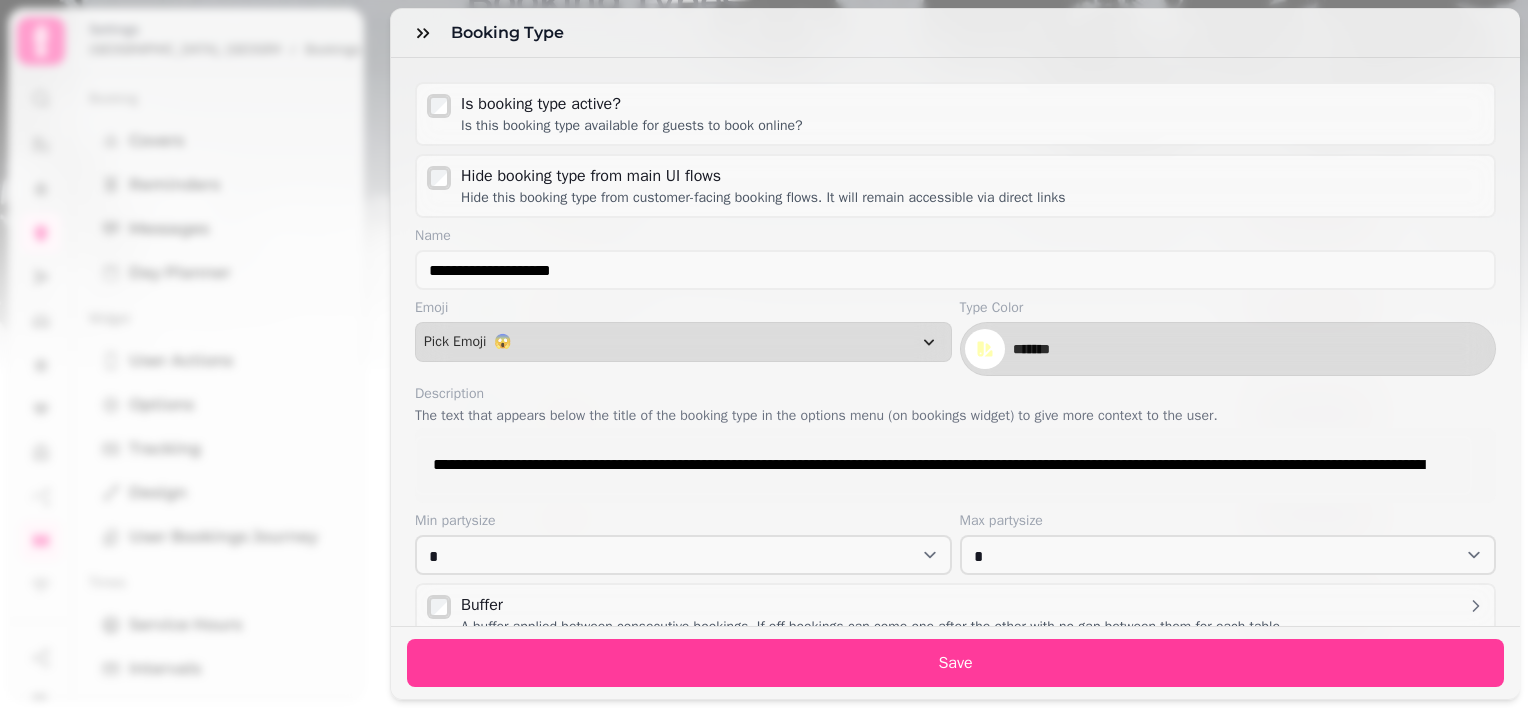 scroll, scrollTop: 0, scrollLeft: 0, axis: both 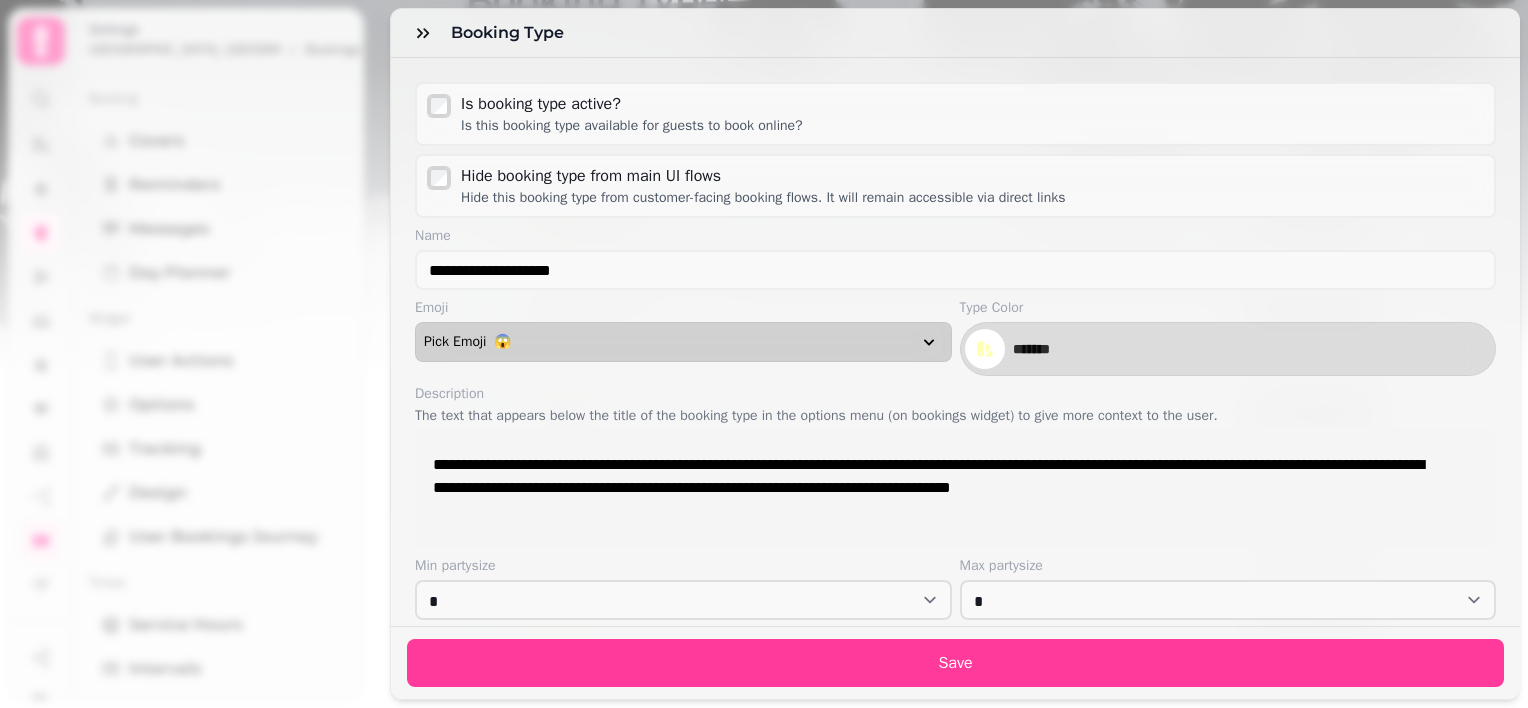 click on "Pick Emoji 😱" at bounding box center (683, 342) 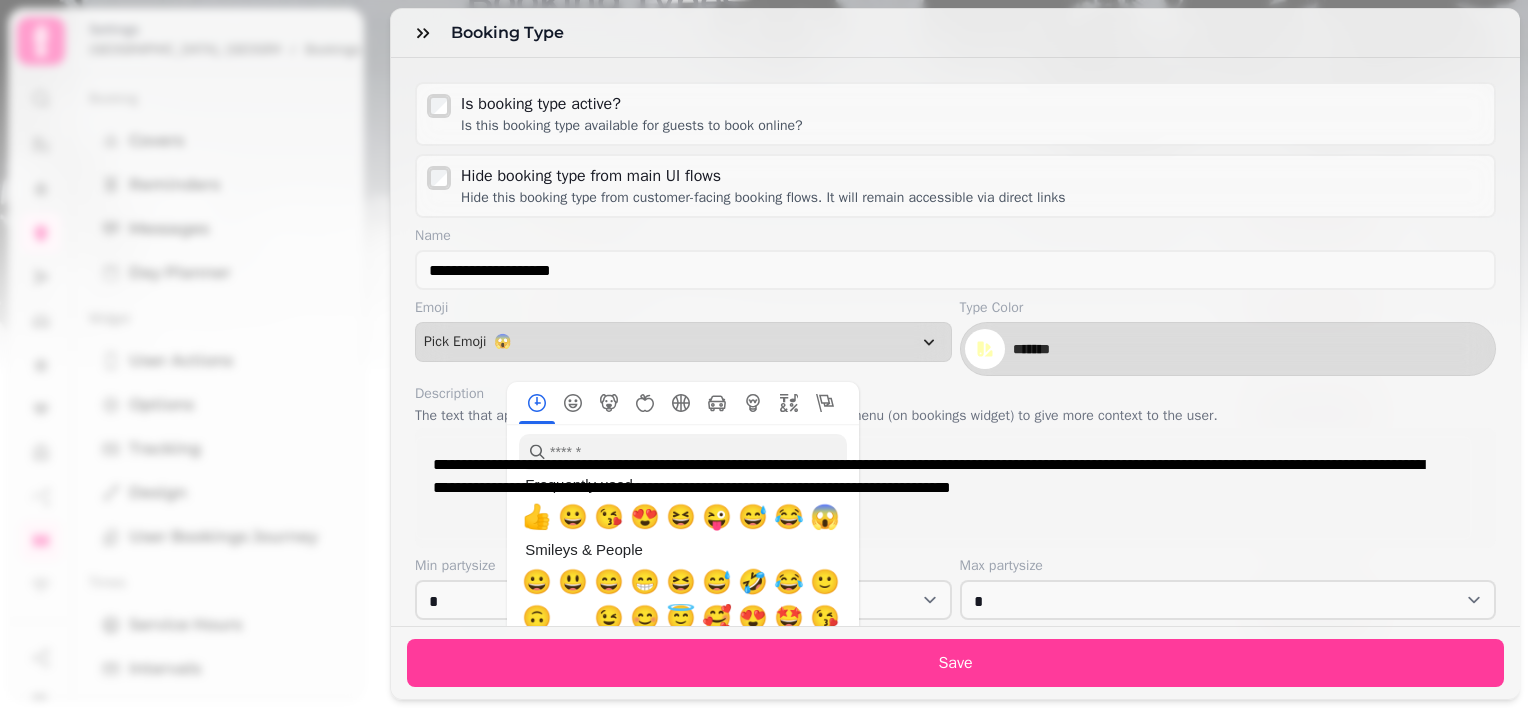 click on "**********" at bounding box center [929, 488] 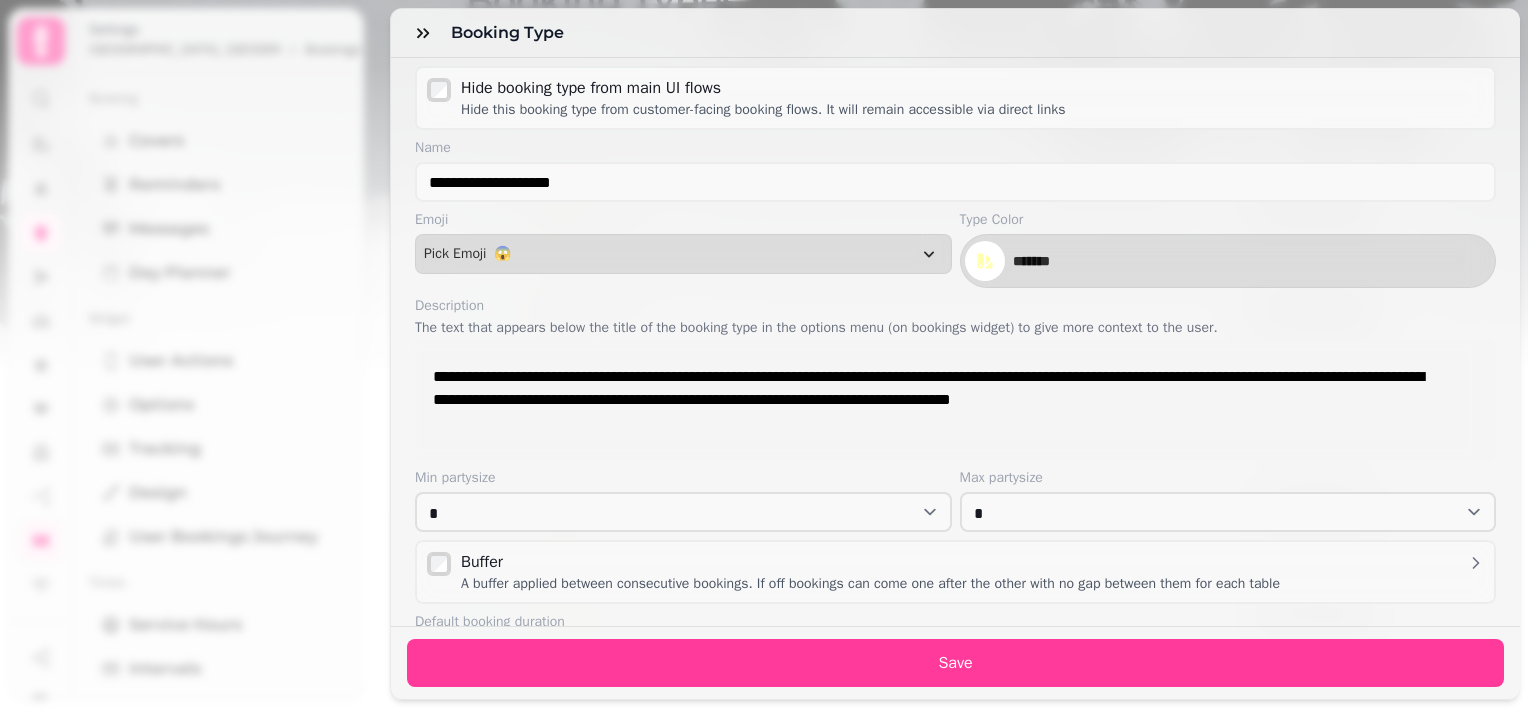 scroll, scrollTop: 90, scrollLeft: 0, axis: vertical 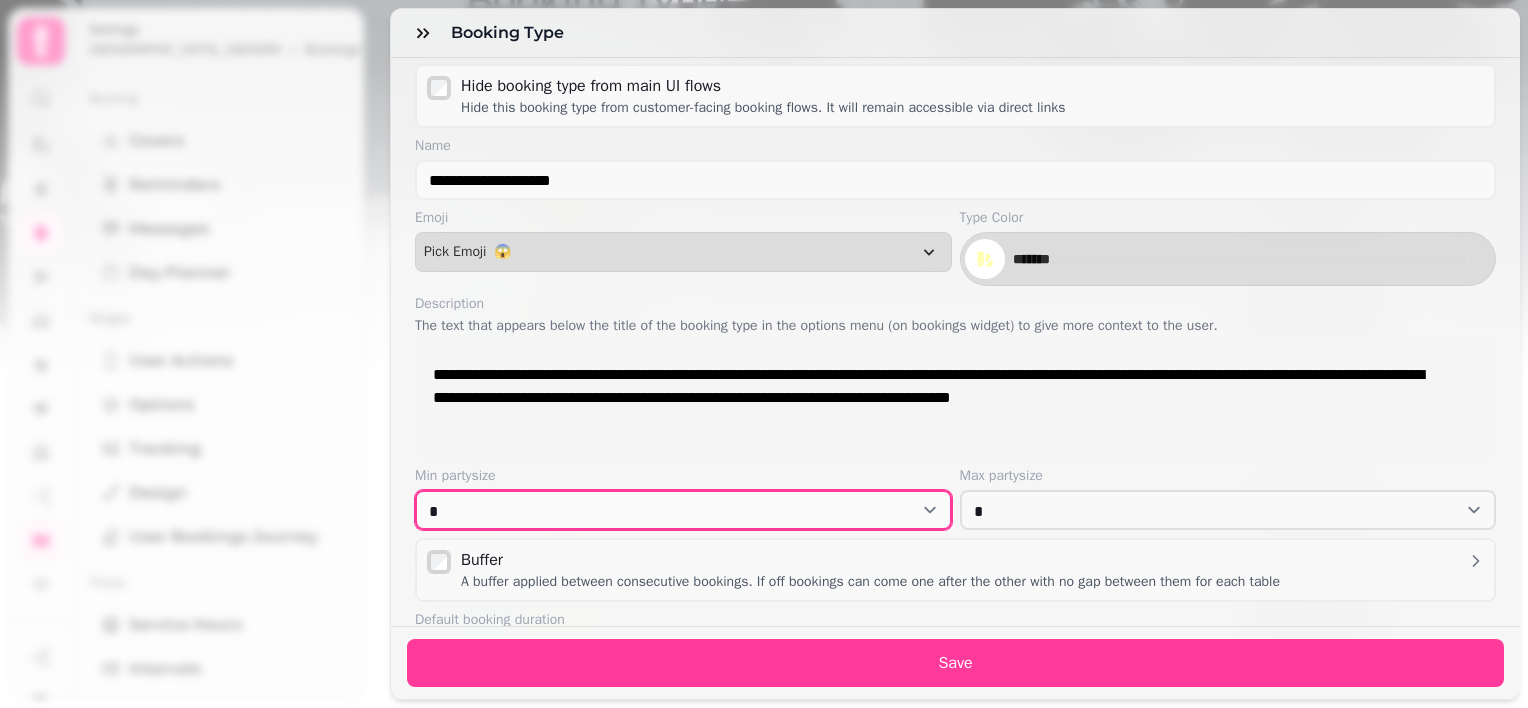 click on "* * * * * * * * * ** ** ** ** ** ** ** ** ** ** ** ** ** ** ** ** ** ** ** ** ** ** ** ** ** ** ** ** ** ** ** ** ** ** ** ** ** ** ** ** ** ** ** ** ** ** ** ** ** ** ** ** ** ** ** ** ** ** ** ** ** ** ** ** ** ** ** ** ** ** ** ** ** ** ** ** ** ** ** ** ** ** ** ** ** ** ** ** ** ** *** *** *** *** *** *** *** *** *** *** *** *** *** *** *** *** *** *** *** *** *** *** *** *** *** *** *** *** *** *** *** *** *** *** *** *** *** *** *** *** *** *** *** *** *** *** *** *** *** *** *** *** *** *** *** *** *** *** *** *** *** *** *** *** *** *** *** *** *** *** *** *** *** *** *** *** *** *** *** *** *** *** *** *** *** *** *** *** *** *** *** *** *** *** *** *** *** *** *** *** *** *** *** *** *** *** *** *** *** *** *** *** *** *** *** *** *** *** *** *** *** *** *** *** *** *** *** *** *** *** *** *** *** *** *** *** *** *** *** *** *** *** *** *** *** *** *** *** *** *** *** *** *** *** *** *** *** *** *** *** *** *** *** *** *** *** *** *** *** *** *** *** *** *** *** *** *** *** *** *** *** *** *** ***" at bounding box center (683, 510) 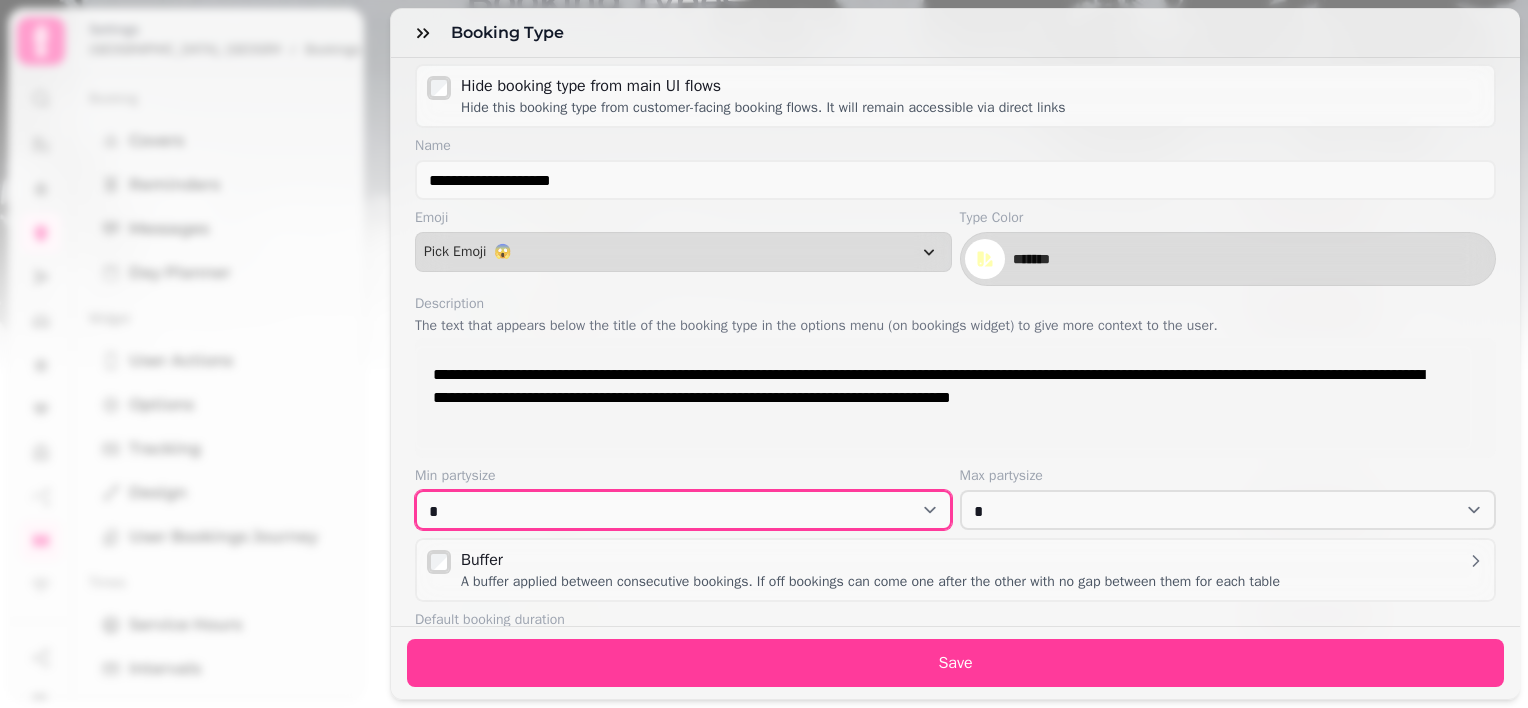 select on "*" 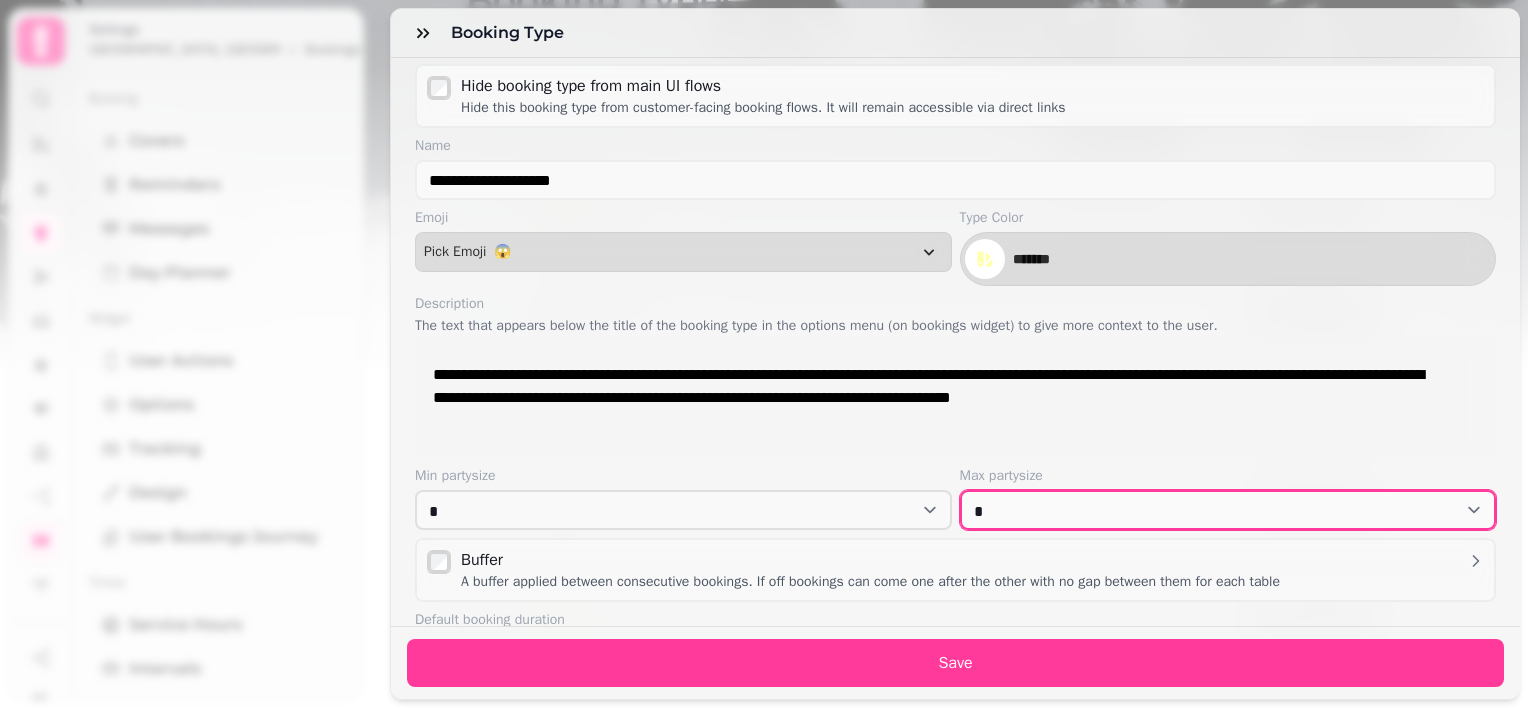 click on "* * * * * * * * ** ** ** ** ** ** ** ** ** ** ** ** ** ** ** ** ** ** ** ** ** ** ** ** ** ** ** ** ** ** ** ** ** ** ** ** ** ** ** ** ** ** ** ** ** ** ** ** ** ** ** ** ** ** ** ** ** ** ** ** ** ** ** ** ** ** ** ** ** ** ** ** ** ** ** ** ** ** ** ** ** ** ** ** ** ** ** ** ** ** *** *** *** *** *** *** *** *** *** *** *** *** *** *** *** *** *** *** *** *** *** *** *** *** *** *** *** *** *** *** *** *** *** *** *** *** *** *** *** *** *** *** *** *** *** *** *** *** *** *** *** *** *** *** *** *** *** *** *** *** *** *** *** *** *** *** *** *** *** *** *** *** *** *** *** *** *** *** *** *** *** *** *** *** *** *** *** *** *** *** *** *** *** *** *** *** *** *** *** *** *** *** *** *** *** *** *** *** *** *** *** *** *** *** *** *** *** *** *** *** *** *** *** *** *** *** *** *** *** *** *** *** *** *** *** *** *** *** *** *** *** *** *** *** *** *** *** *** *** *** *** *** *** *** *** *** *** *** *** *** *** *** *** *** *** *** *** *** *** *** *** *** *** *** *** *** *** *** *** *** *** *** *** ***" at bounding box center [1228, 510] 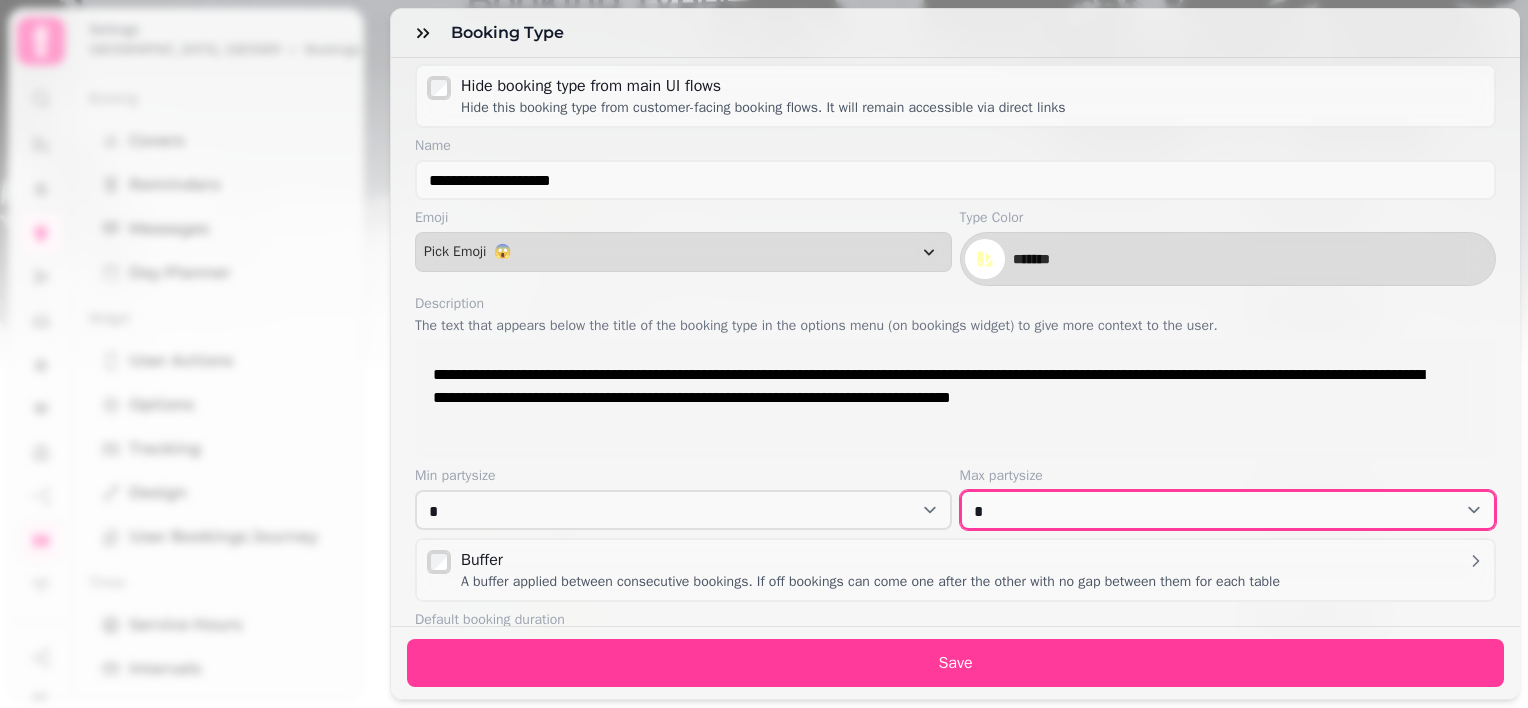select on "**" 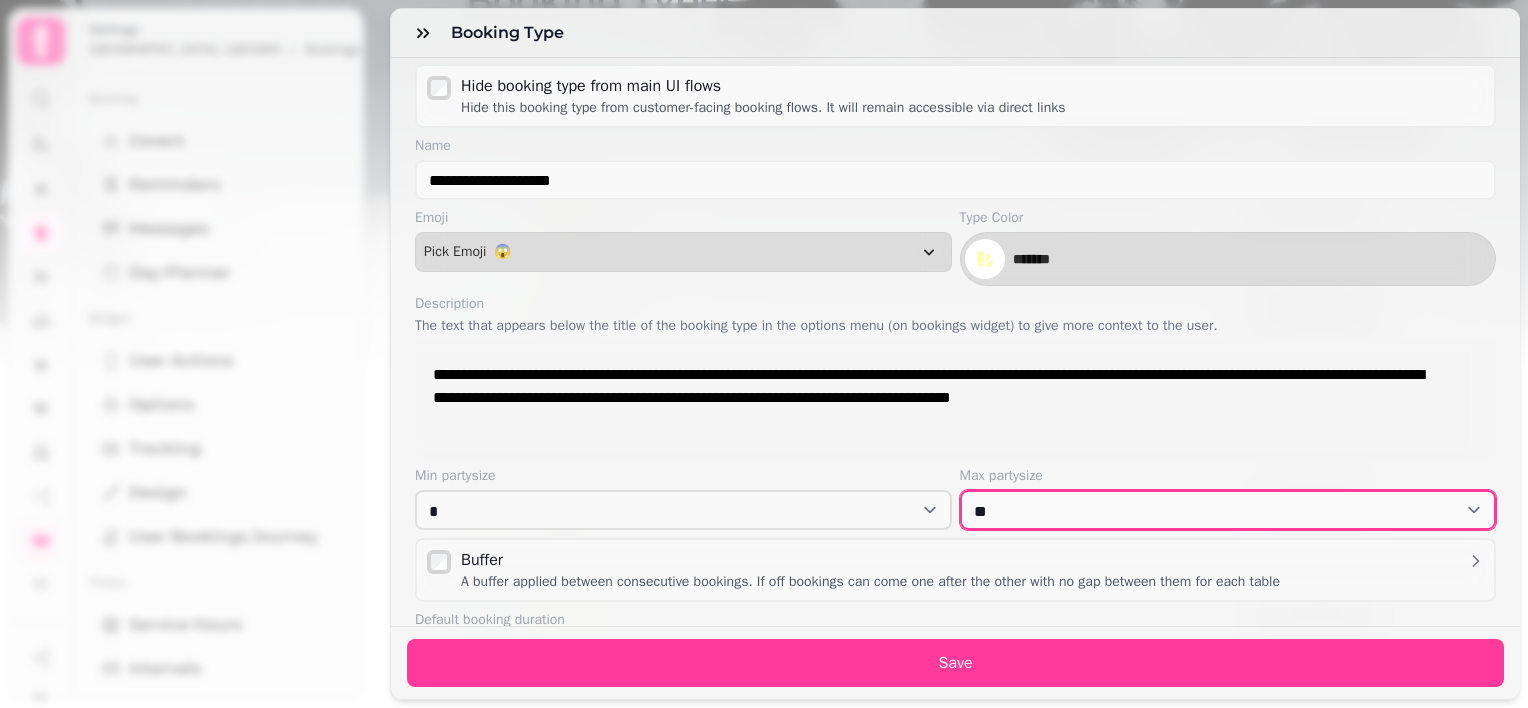 click on "* * * * * * * * ** ** ** ** ** ** ** ** ** ** ** ** ** ** ** ** ** ** ** ** ** ** ** ** ** ** ** ** ** ** ** ** ** ** ** ** ** ** ** ** ** ** ** ** ** ** ** ** ** ** ** ** ** ** ** ** ** ** ** ** ** ** ** ** ** ** ** ** ** ** ** ** ** ** ** ** ** ** ** ** ** ** ** ** ** ** ** ** ** ** *** *** *** *** *** *** *** *** *** *** *** *** *** *** *** *** *** *** *** *** *** *** *** *** *** *** *** *** *** *** *** *** *** *** *** *** *** *** *** *** *** *** *** *** *** *** *** *** *** *** *** *** *** *** *** *** *** *** *** *** *** *** *** *** *** *** *** *** *** *** *** *** *** *** *** *** *** *** *** *** *** *** *** *** *** *** *** *** *** *** *** *** *** *** *** *** *** *** *** *** *** *** *** *** *** *** *** *** *** *** *** *** *** *** *** *** *** *** *** *** *** *** *** *** *** *** *** *** *** *** *** *** *** *** *** *** *** *** *** *** *** *** *** *** *** *** *** *** *** *** *** *** *** *** *** *** *** *** *** *** *** *** *** *** *** *** *** *** *** *** *** *** *** *** *** *** *** *** *** *** *** *** *** ***" at bounding box center (1228, 510) 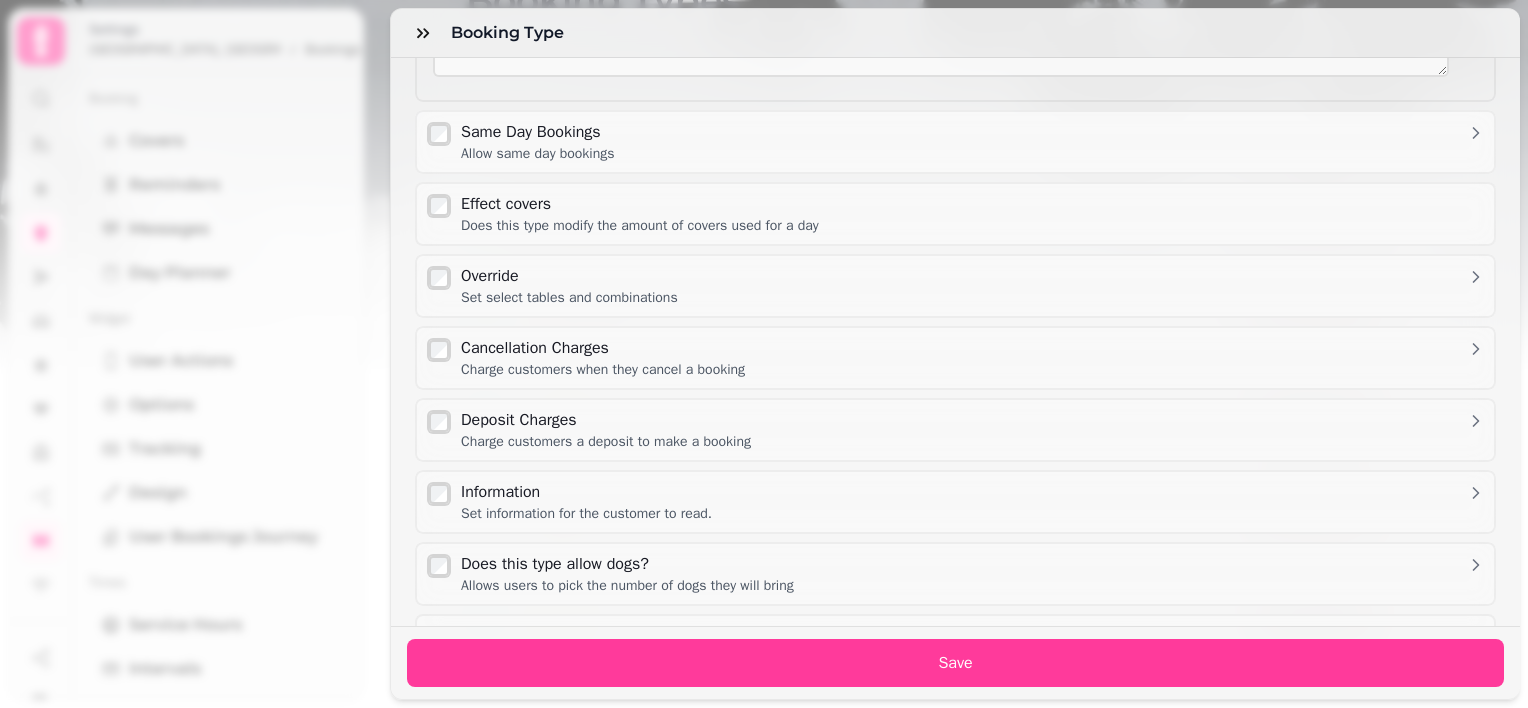 scroll, scrollTop: 1215, scrollLeft: 0, axis: vertical 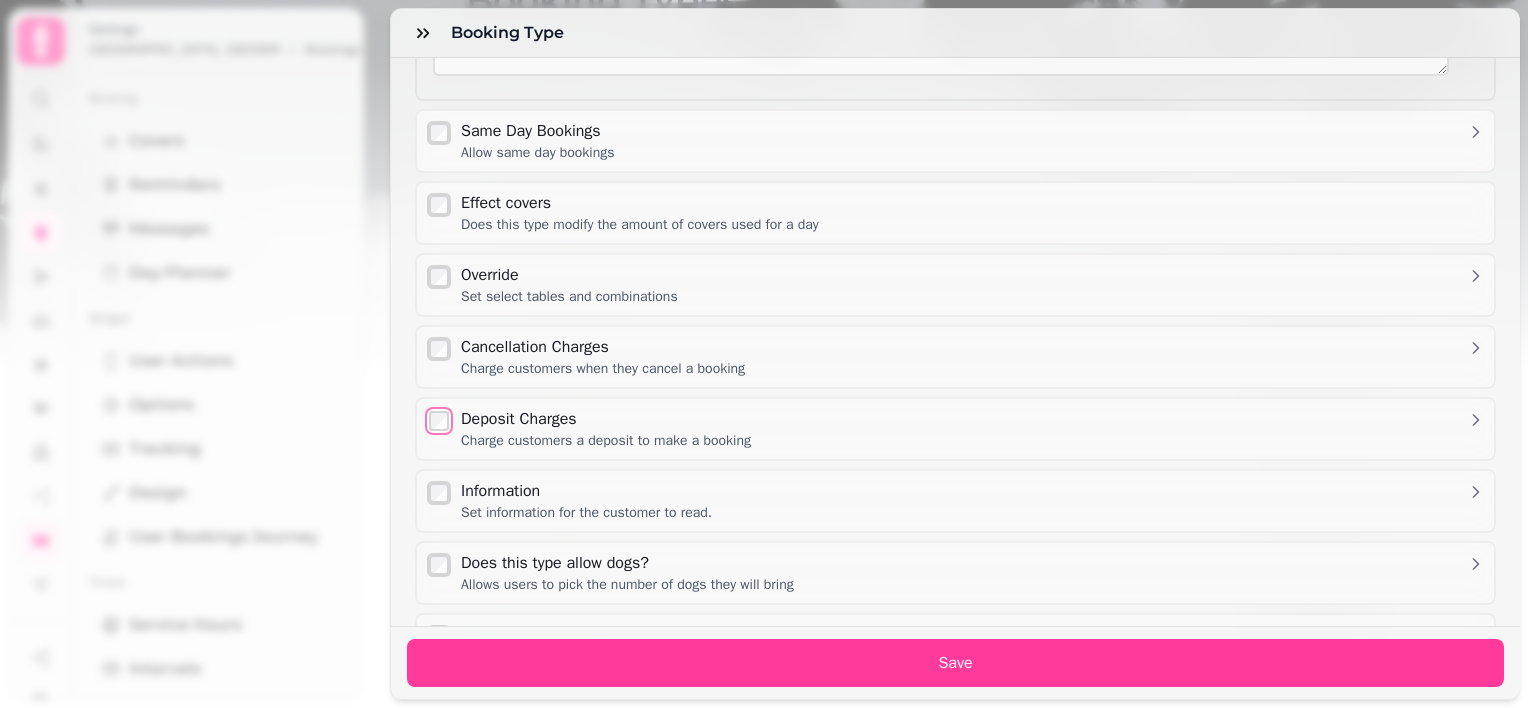 select on "*" 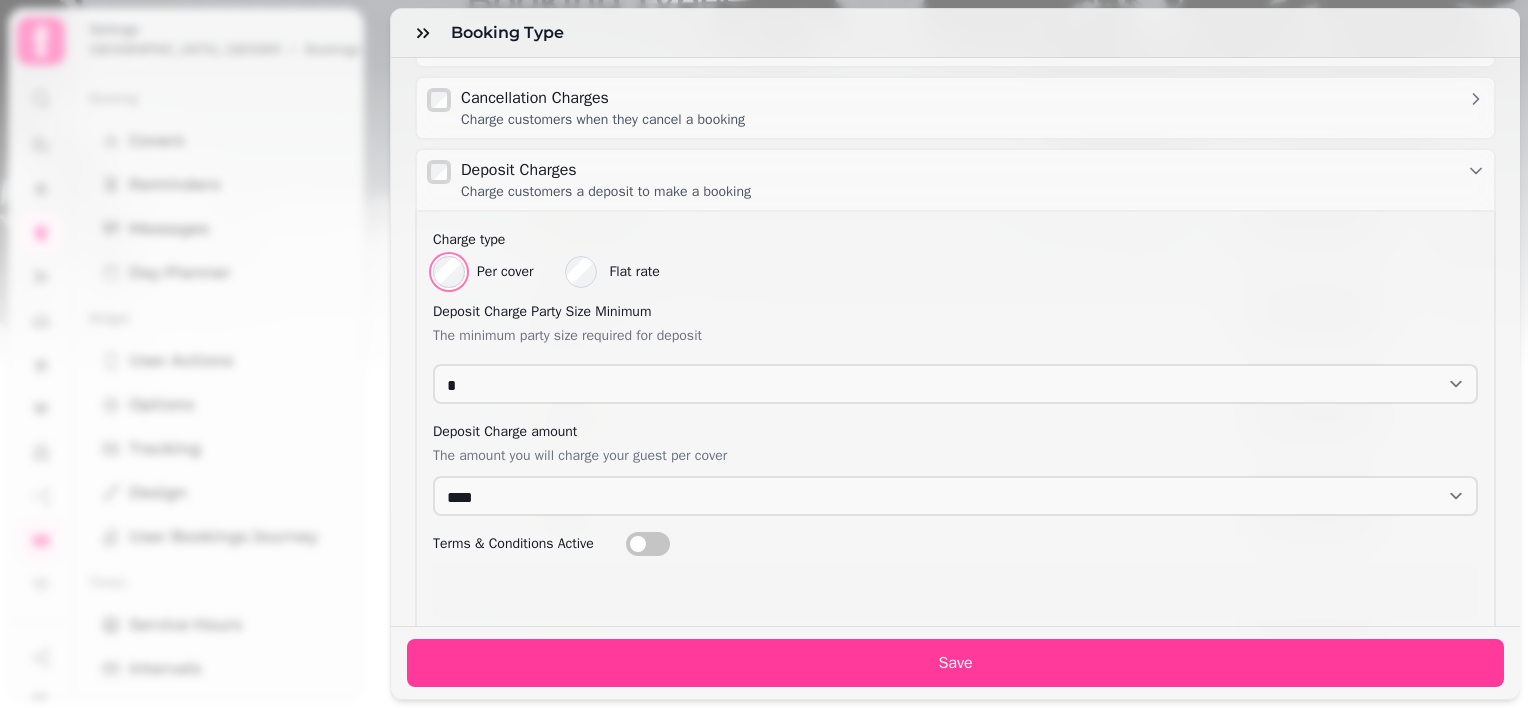 scroll, scrollTop: 1487, scrollLeft: 0, axis: vertical 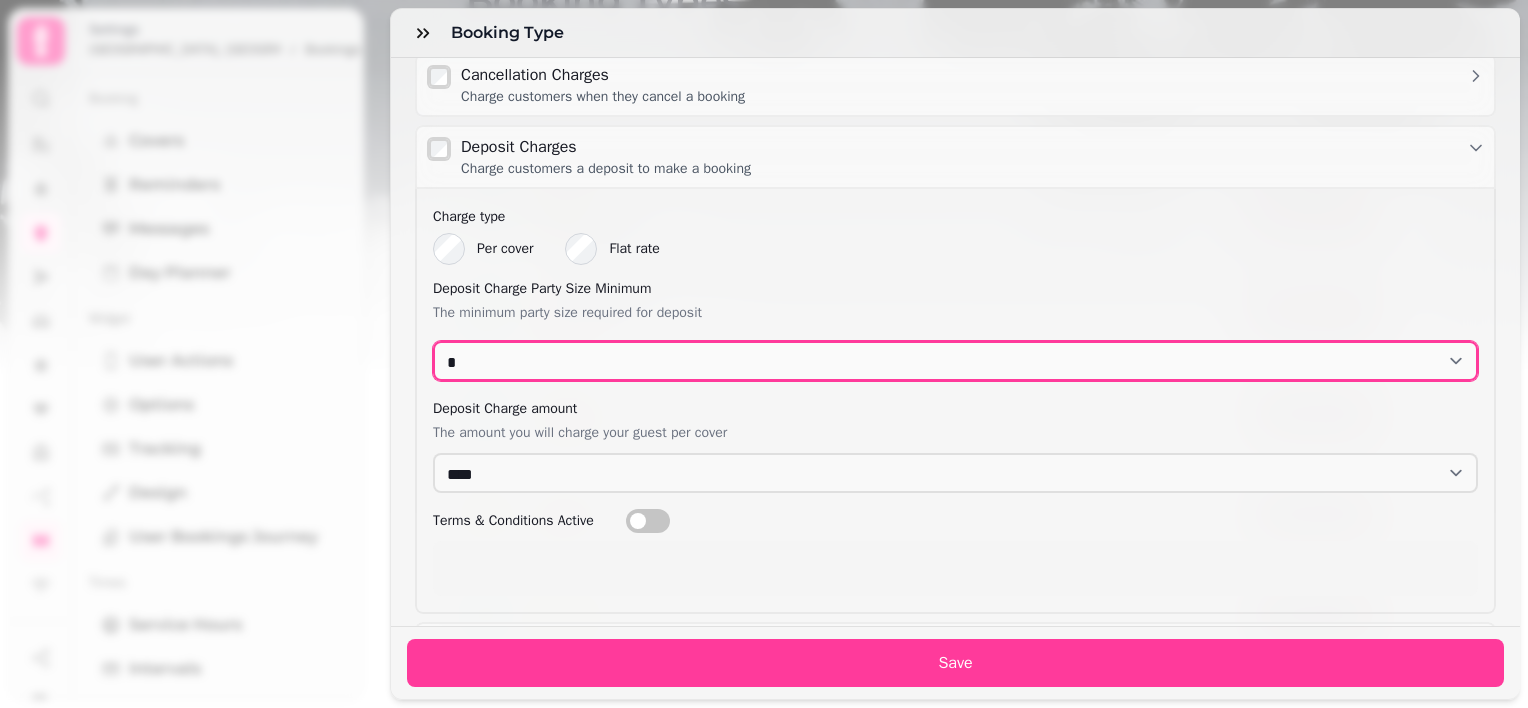 click on "* * * * * * * * * ** ** ** ** ** ** ** ** ** ** ** ** ** ** ** ** ** ** ** ** ** ** ** ** ** ** ** ** ** ** ** ** ** ** ** ** ** ** ** ** ** ** ** ** ** ** ** ** ** ** ** ** ** ** ** ** ** ** ** ** ** ** ** ** ** ** ** ** ** ** ** ** ** ** ** ** ** ** ** ** ** ** ** ** ** ** ** ** ** ** *** *** *** *** *** *** *** *** *** *** *** *** *** *** *** *** *** *** *** *** *** *** *** *** *** *** *** *** *** *** *** *** *** *** *** *** *** *** *** *** *** *** *** *** *** *** *** *** *** *** *** *** *** *** *** *** *** *** *** *** *** *** *** *** *** *** *** *** *** *** *** *** *** *** *** *** *** *** *** *** *** *** *** *** *** *** *** *** *** *** *** *** *** *** *** *** *** *** *** *** *** *** *** *** *** *** *** *** *** *** *** *** *** *** *** *** *** *** *** *** *** *** *** *** *** *** *** *** *** *** *** *** *** *** *** *** *** *** *** *** *** *** *** *** *** *** *** *** *** *** *** *** *** *** *** *** *** *** *** *** *** *** *** *** *** *** *** *** *** *** *** *** *** *** *** *** *** *** *** *** *** *** *** ***" at bounding box center [955, 361] 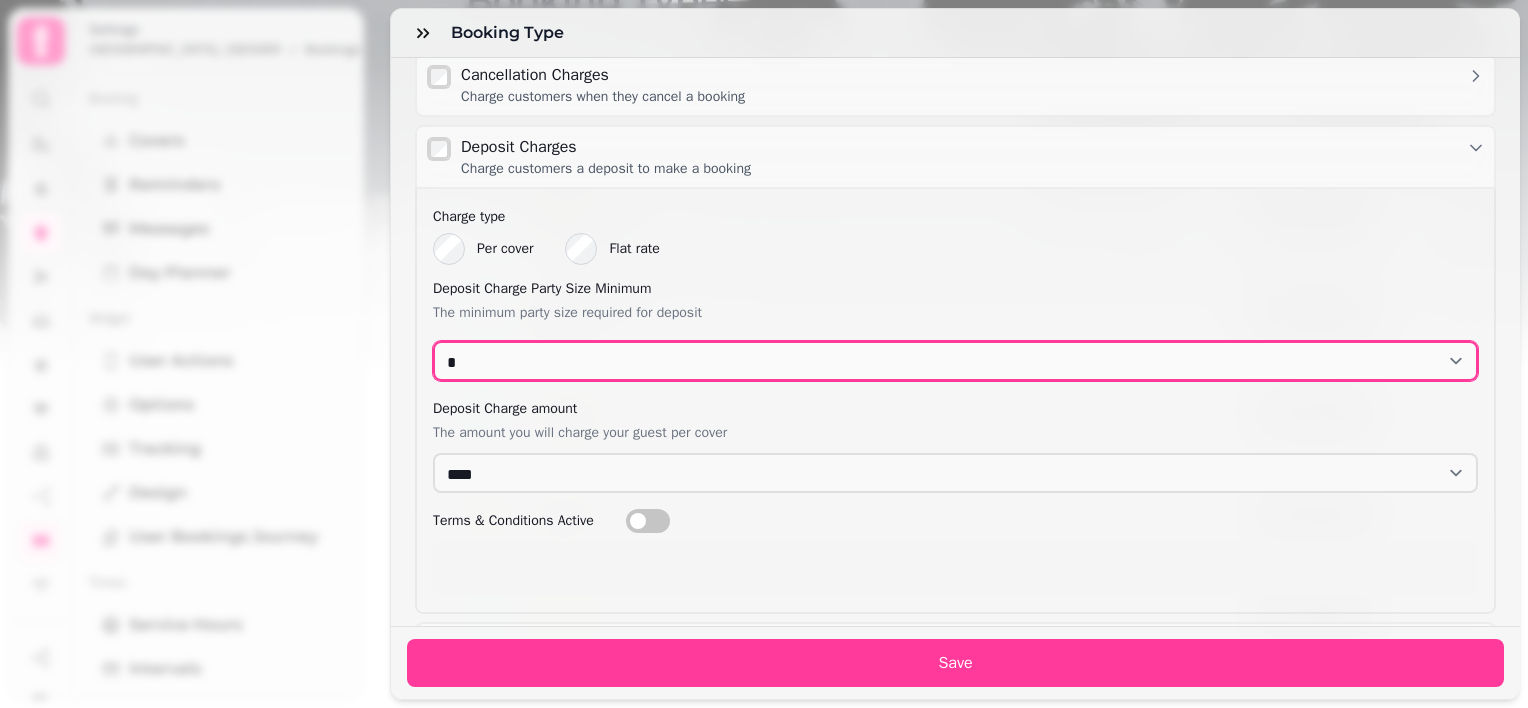 select on "*" 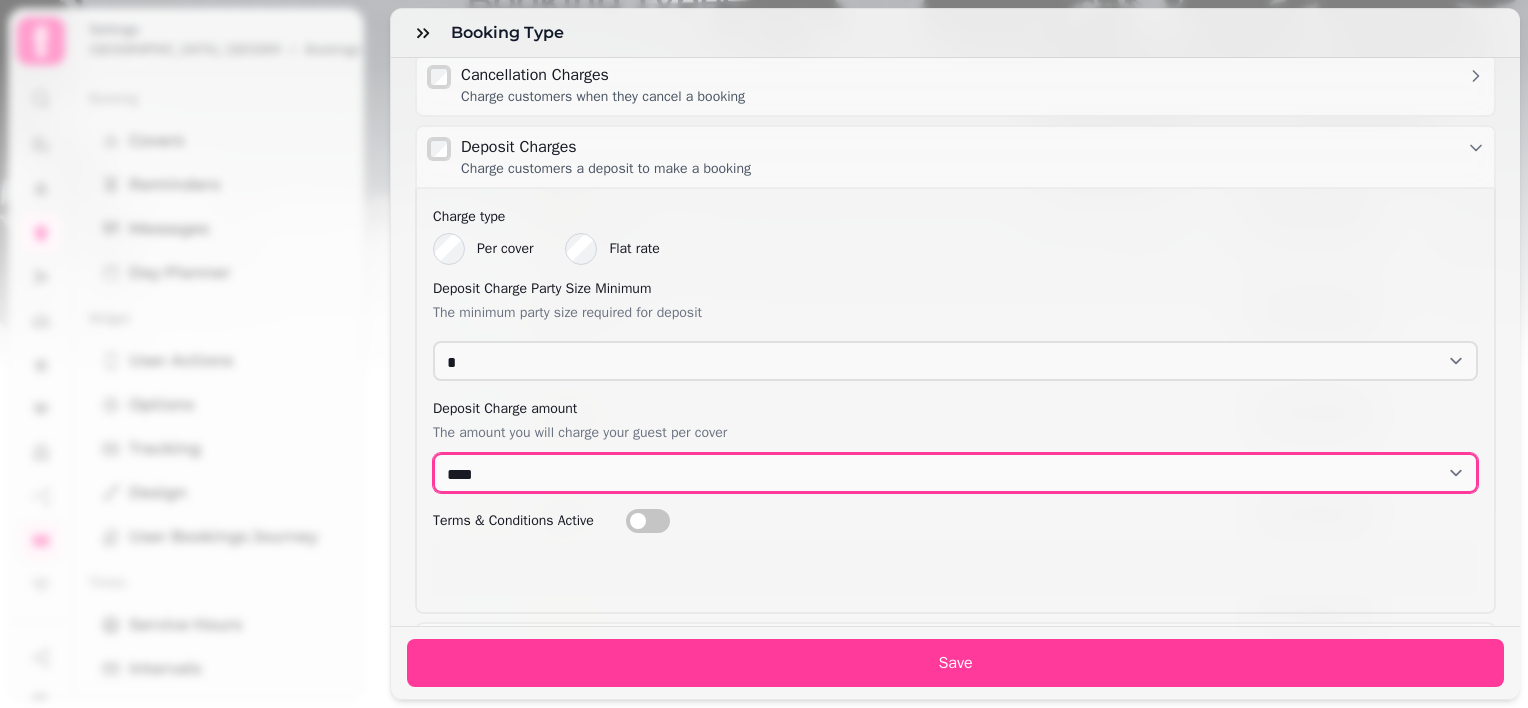 click on "*** *** *** *** *** *** *** *** *** **** **** **** **** **** **** **** **** **** **** **** **** **** **** **** **** **** **** **** **** **** **** **** **** **** **** **** **** **** **** **** **** **** **** **** **** **** **** **** **** **** **** **** **** **** **** **** **** **** **** **** **** **** **** **** **** **** **** **** **** **** **** **** **** **** **** **** **** **** **** **** **** **** **** **** **** **** **** **** **** **** **** **** **** **** **** **** **** **** **** ***** ***** ***** ***** ***** ***** ***** ***** ***** ***** ***** ***** ***** ***** ***** ***** ***** ***** ***** ***** ***** ***** ***** ***** ***** ***** ***** ***** ***** ***** ***** ***** ***** ***** ***** ***** ***** ***** ***** ***** ***** ***** ***** ***** ***** ***** ***** ***** ***** ***** ***** ***** ***** ***** ***** ***** ***** ***** ***** ***** ***** ***** ***** ***** ***** ***** ***** ***** ***** ***** ***** ***** ***** ***** ***** ***** ***** ***** ***** ***** ***** ***** ***** ***** ***** ***** ***** ***** *****" at bounding box center (955, 473) 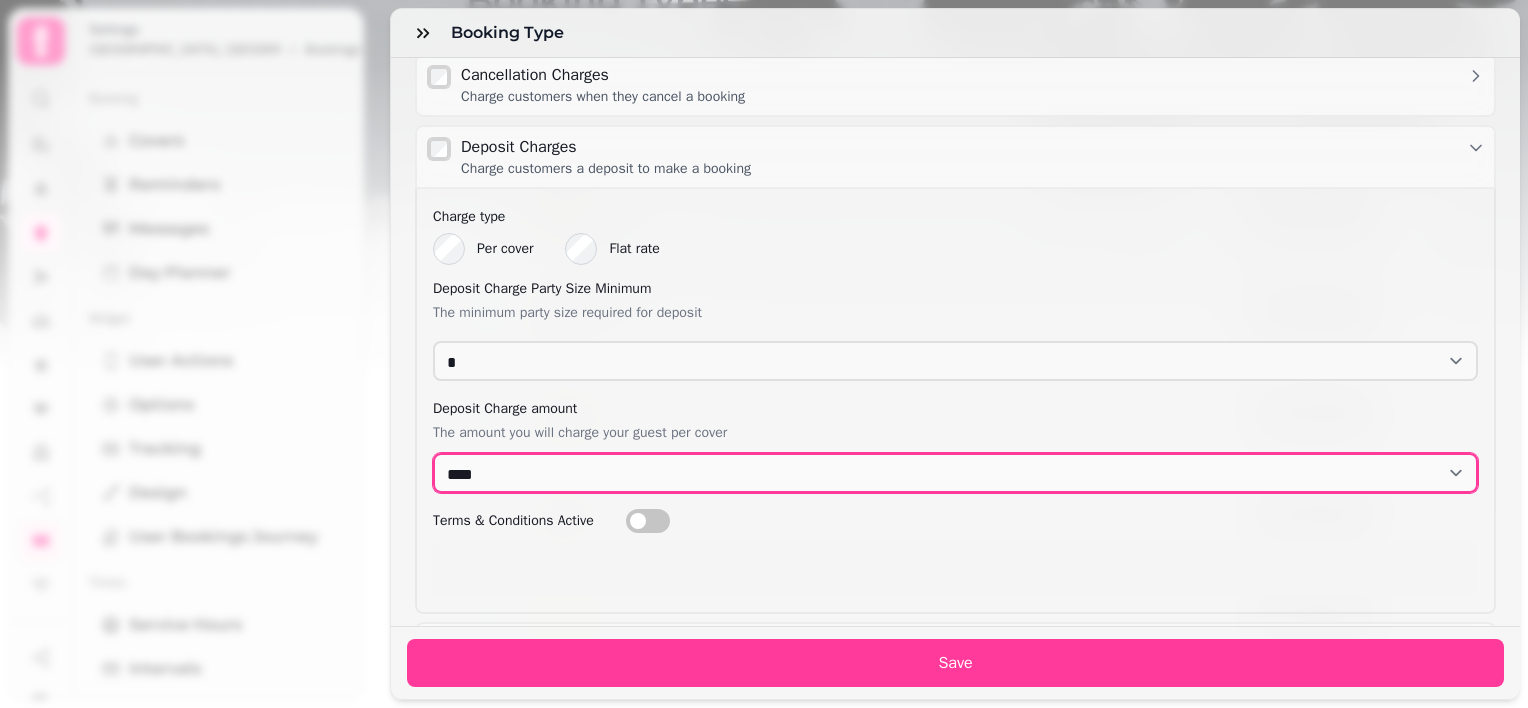click on "*** *** *** *** *** *** *** *** *** **** **** **** **** **** **** **** **** **** **** **** **** **** **** **** **** **** **** **** **** **** **** **** **** **** **** **** **** **** **** **** **** **** **** **** **** **** **** **** **** **** **** **** **** **** **** **** **** **** **** **** **** **** **** **** **** **** **** **** **** **** **** **** **** **** **** **** **** **** **** **** **** **** **** **** **** **** **** **** **** **** **** **** **** **** **** **** **** **** **** ***** ***** ***** ***** ***** ***** ***** ***** ***** ***** ***** ***** ***** ***** ***** ***** ***** ***** ***** ***** ***** ***** ***** ***** ***** ***** ***** ***** ***** ***** ***** ***** ***** ***** ***** ***** ***** ***** ***** ***** ***** ***** ***** ***** ***** ***** ***** ***** ***** ***** ***** ***** ***** ***** ***** ***** ***** ***** ***** ***** ***** ***** ***** ***** ***** ***** ***** ***** ***** ***** ***** ***** ***** ***** ***** ***** ***** ***** ***** ***** ***** ***** ***** ***** ***** ***** ***** ***** *****" at bounding box center [955, 473] 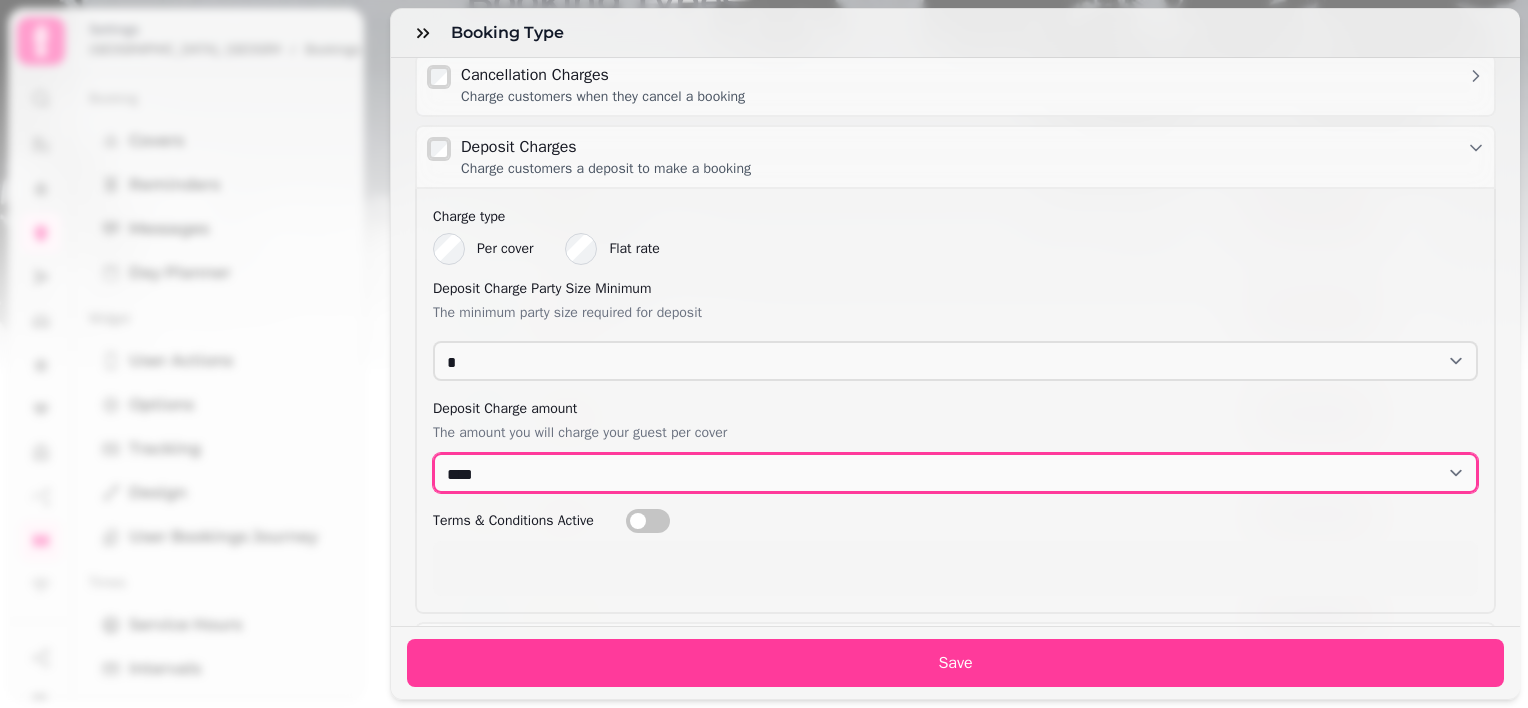 click on "*** *** *** *** *** *** *** *** *** **** **** **** **** **** **** **** **** **** **** **** **** **** **** **** **** **** **** **** **** **** **** **** **** **** **** **** **** **** **** **** **** **** **** **** **** **** **** **** **** **** **** **** **** **** **** **** **** **** **** **** **** **** **** **** **** **** **** **** **** **** **** **** **** **** **** **** **** **** **** **** **** **** **** **** **** **** **** **** **** **** **** **** **** **** **** **** **** **** **** ***** ***** ***** ***** ***** ***** ***** ***** ***** ***** ***** ***** ***** ***** ***** ***** ***** ***** ***** ***** ***** ***** ***** ***** ***** ***** ***** ***** ***** ***** ***** ***** ***** ***** ***** ***** ***** ***** ***** ***** ***** ***** ***** ***** ***** ***** ***** ***** ***** ***** ***** ***** ***** ***** ***** ***** ***** ***** ***** ***** ***** ***** ***** ***** ***** ***** ***** ***** ***** ***** ***** ***** ***** ***** ***** ***** ***** ***** ***** ***** ***** ***** ***** ***** ***** ***** ***** ***** *****" at bounding box center [955, 473] 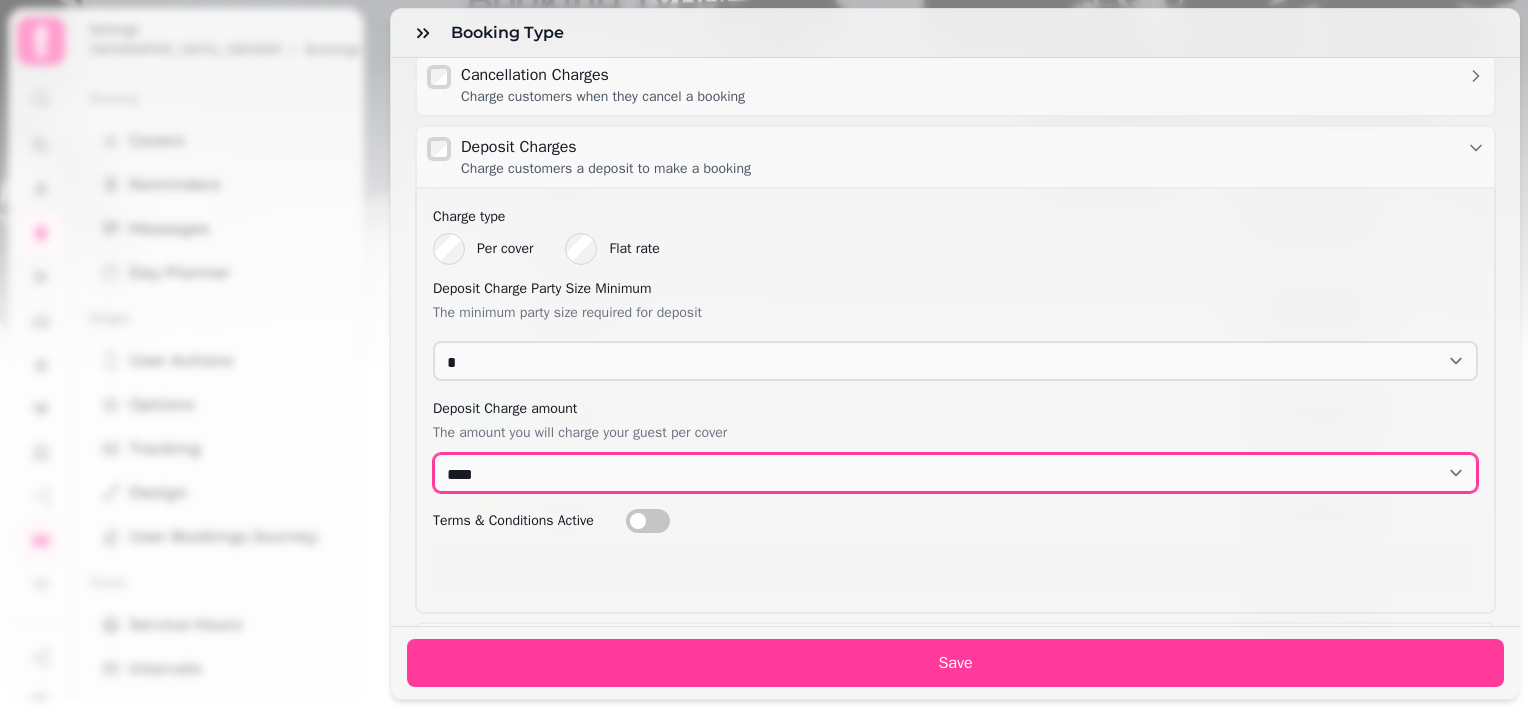 select on "****" 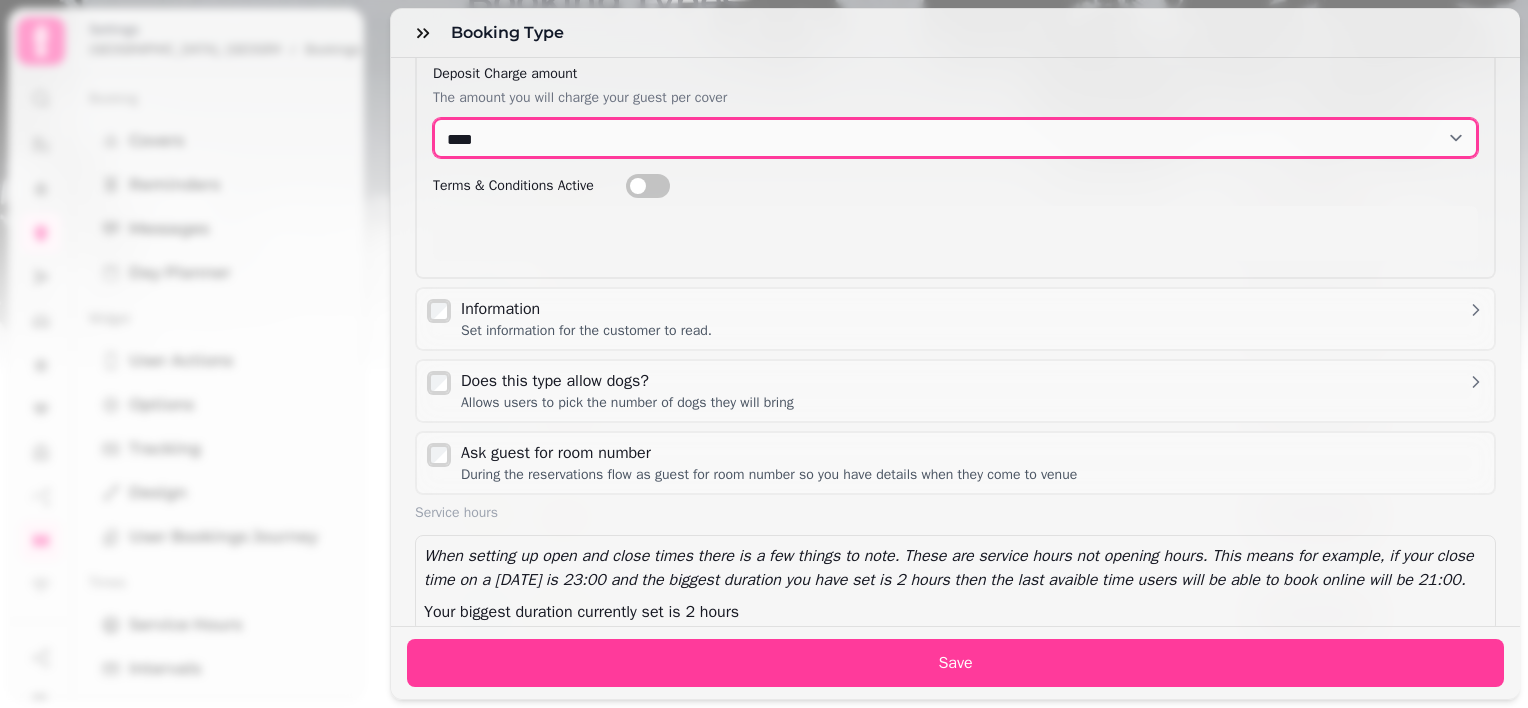 scroll, scrollTop: 1823, scrollLeft: 0, axis: vertical 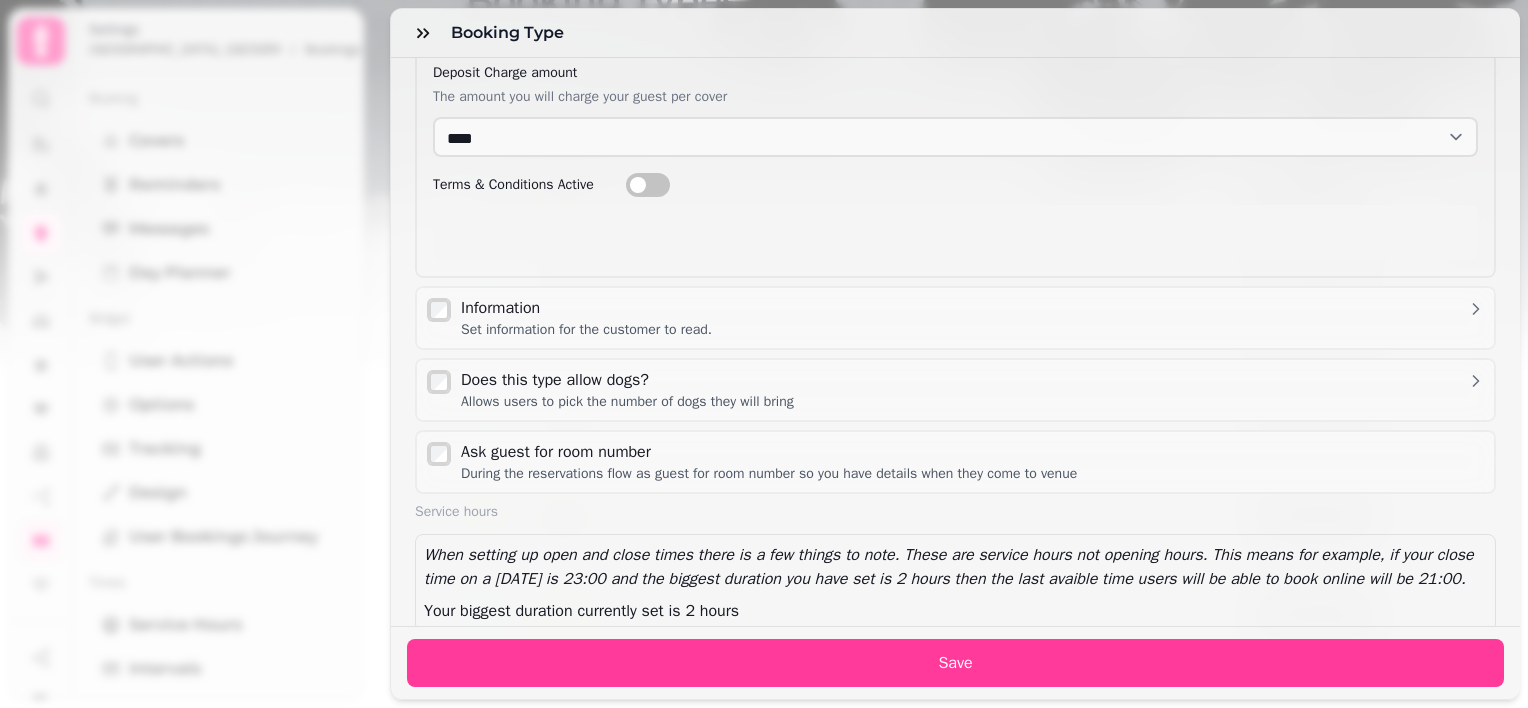 click at bounding box center (638, 185) 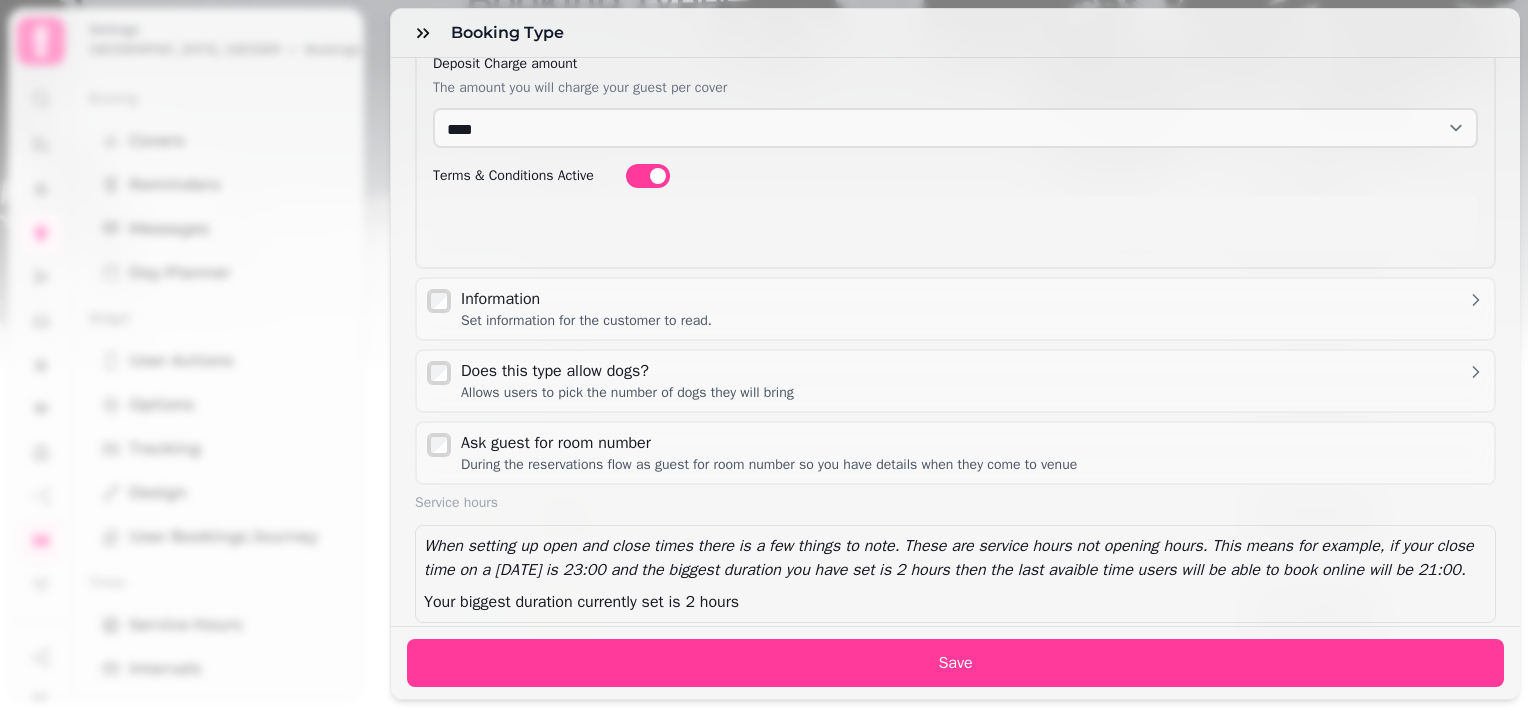 scroll, scrollTop: 1832, scrollLeft: 0, axis: vertical 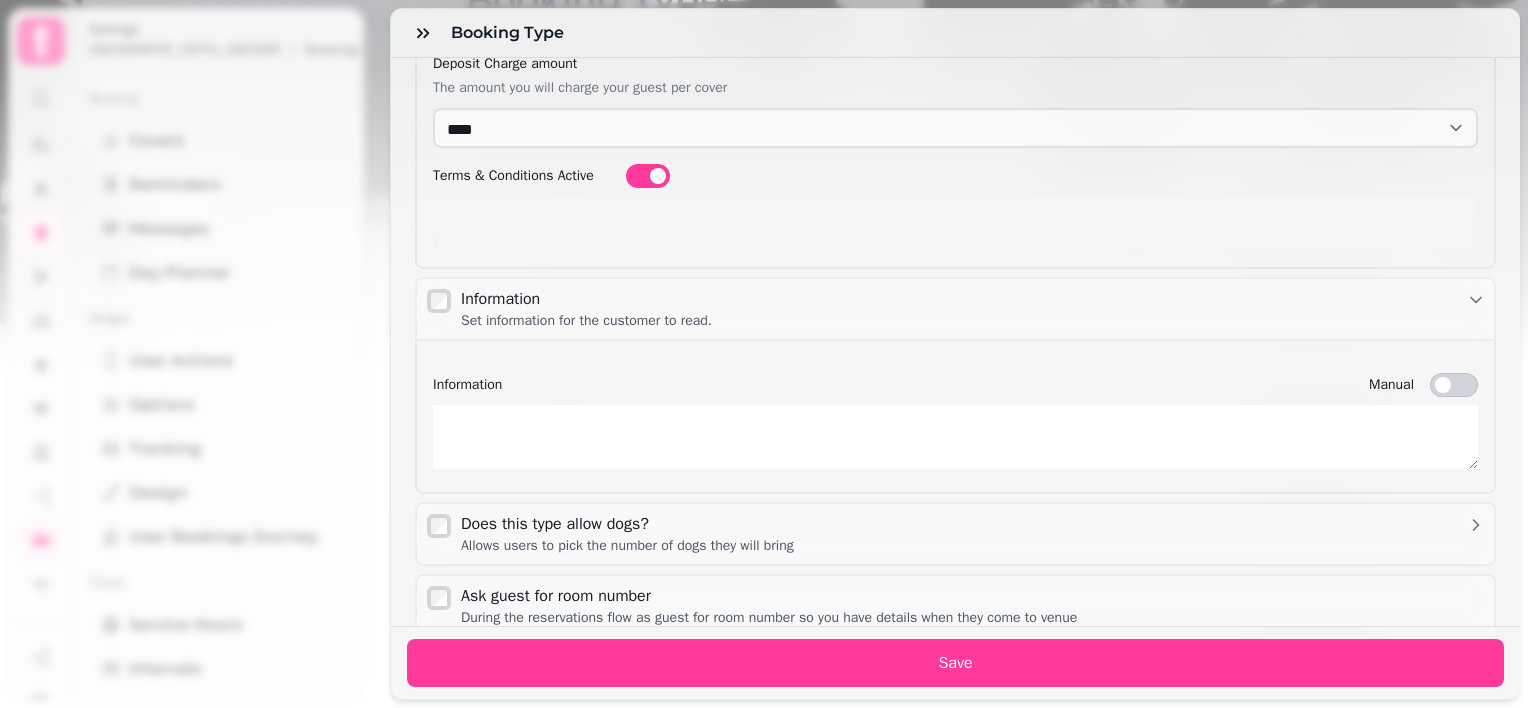 click at bounding box center (955, 437) 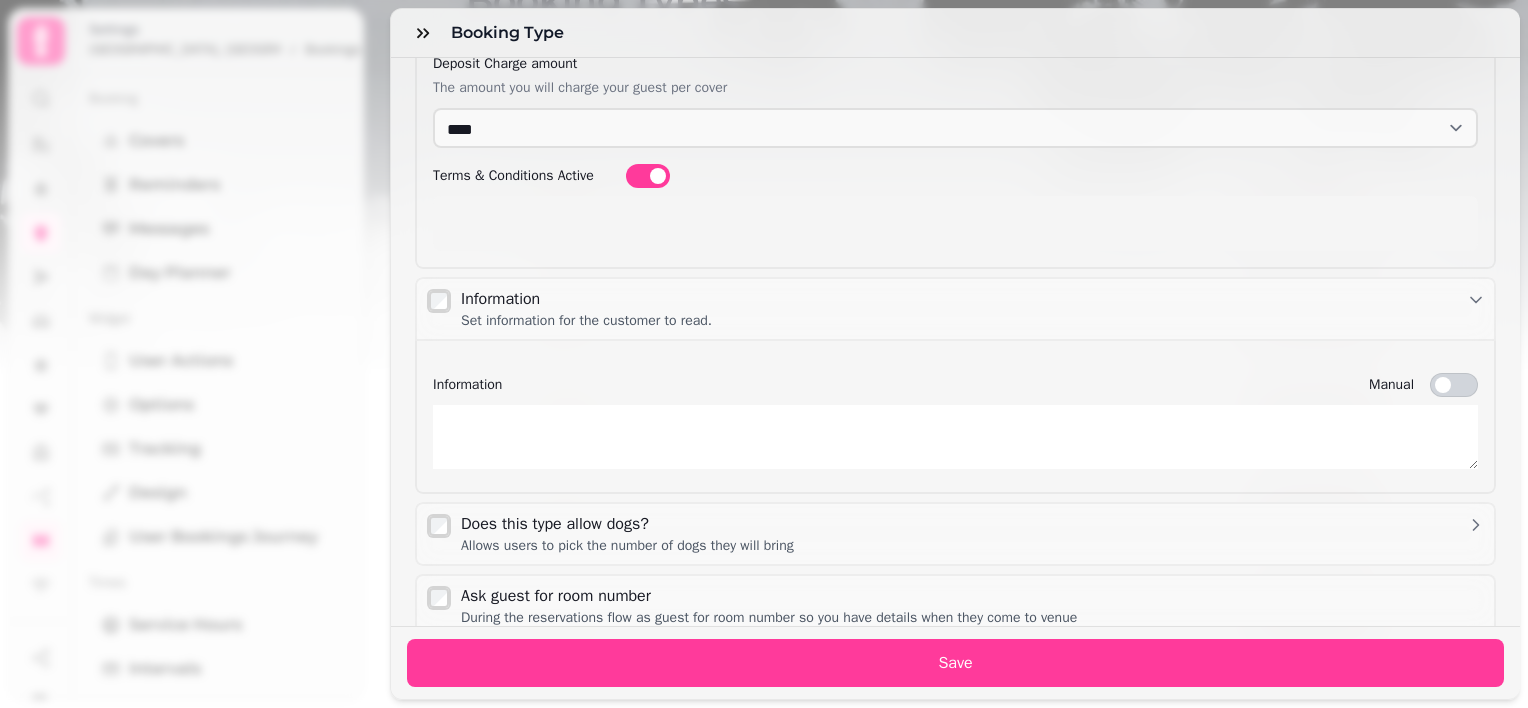 paste on "**********" 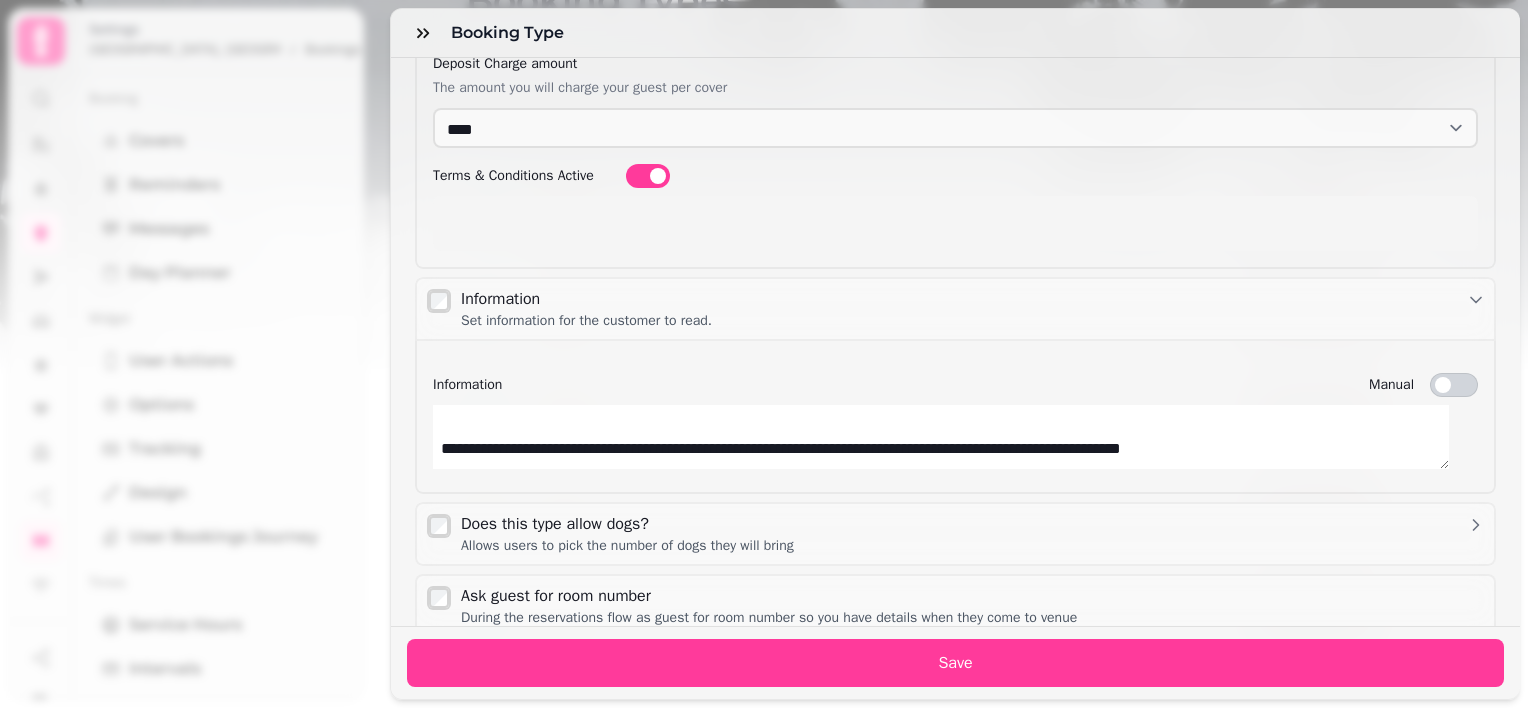 scroll, scrollTop: 264, scrollLeft: 0, axis: vertical 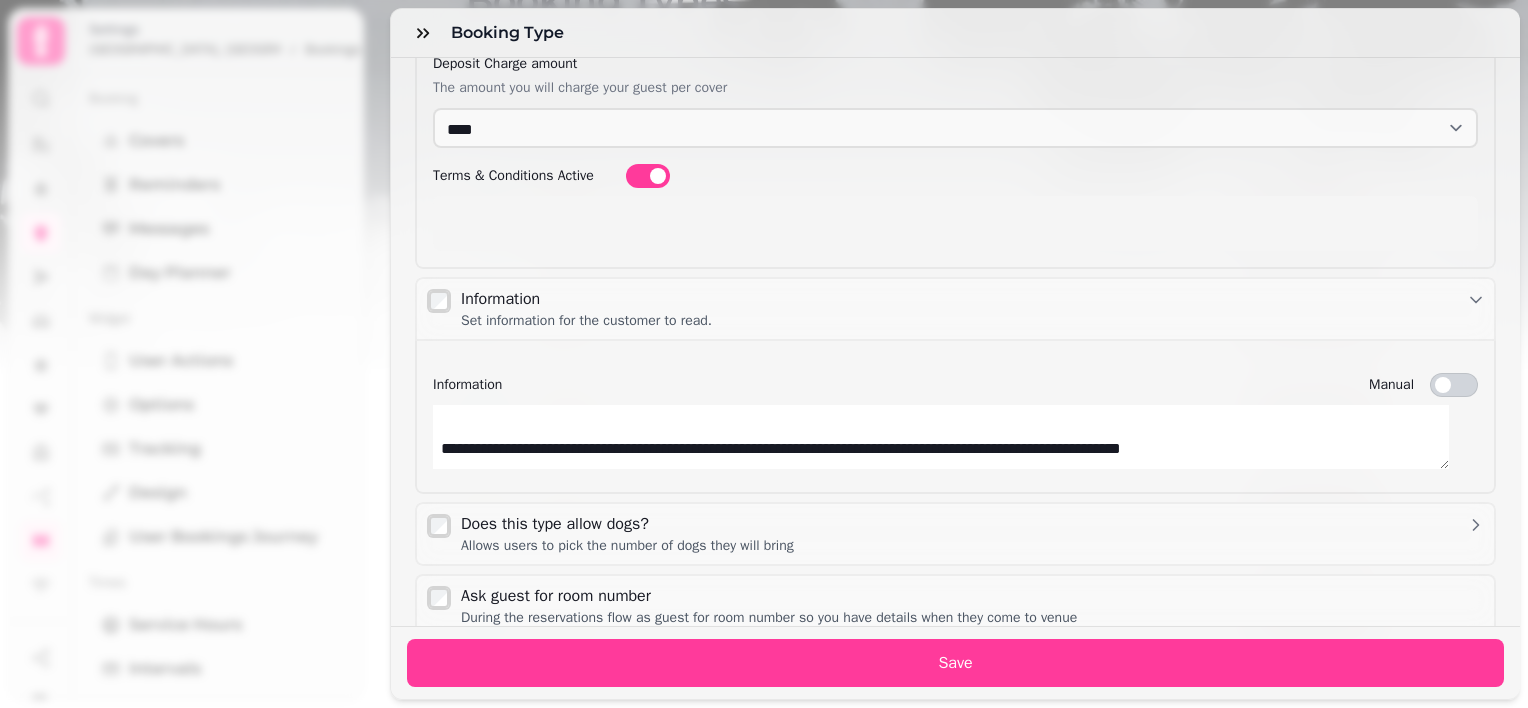 type on "**********" 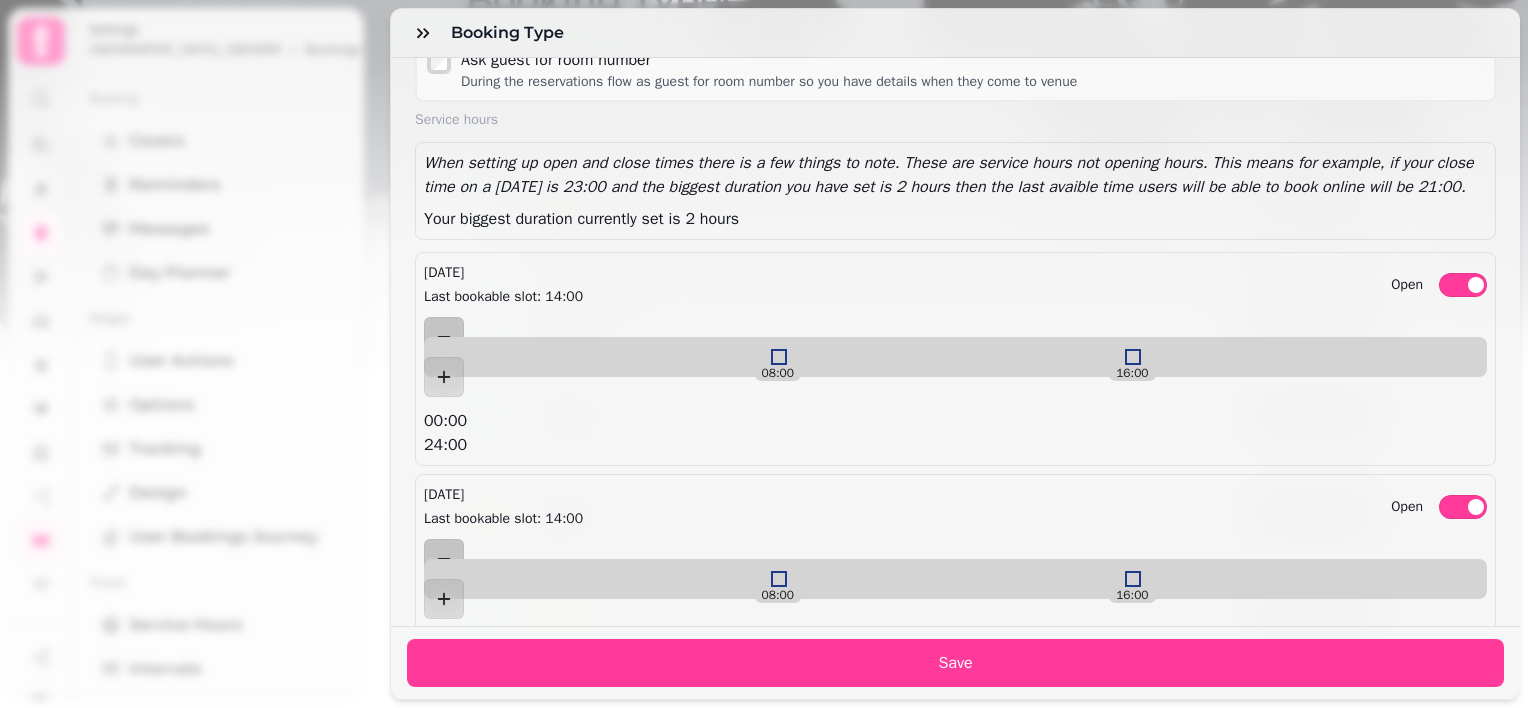 scroll, scrollTop: 2371, scrollLeft: 0, axis: vertical 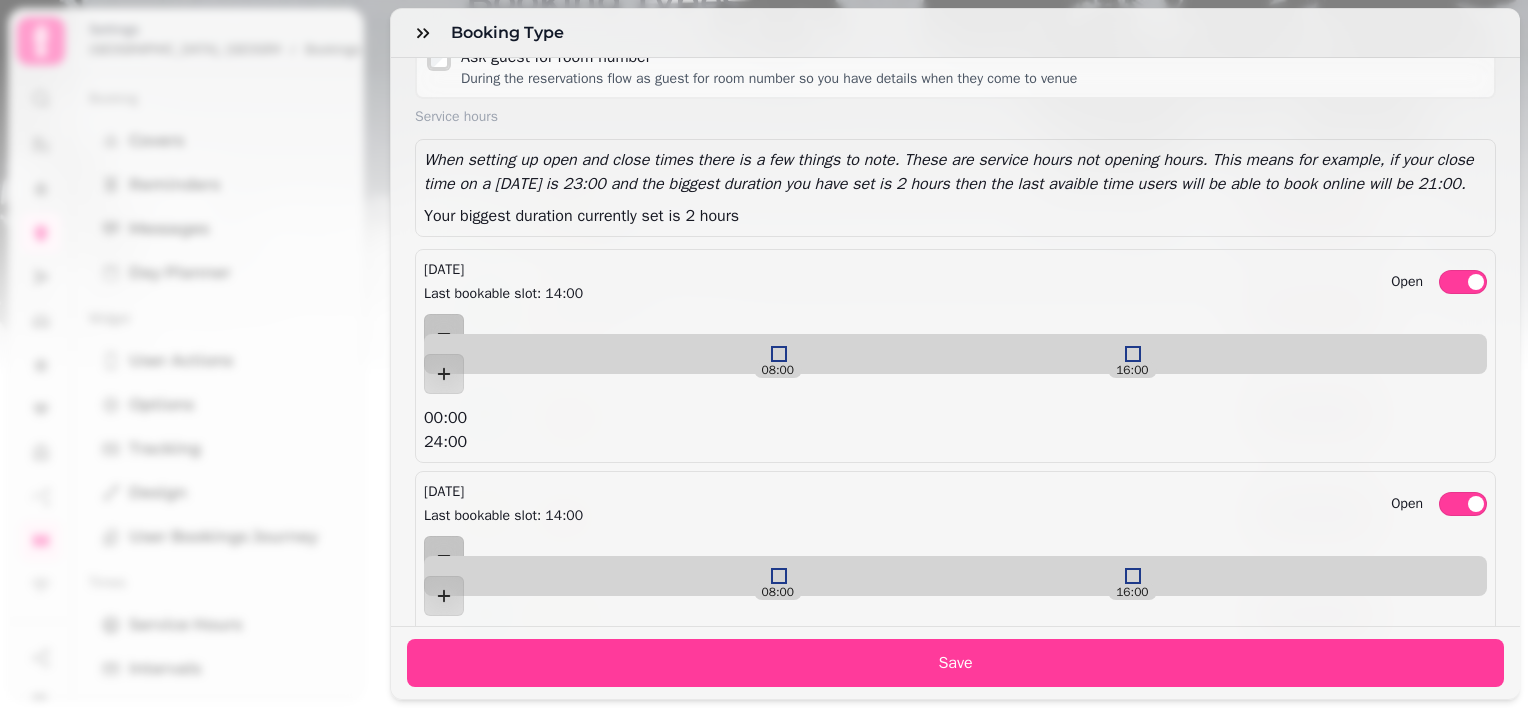click on "Monday Last bookable slot:   14:00 Open" at bounding box center (955, 282) 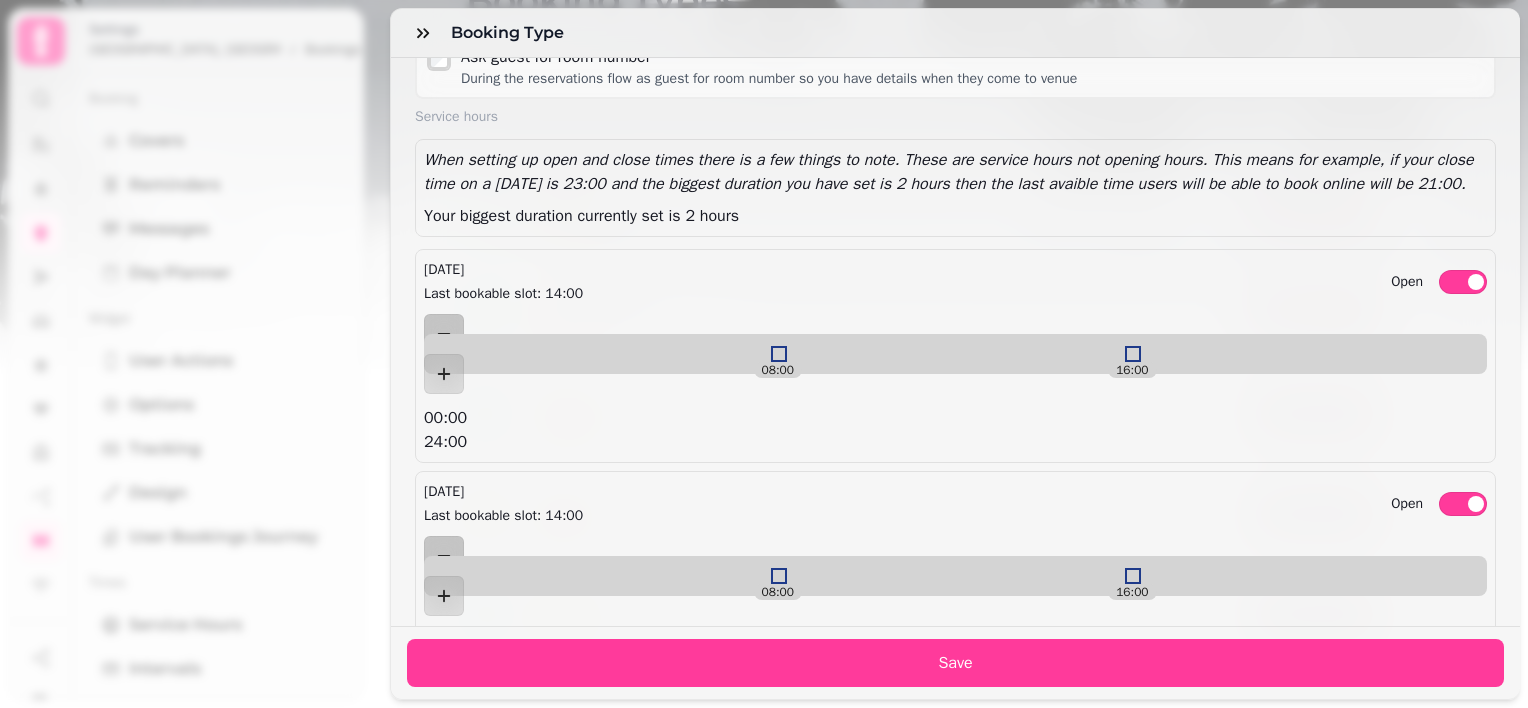 click on "Open" at bounding box center [1463, 282] 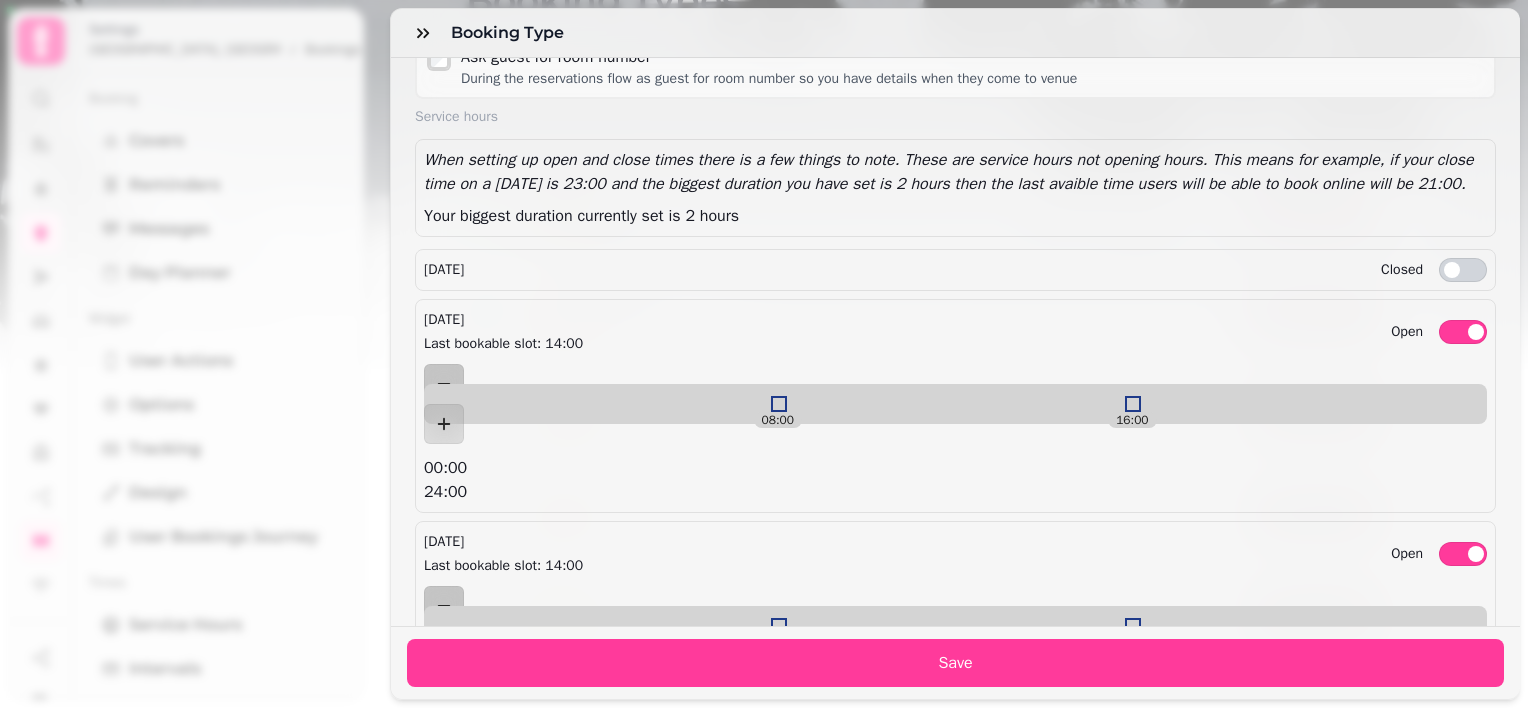 click on "Open" at bounding box center [1463, 332] 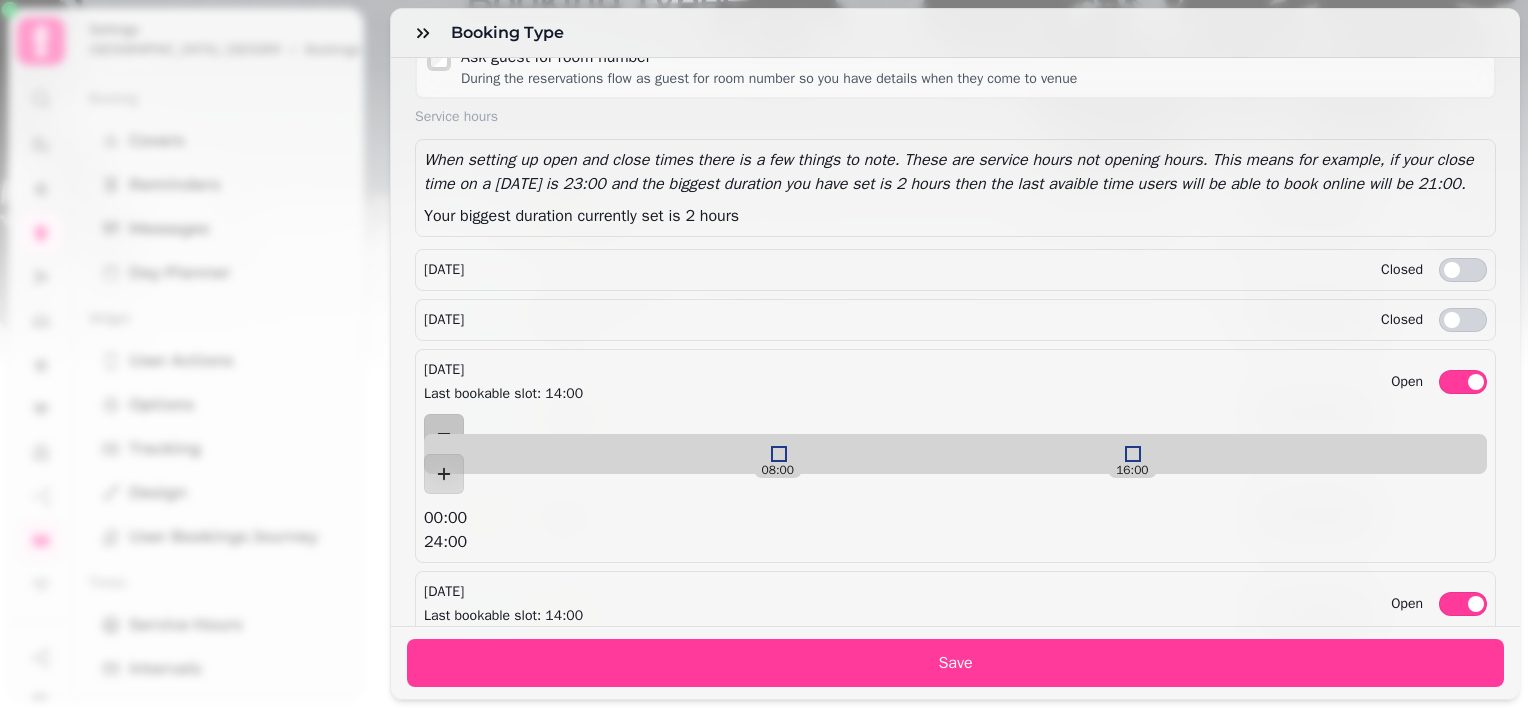 click on "Open" at bounding box center [1463, 382] 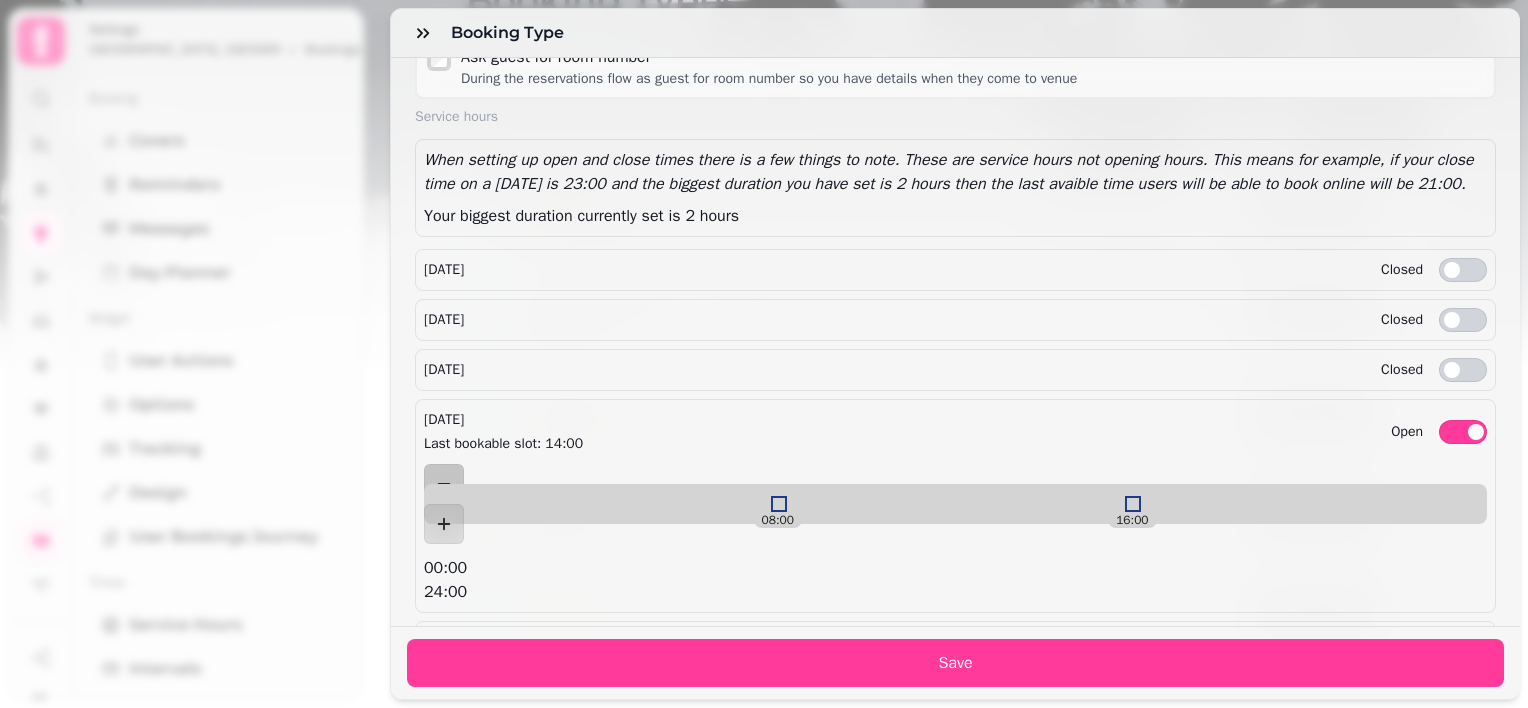 click on "Open" at bounding box center [1463, 432] 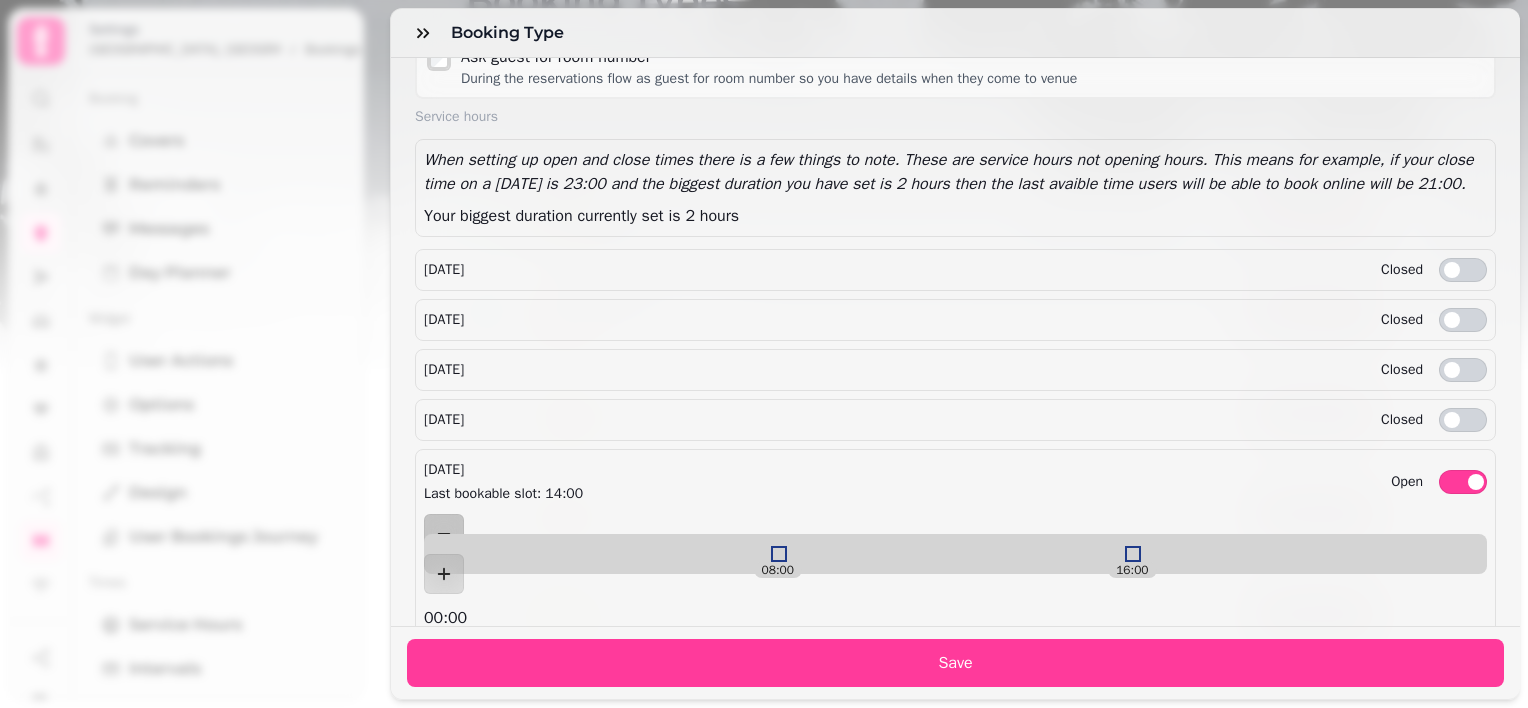 click on "Open" at bounding box center (1463, 482) 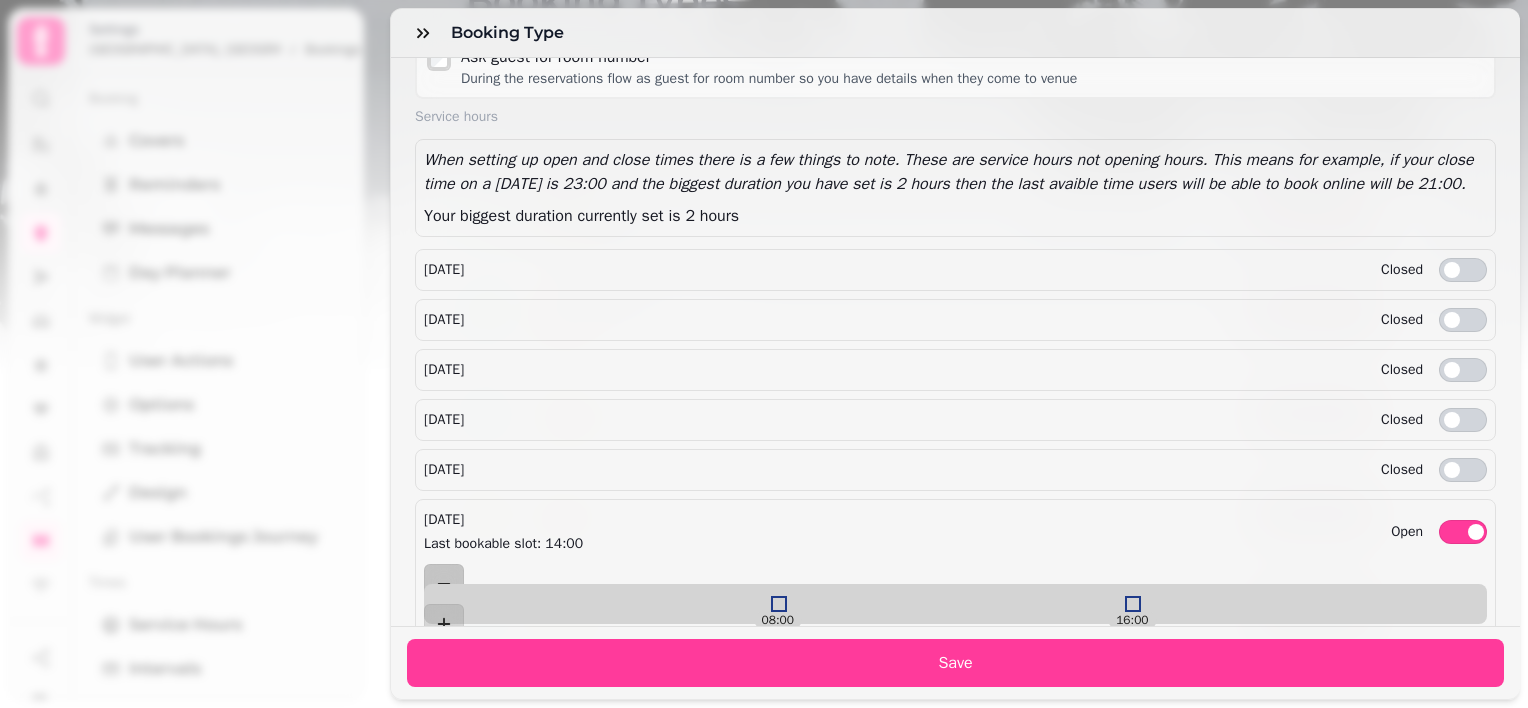 click on "Saturday Last bookable slot:   14:00 Open" at bounding box center [955, 532] 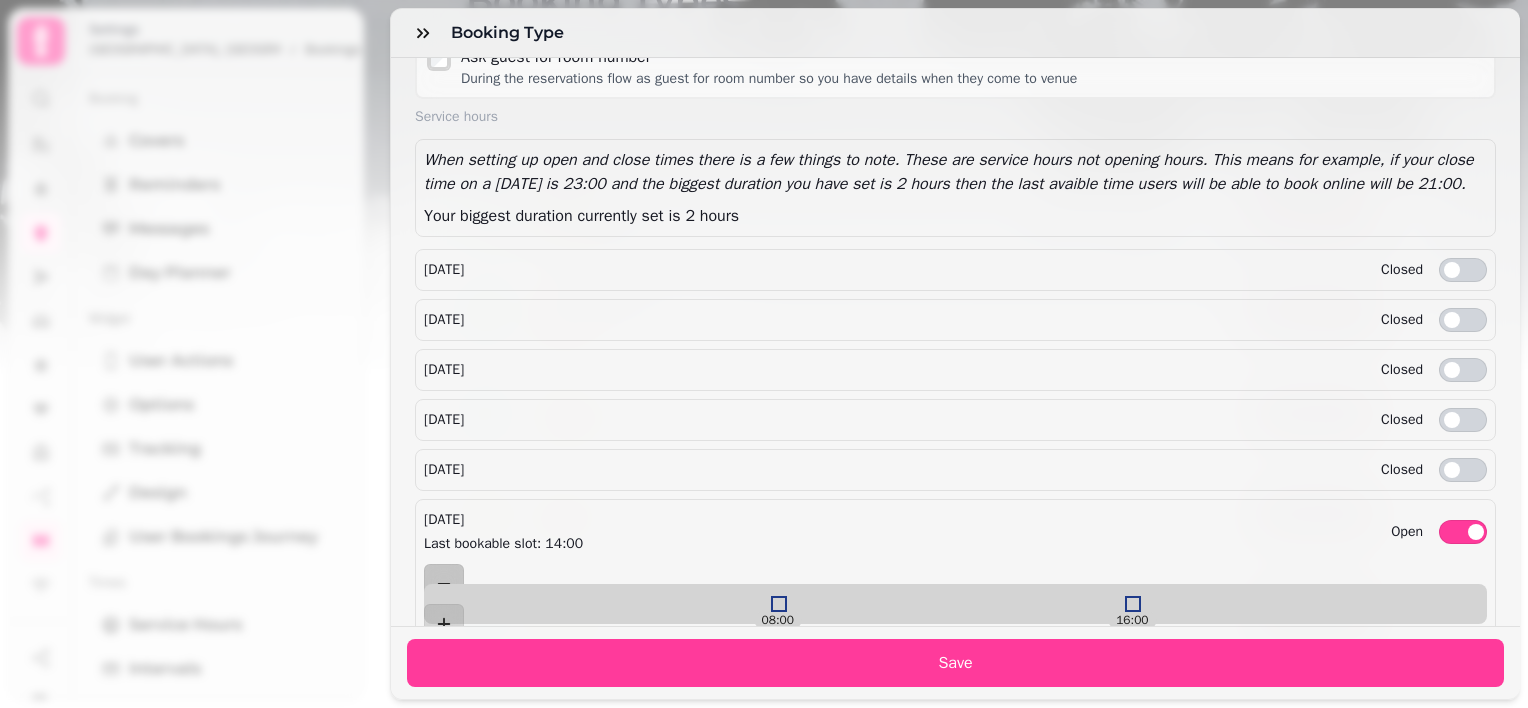 click on "Open" at bounding box center [1463, 532] 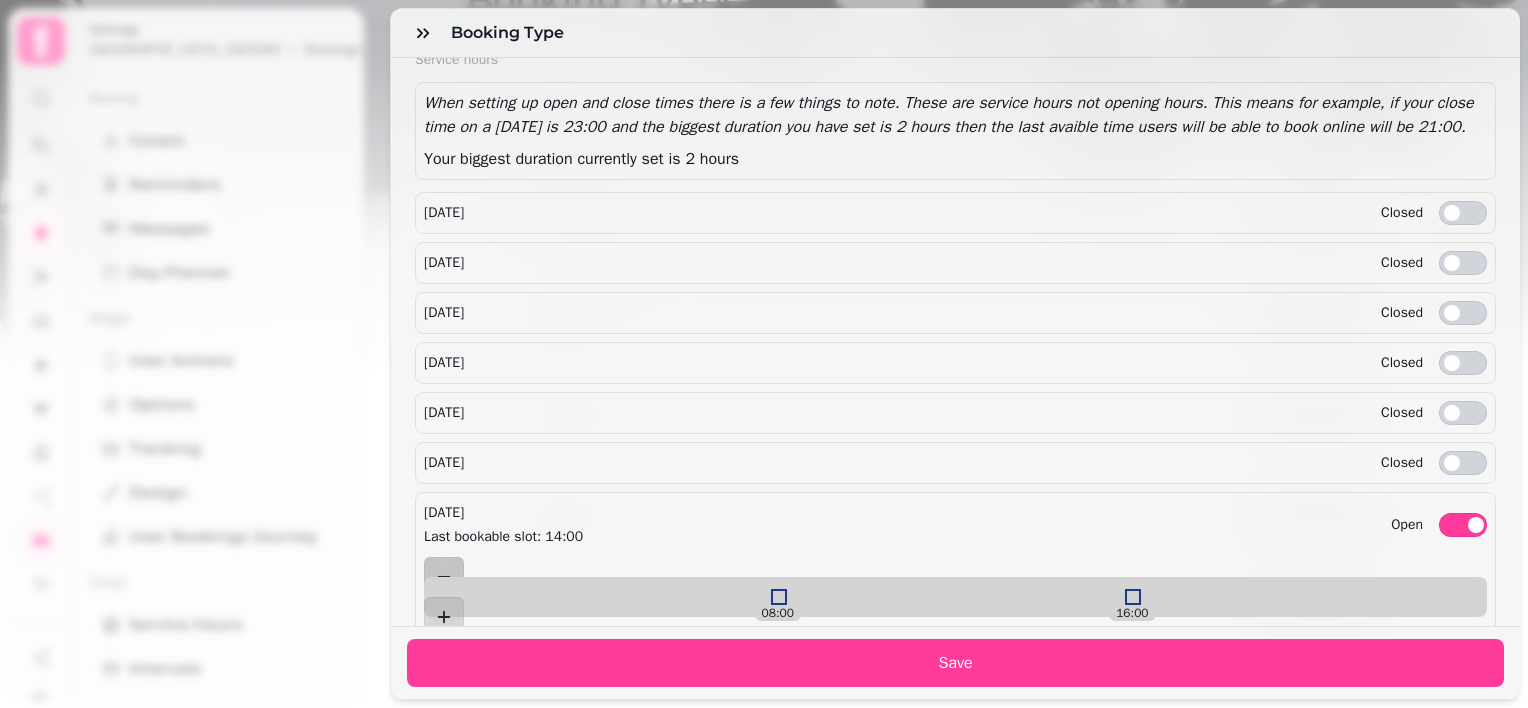 scroll, scrollTop: 2443, scrollLeft: 0, axis: vertical 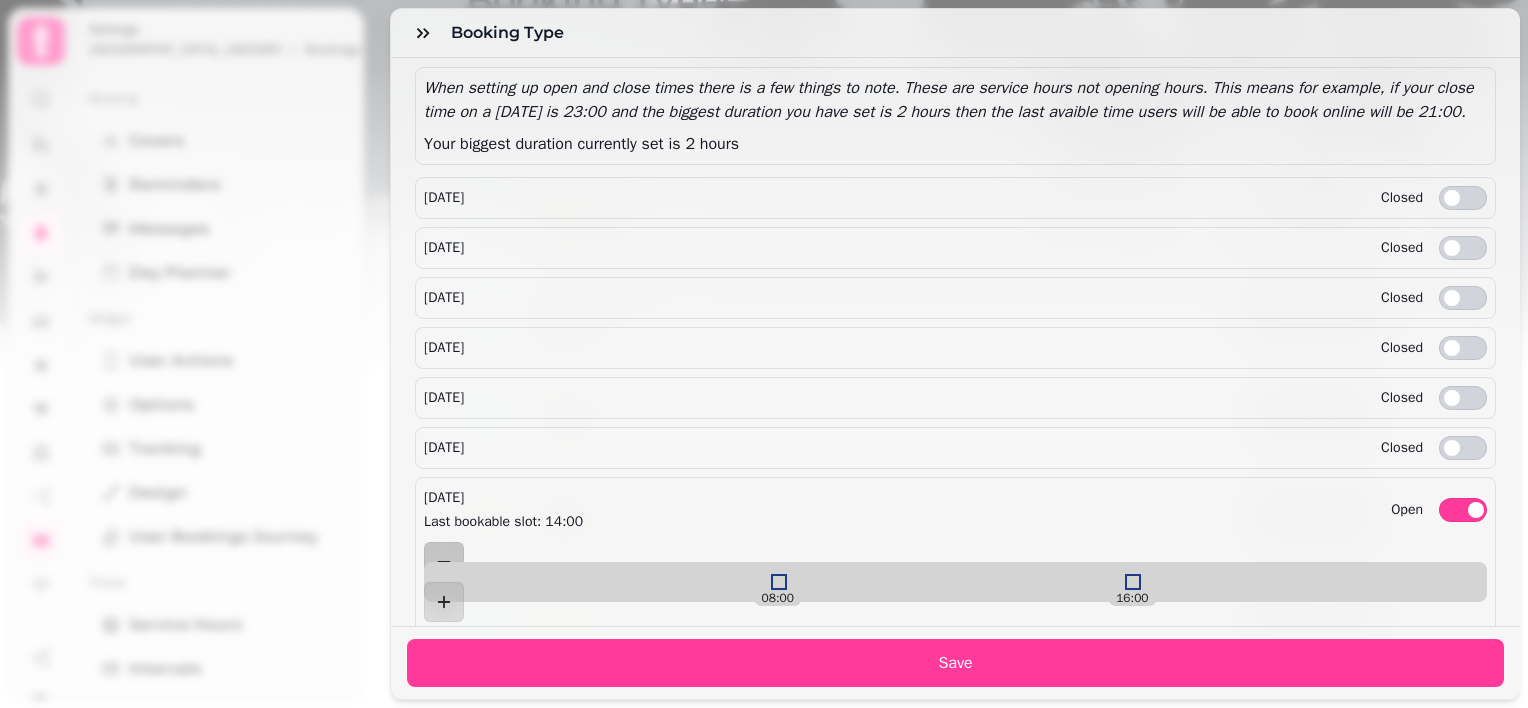 click on "Open" at bounding box center [1463, 510] 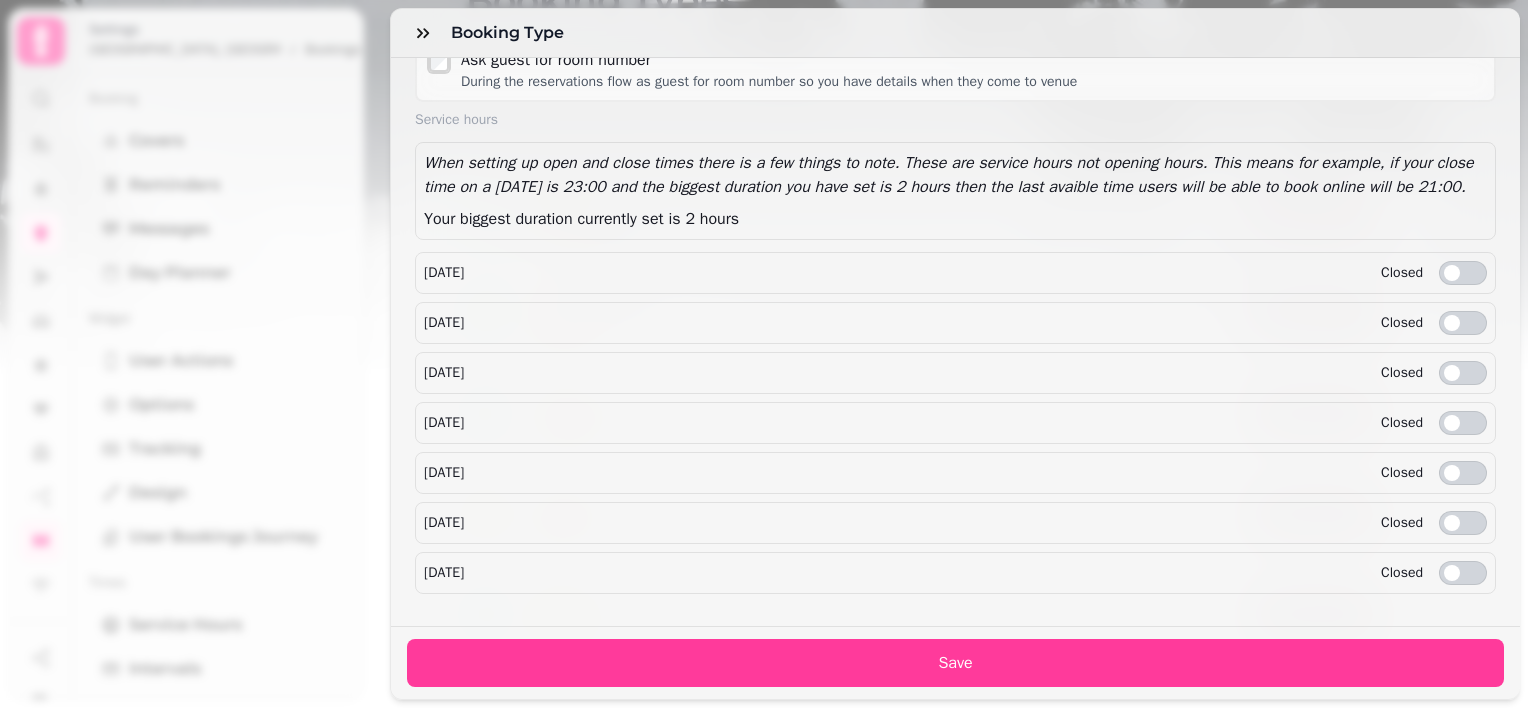 scroll, scrollTop: 2364, scrollLeft: 0, axis: vertical 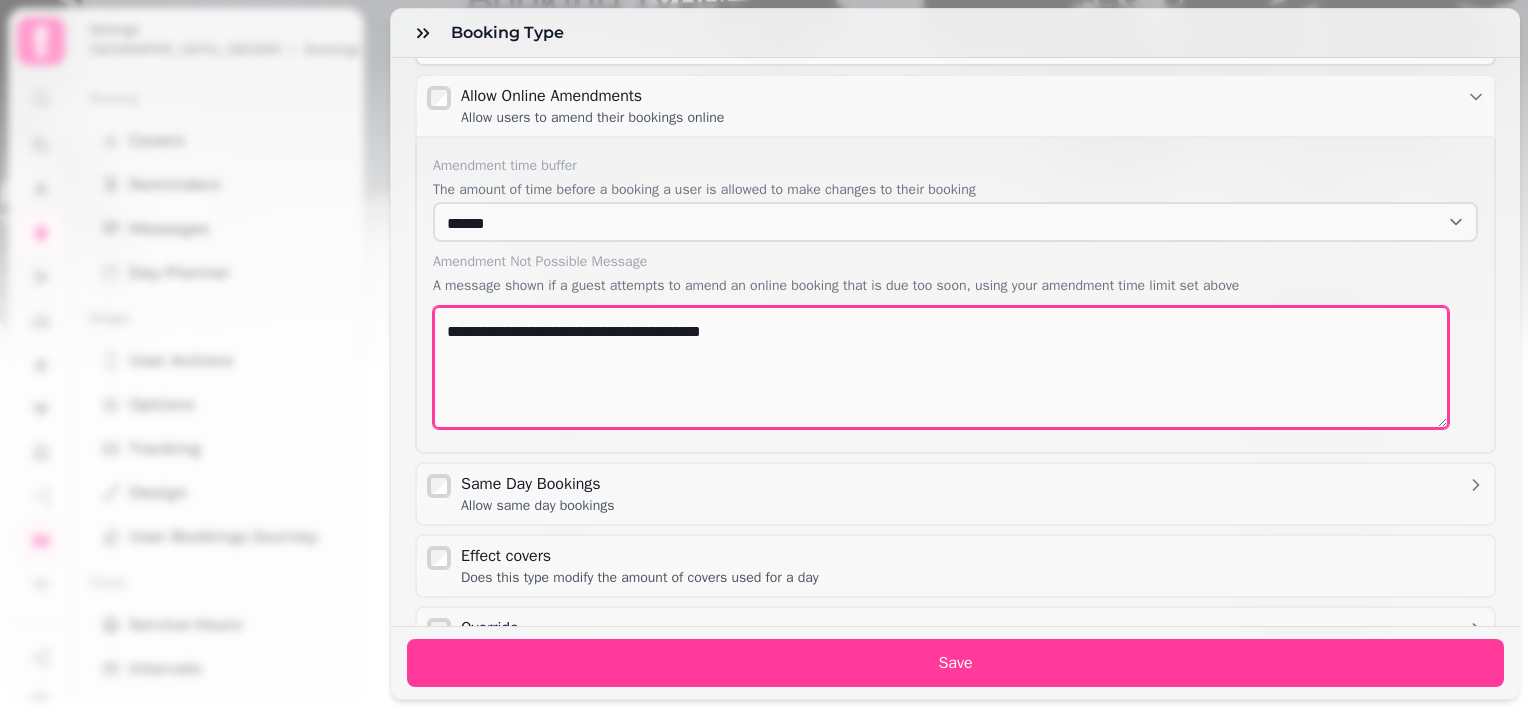 click on "**********" at bounding box center (941, 367) 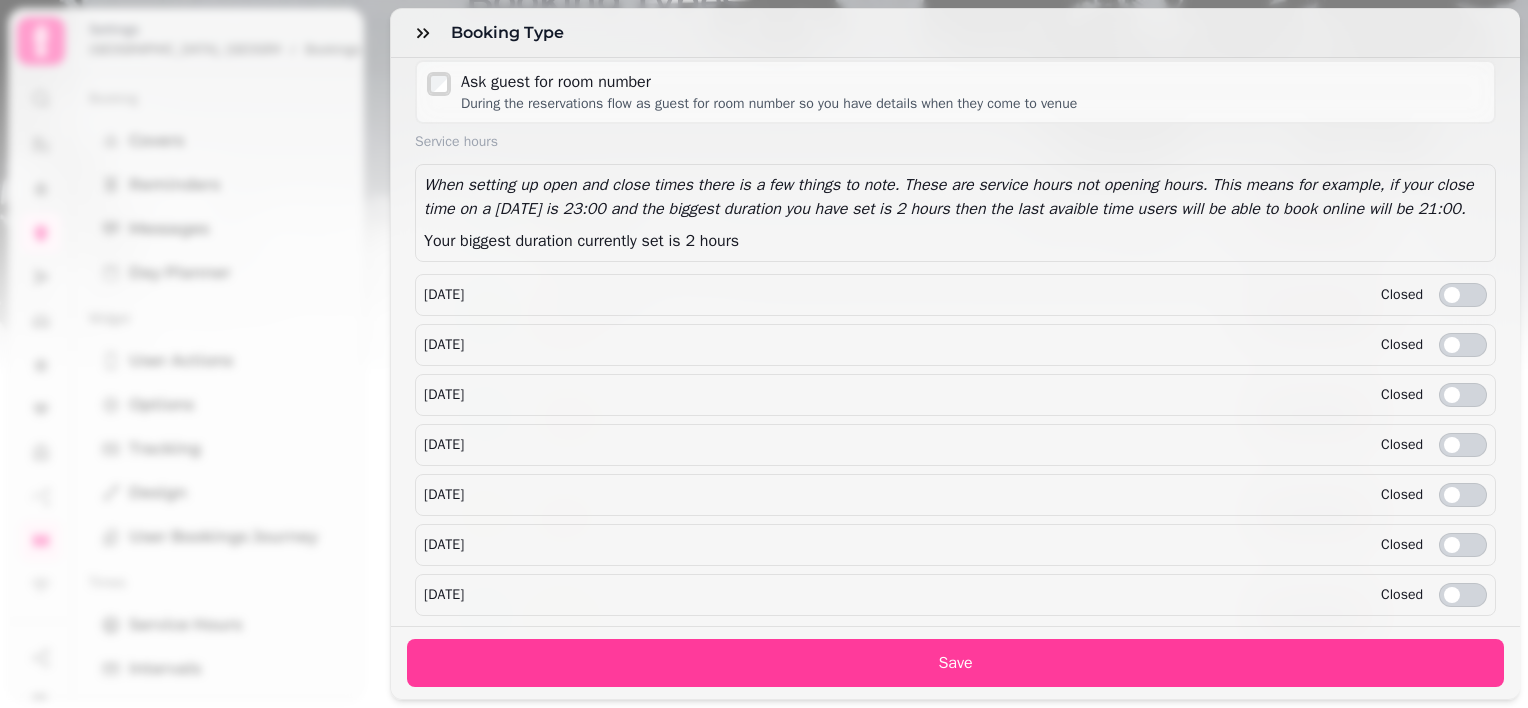 scroll, scrollTop: 2049, scrollLeft: 0, axis: vertical 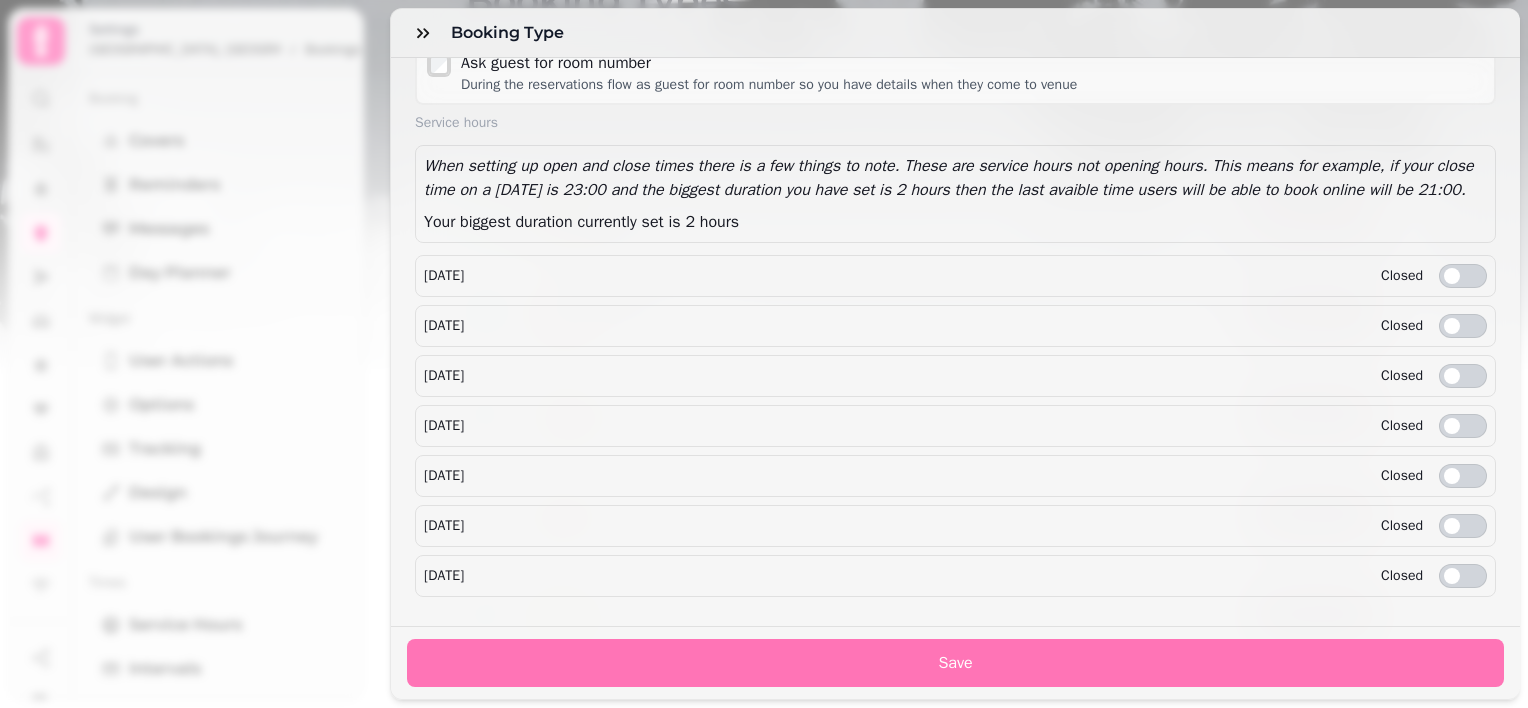 click on "Save" at bounding box center [955, 663] 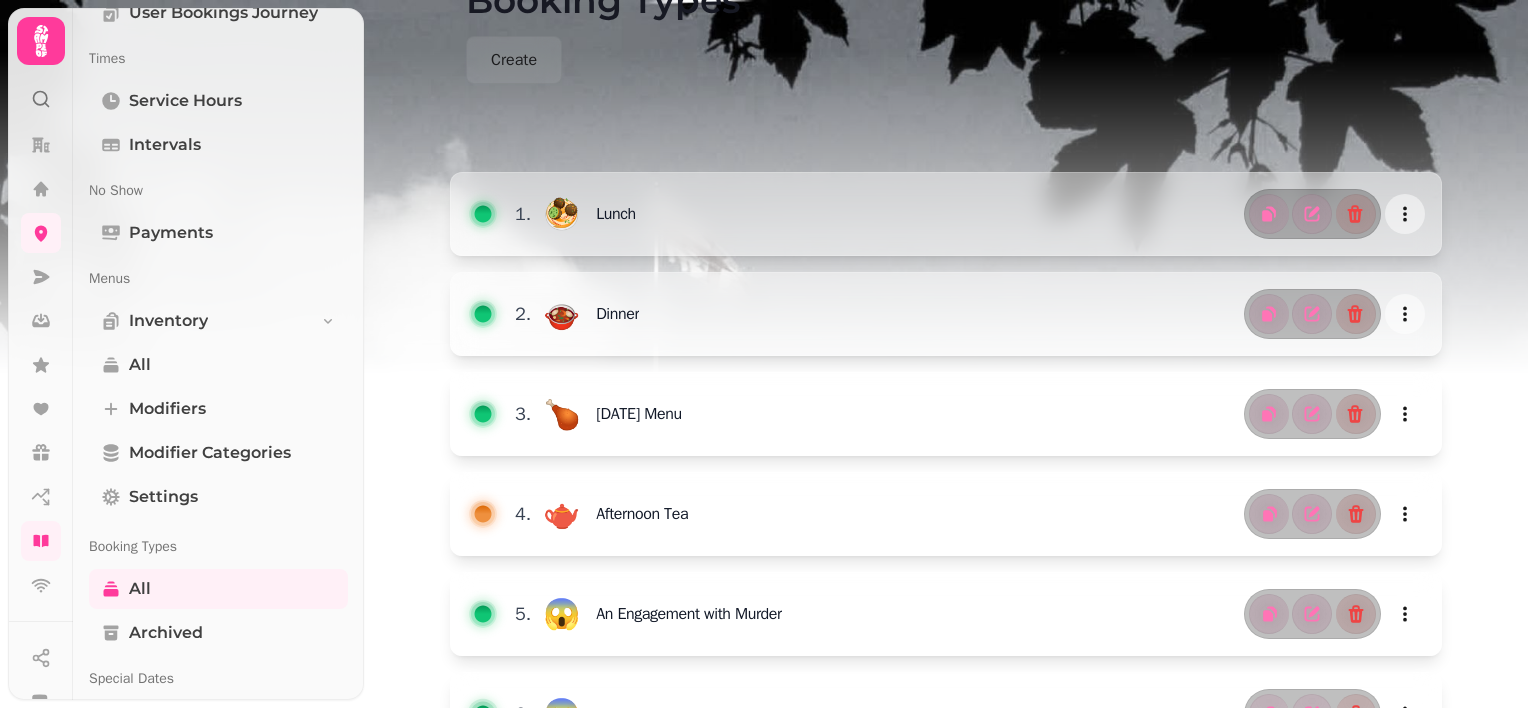 scroll, scrollTop: 524, scrollLeft: 0, axis: vertical 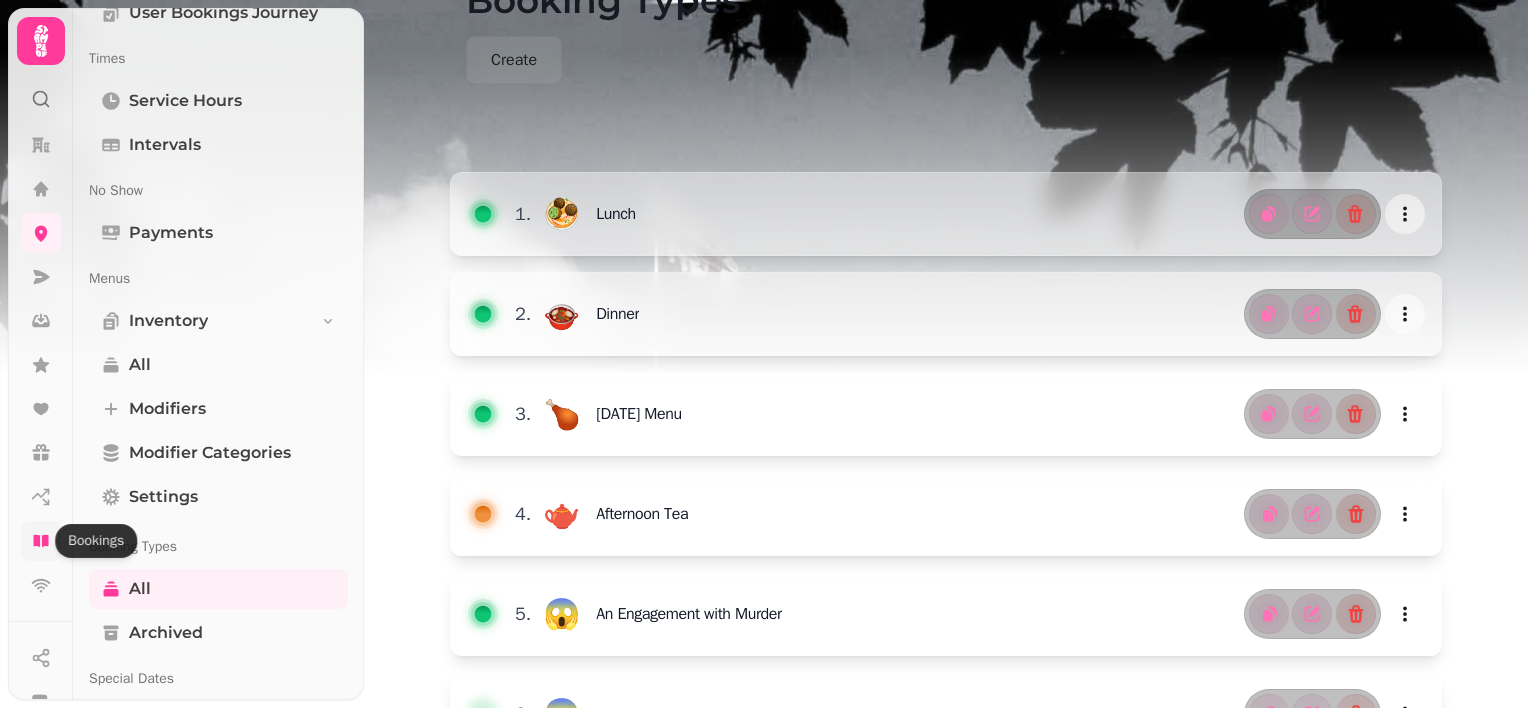 click 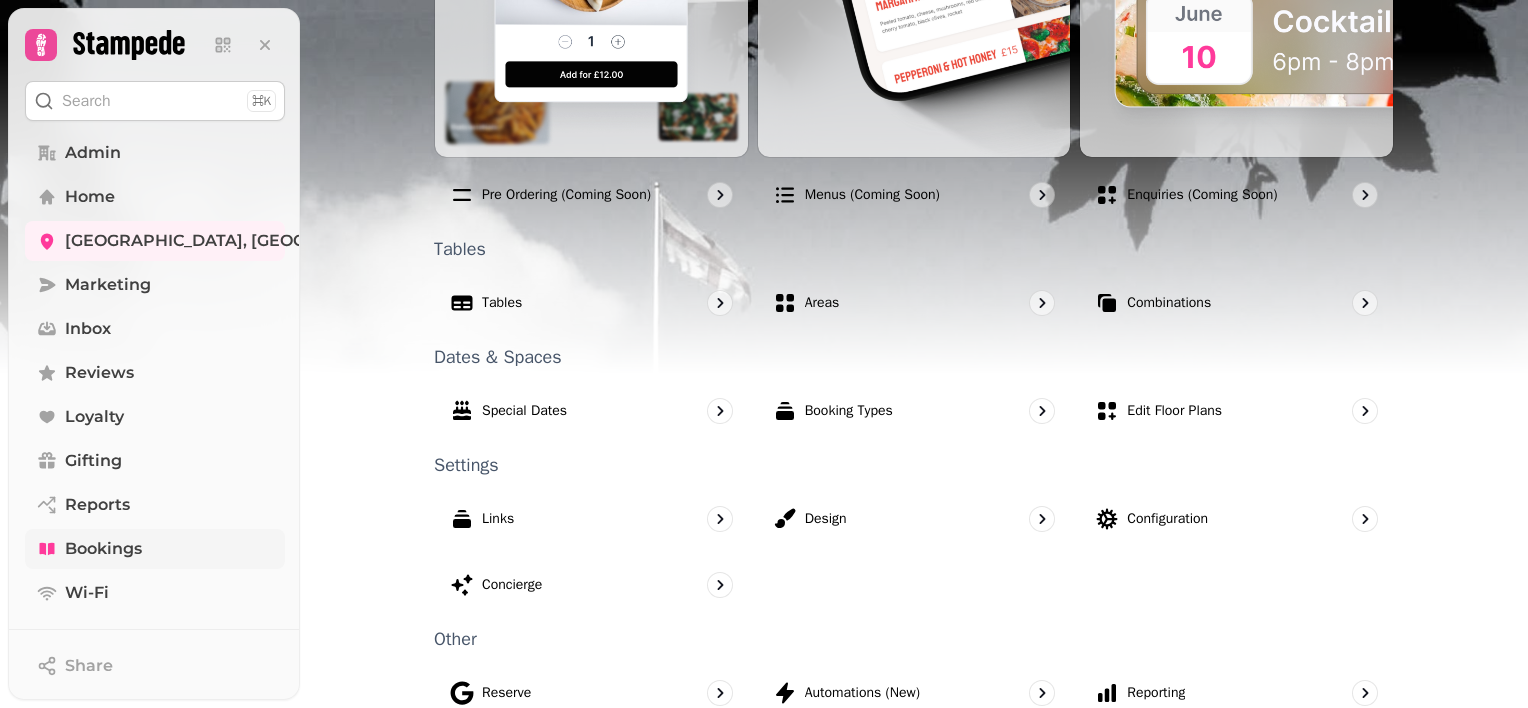 scroll, scrollTop: 1206, scrollLeft: 0, axis: vertical 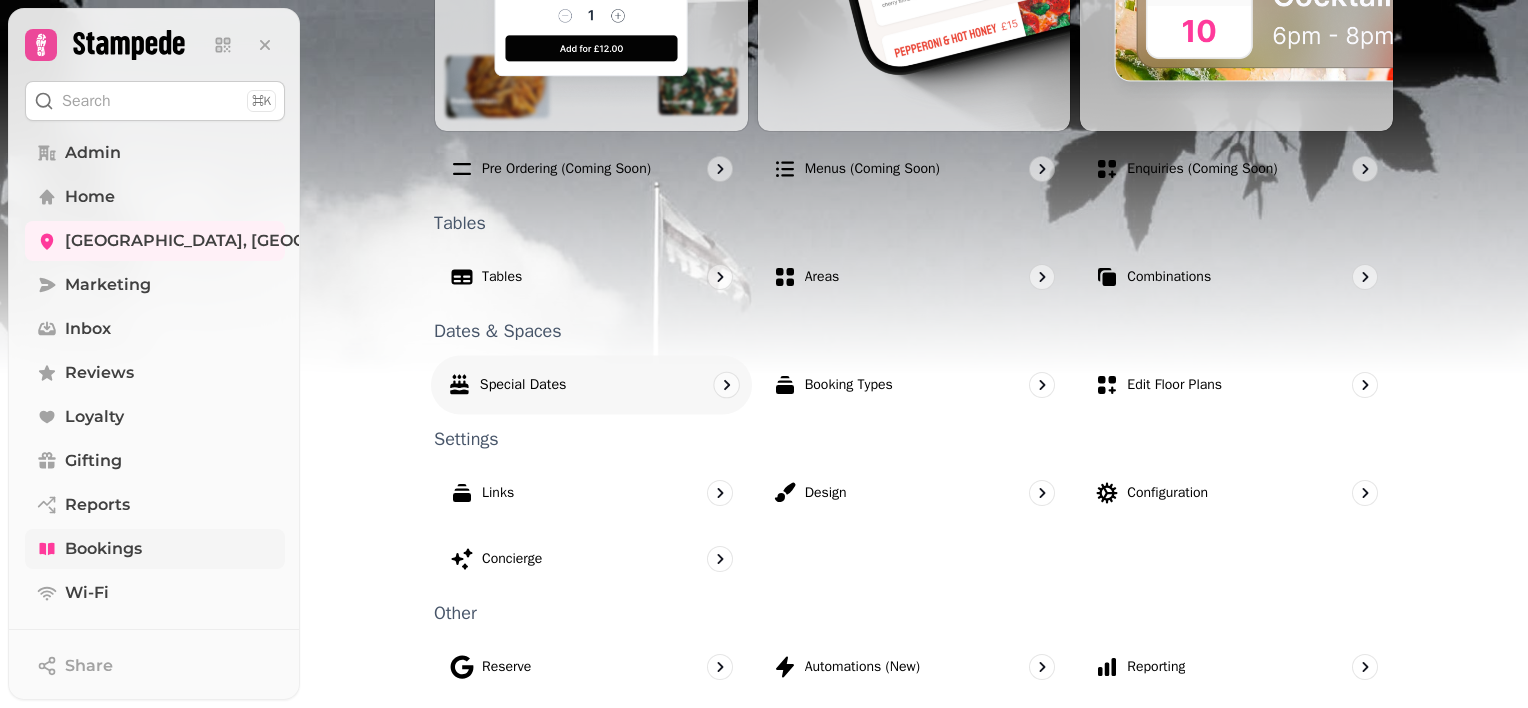 click on "Special Dates" at bounding box center (523, 385) 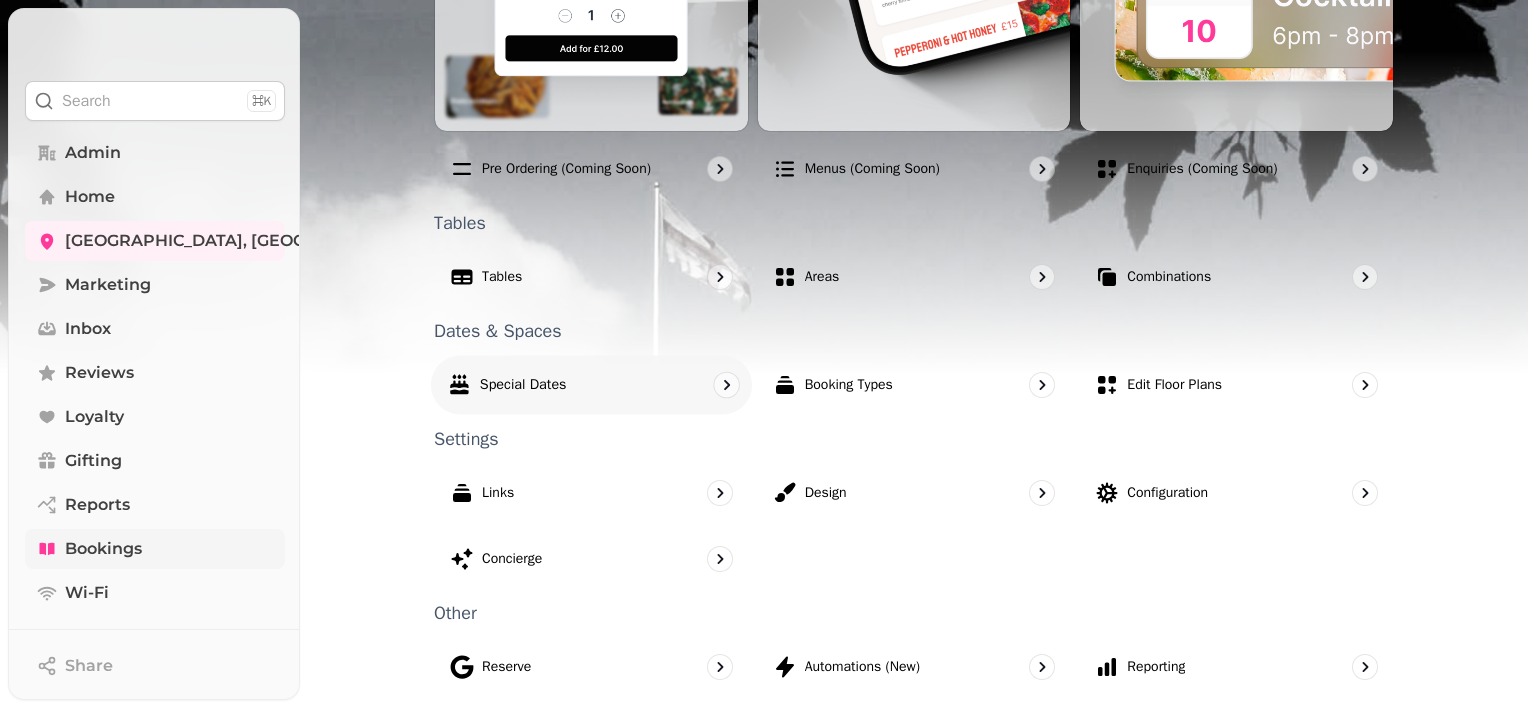 scroll, scrollTop: 0, scrollLeft: 0, axis: both 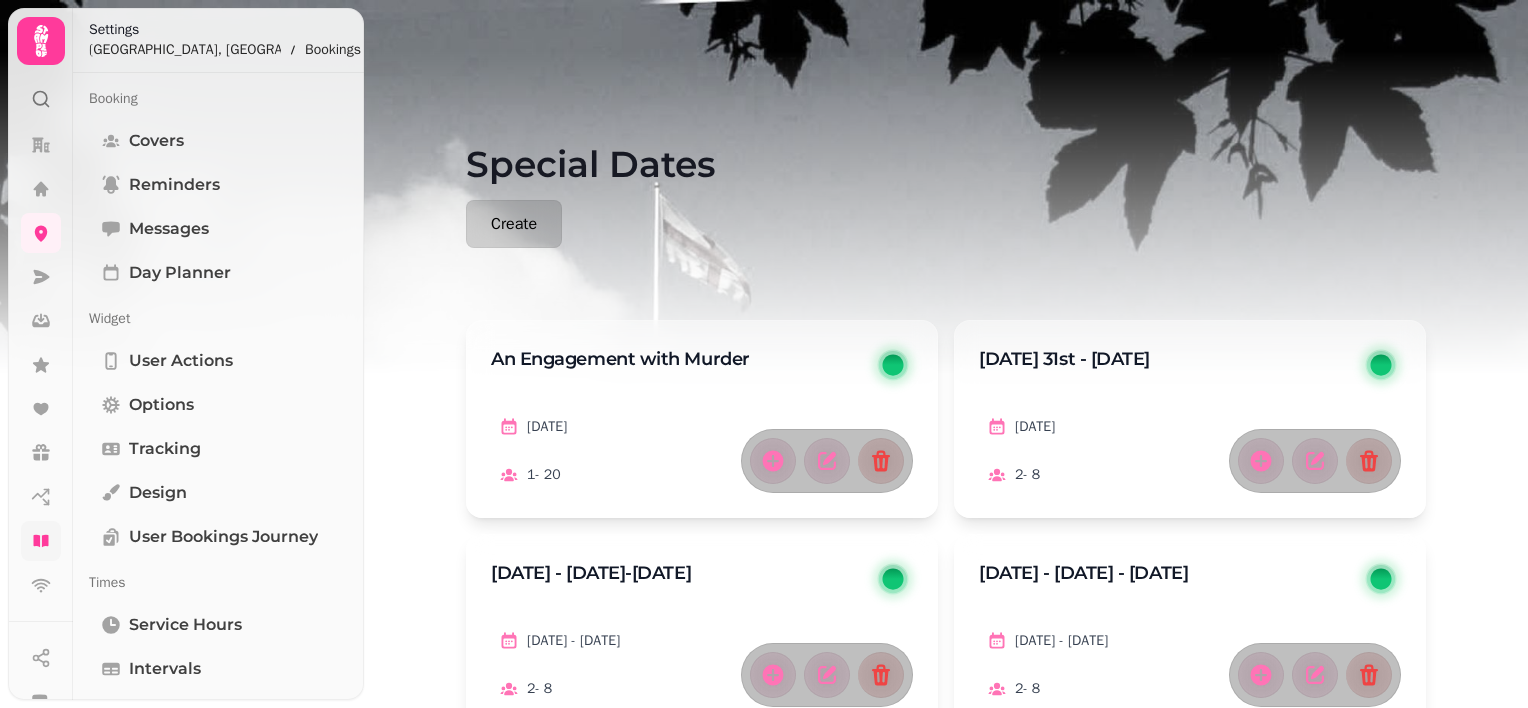 click on "Create" at bounding box center (514, 224) 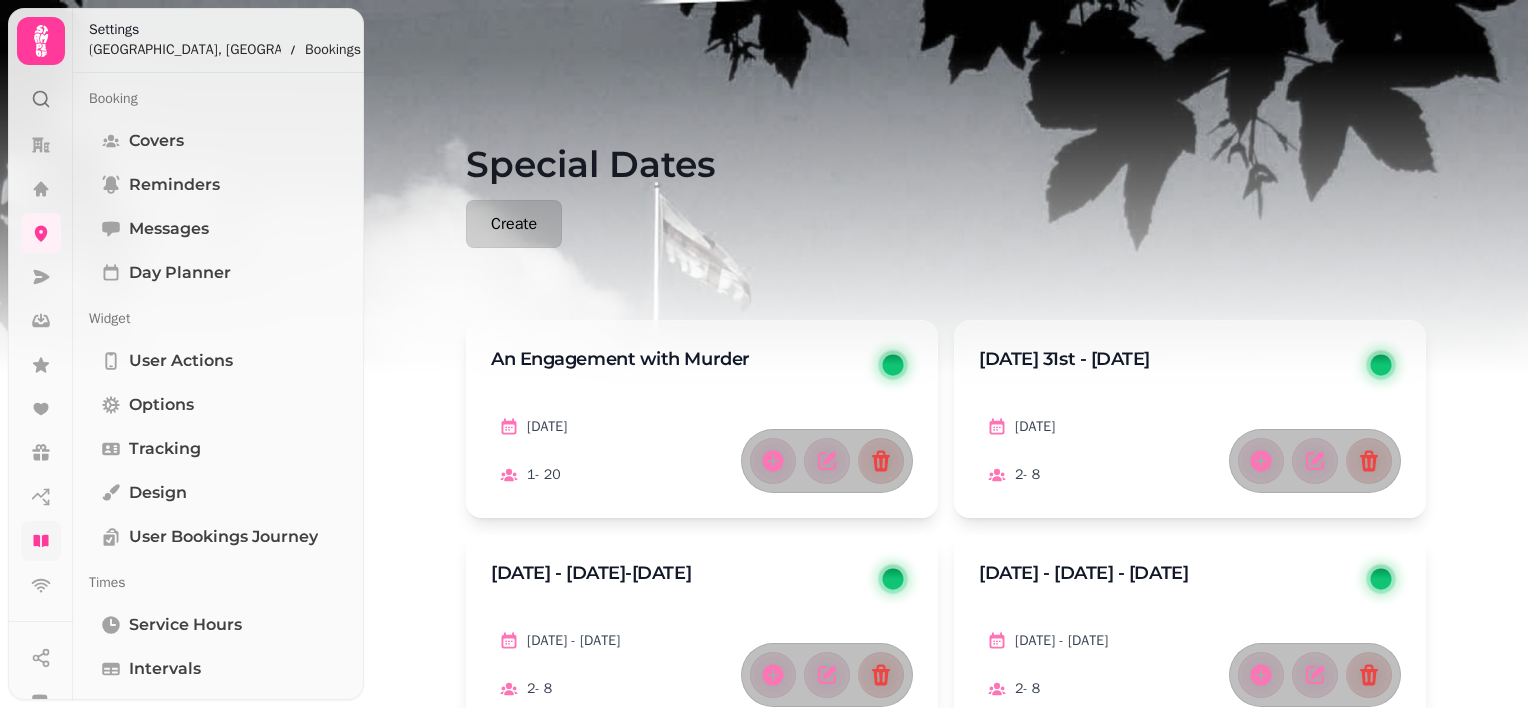 select on "*" 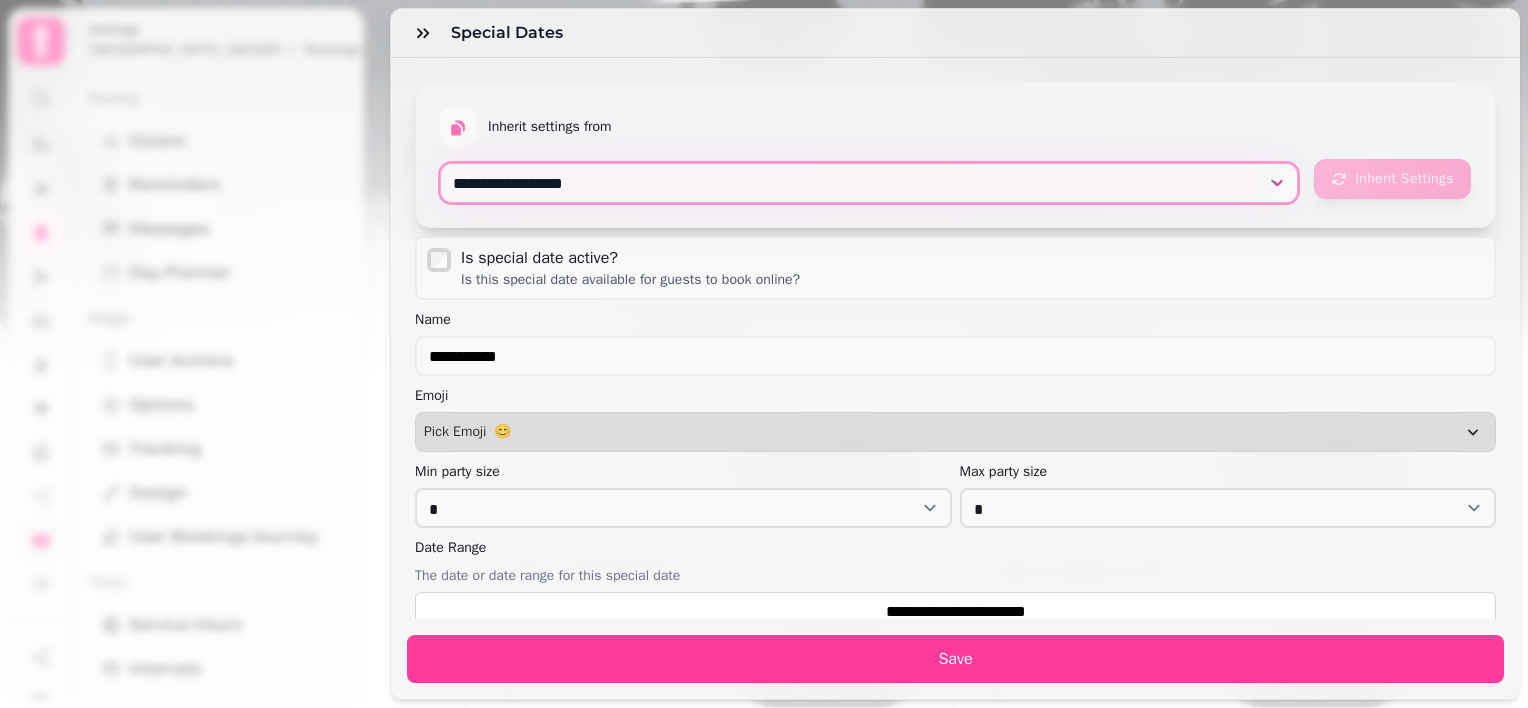 click on "**********" at bounding box center (869, 183) 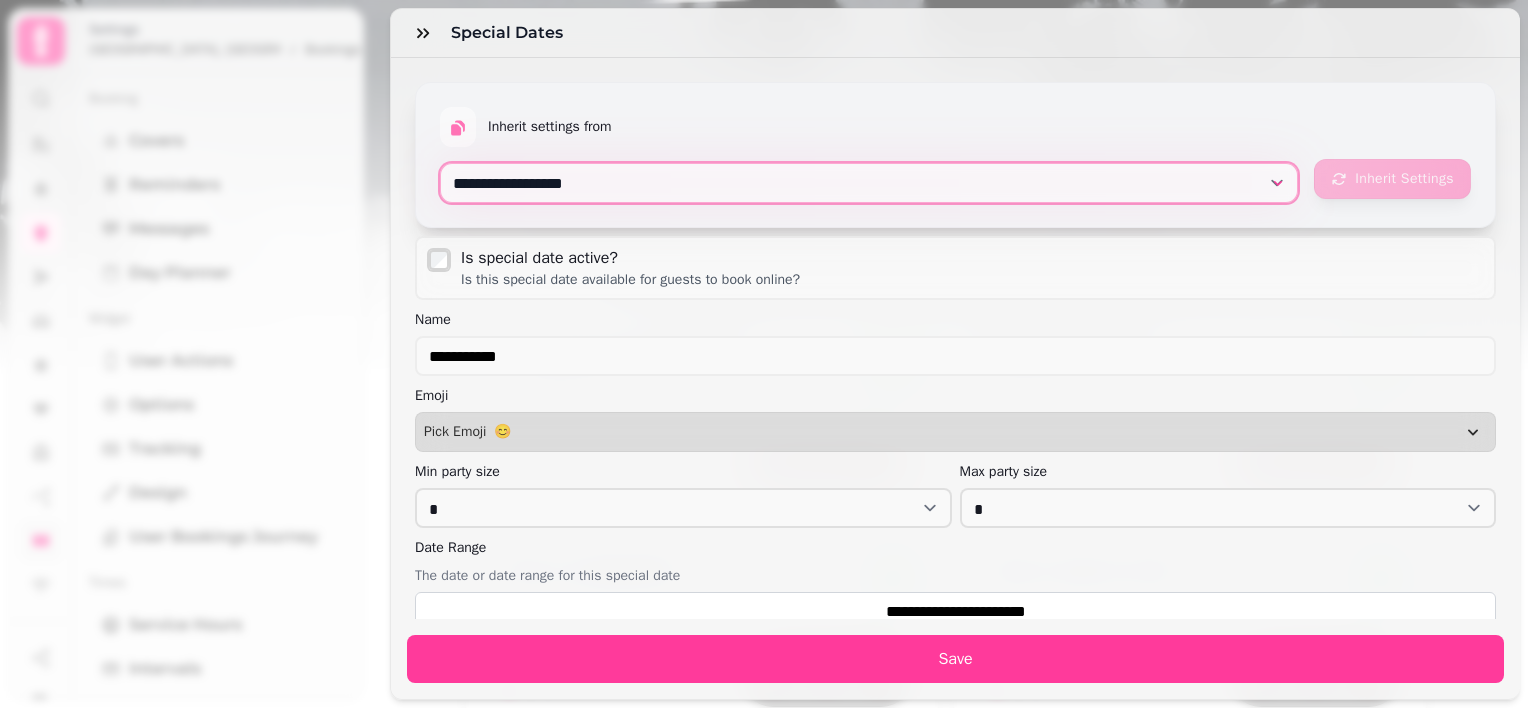 select on "**********" 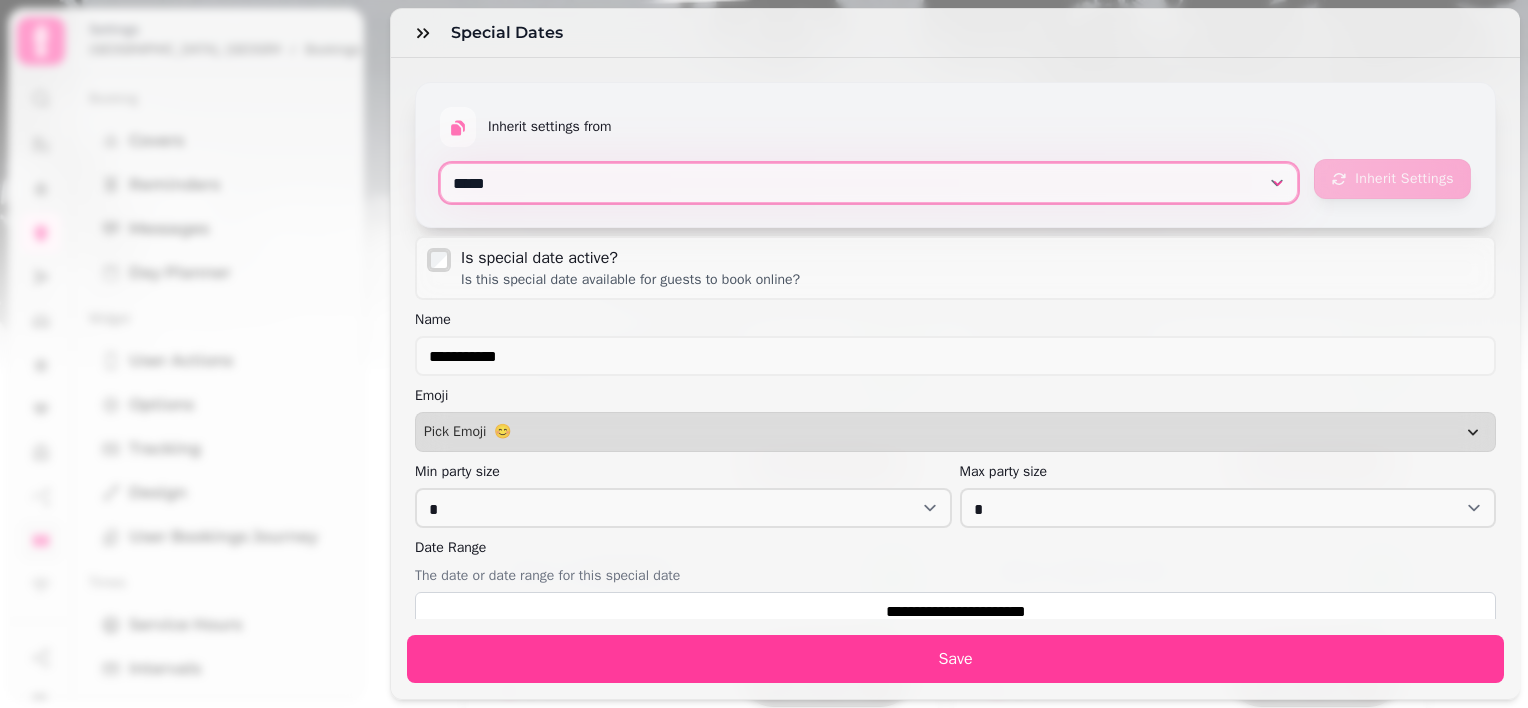 click on "**********" at bounding box center [869, 183] 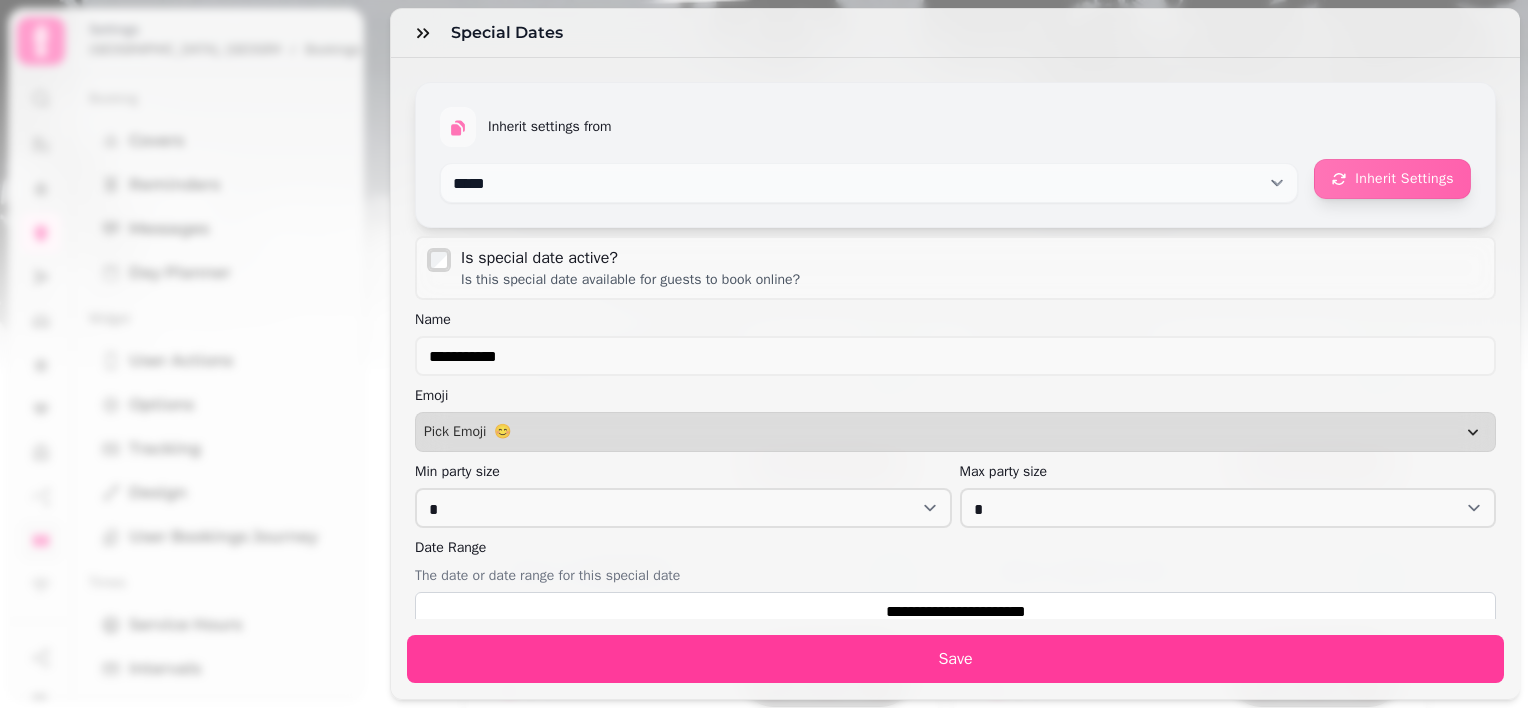 click at bounding box center (439, 260) 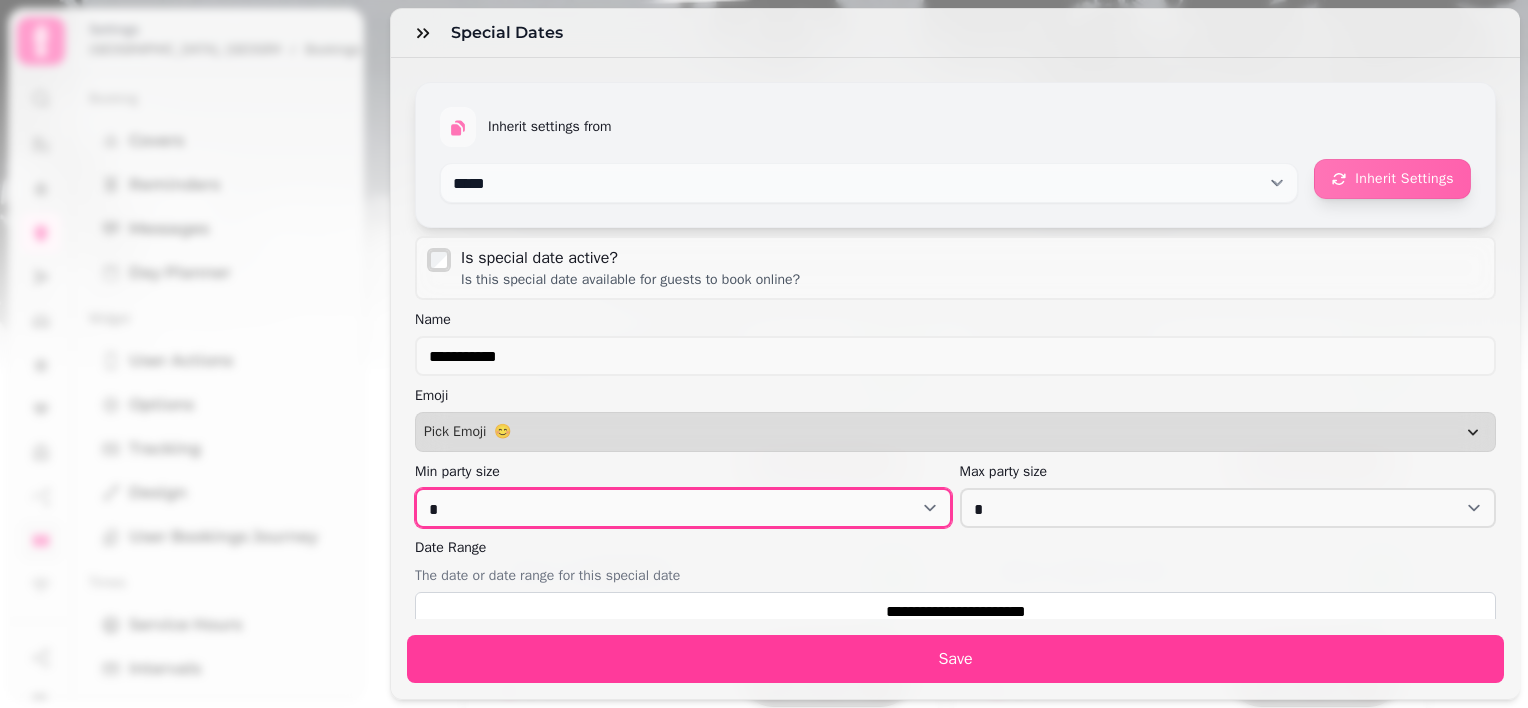 click on "* * * * * * * * * ** ** ** ** ** ** ** ** ** ** ** ** ** ** ** ** ** ** ** ** ** ** ** ** ** ** ** ** ** ** ** ** ** ** ** ** ** ** ** ** ** ** ** ** ** ** ** ** ** ** ** ** ** ** ** ** ** ** ** ** ** ** ** ** ** ** ** ** ** ** ** ** ** ** ** ** ** ** ** ** ** ** ** ** ** ** ** ** ** ** ***" at bounding box center (683, 508) 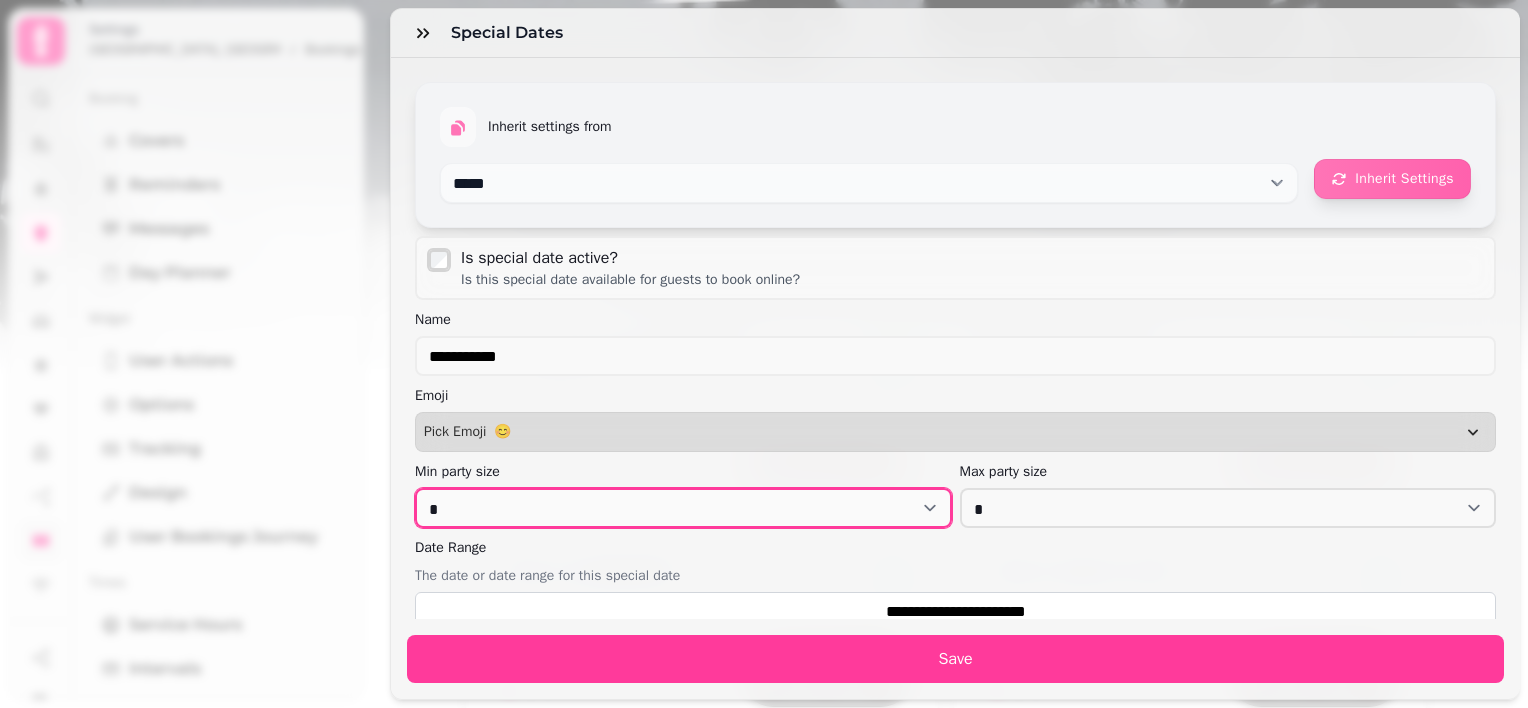 select on "*" 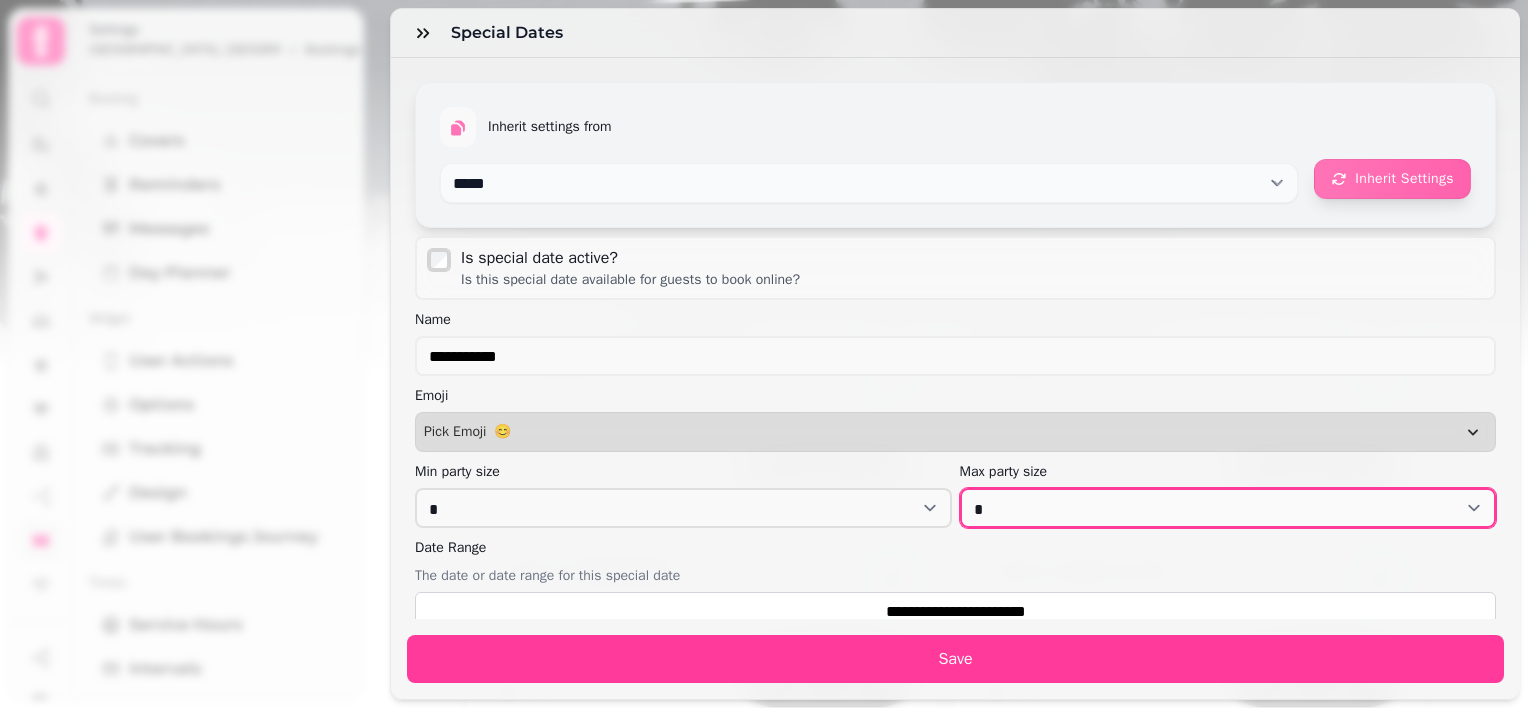 click on "* * * * * * * * ** ** ** ** ** ** ** ** ** ** ** ** ** ** ** ** ** ** ** ** ** ** ** ** ** ** ** ** ** ** ** ** ** ** ** ** ** ** ** ** ** ** ** ** ** ** ** ** ** ** ** ** ** ** ** ** ** ** ** ** ** ** ** ** ** ** ** ** ** ** ** ** ** ** ** ** ** ** ** ** ** ** ** ** ** ** ** ** ** ** ***" at bounding box center [1228, 508] 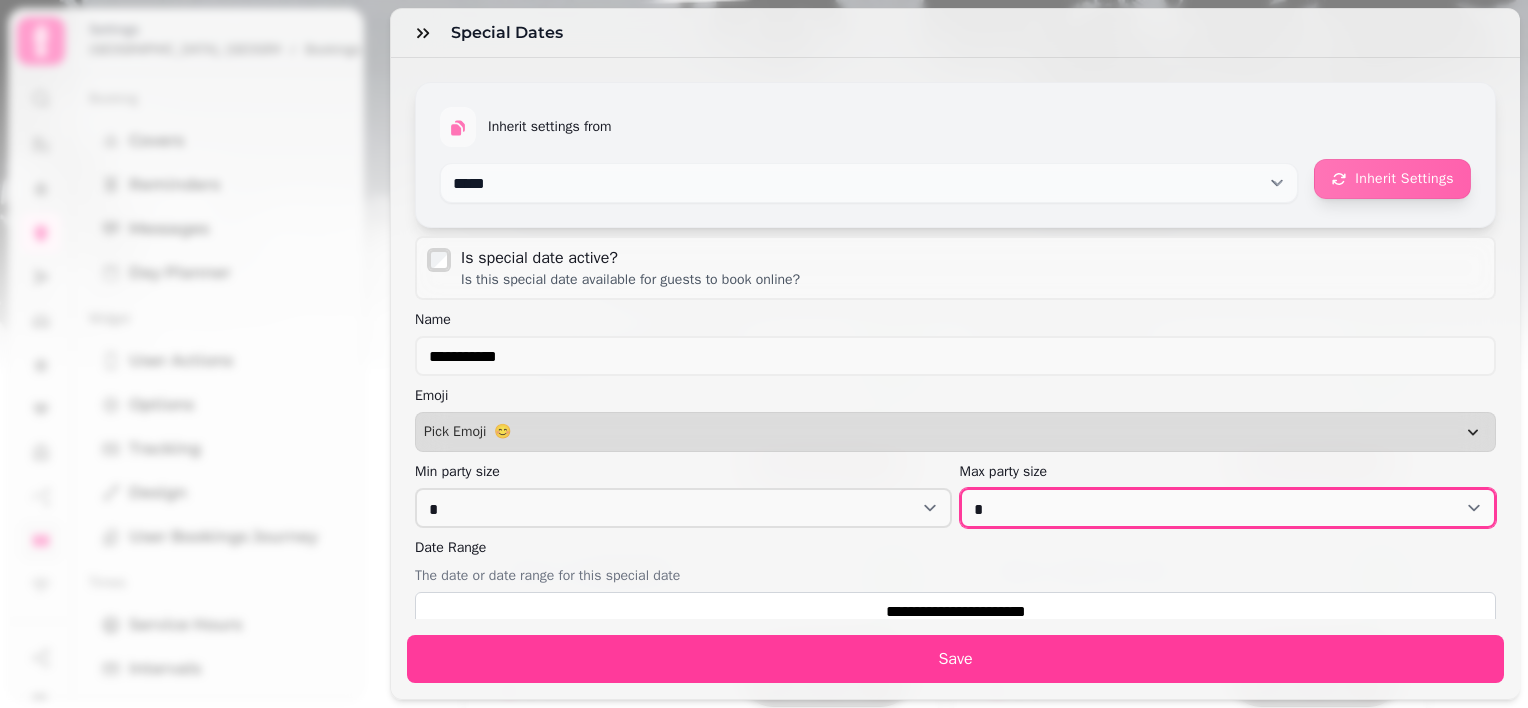 select on "**" 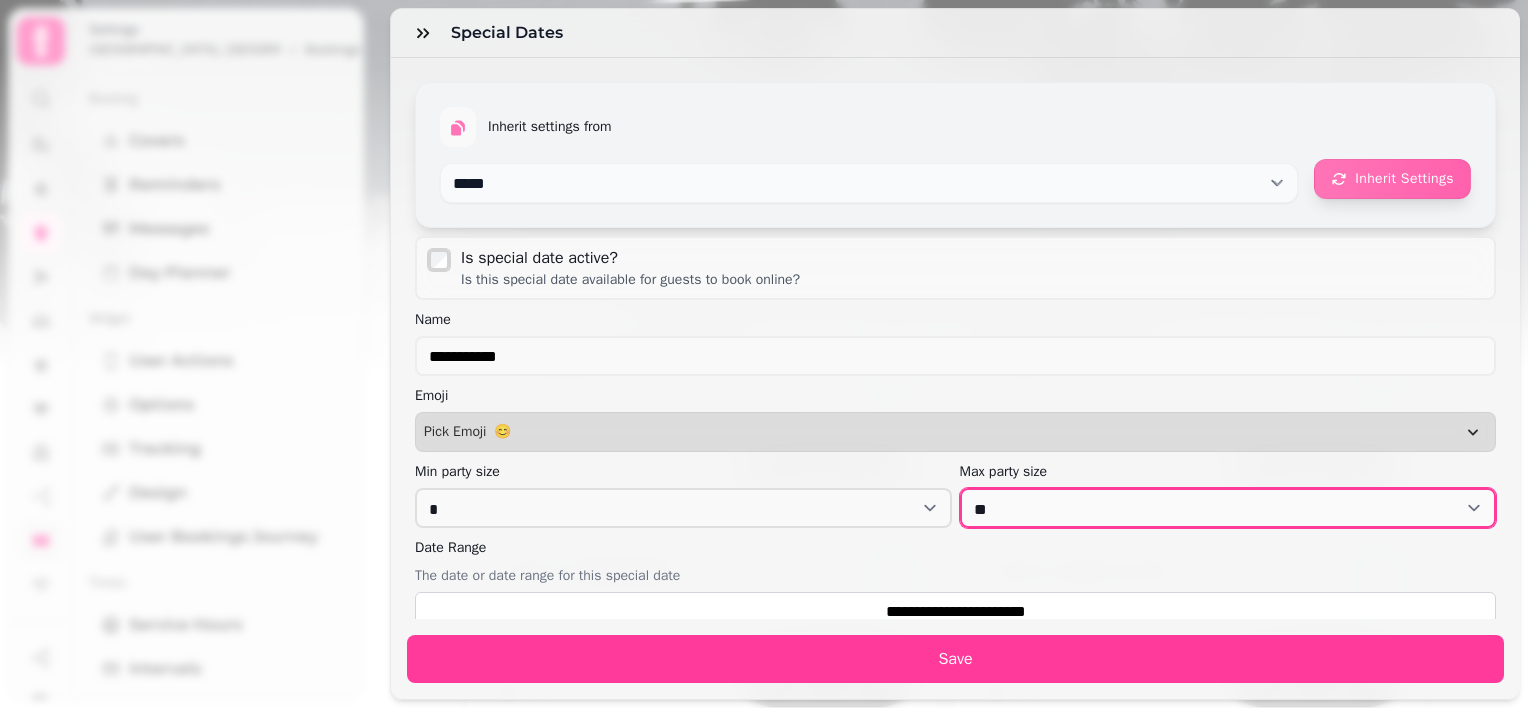 click on "* * * * * * * * ** ** ** ** ** ** ** ** ** ** ** ** ** ** ** ** ** ** ** ** ** ** ** ** ** ** ** ** ** ** ** ** ** ** ** ** ** ** ** ** ** ** ** ** ** ** ** ** ** ** ** ** ** ** ** ** ** ** ** ** ** ** ** ** ** ** ** ** ** ** ** ** ** ** ** ** ** ** ** ** ** ** ** ** ** ** ** ** ** ** ***" at bounding box center [1228, 508] 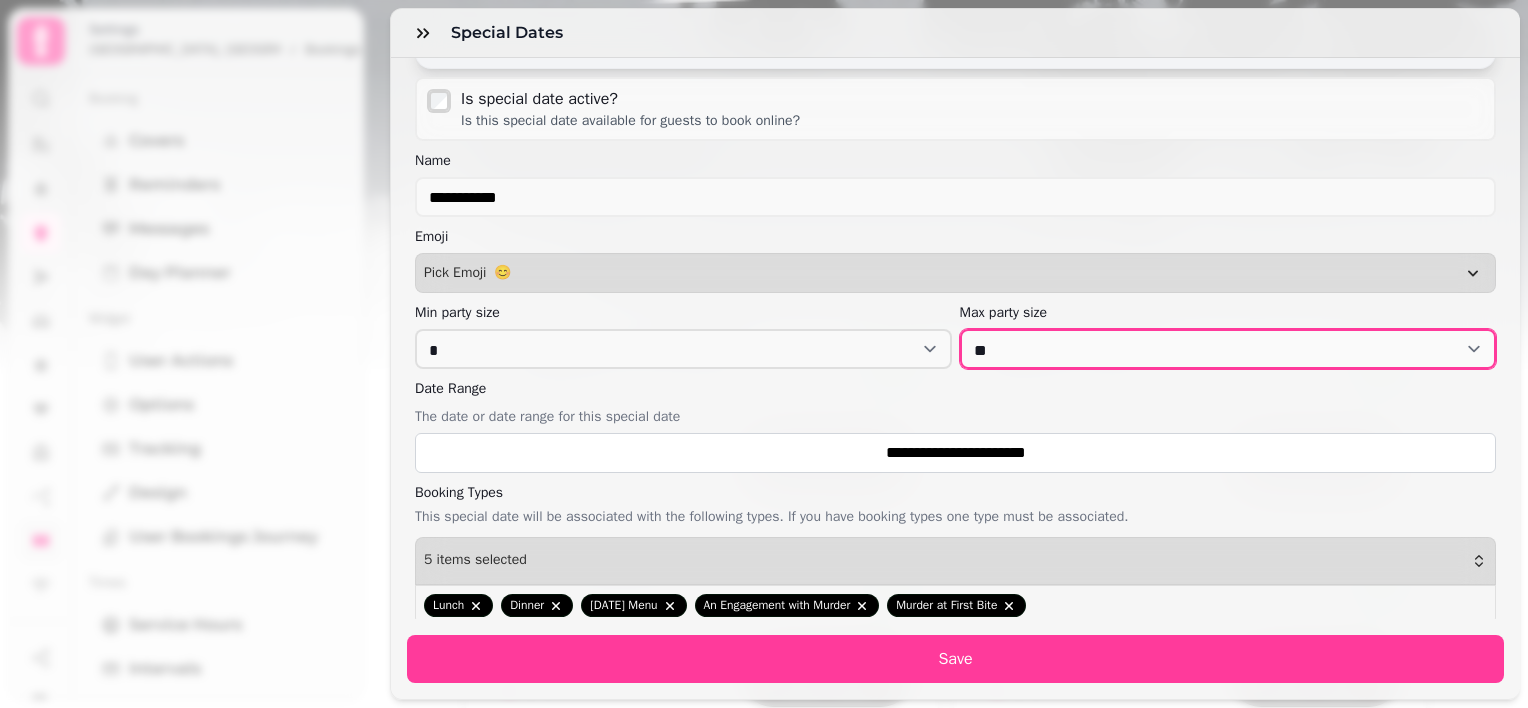 scroll, scrollTop: 174, scrollLeft: 0, axis: vertical 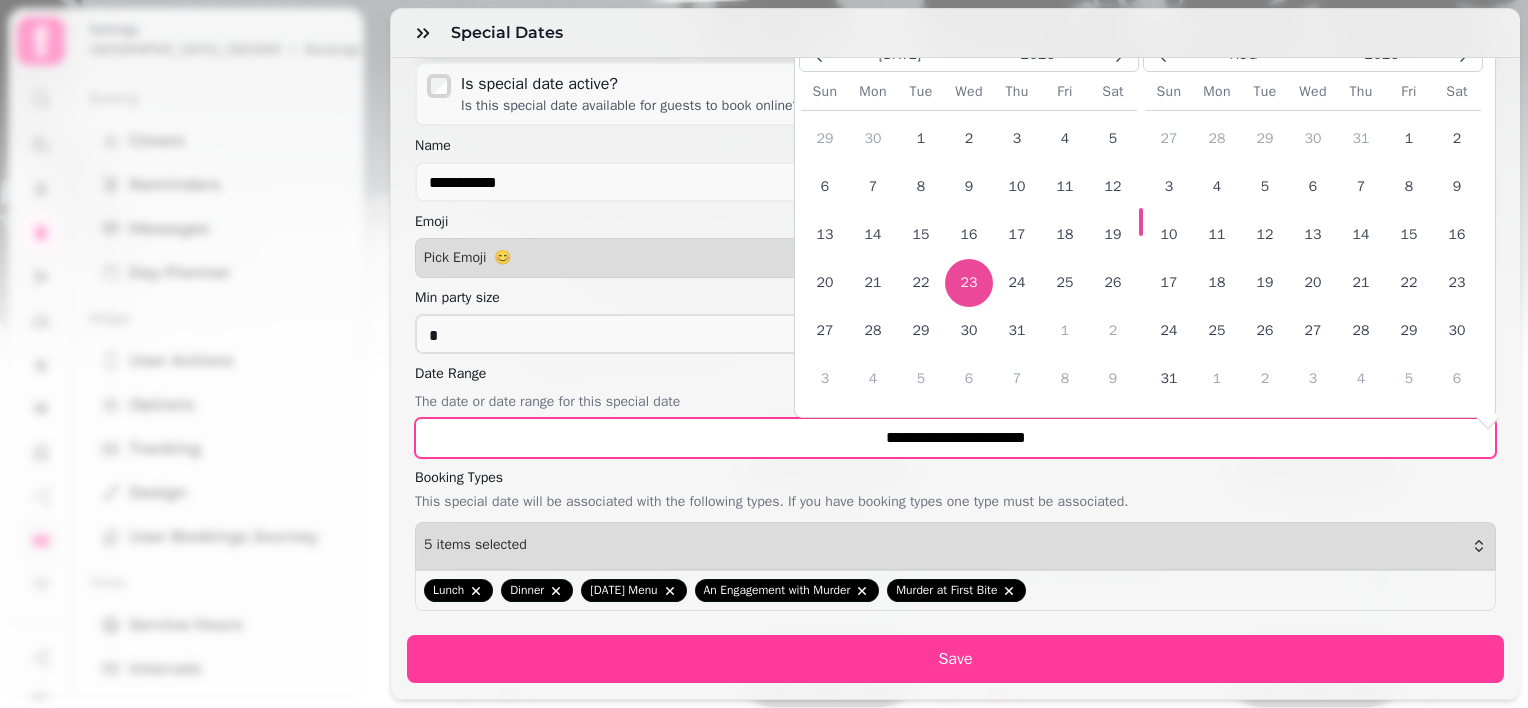 click on "**********" at bounding box center [955, 438] 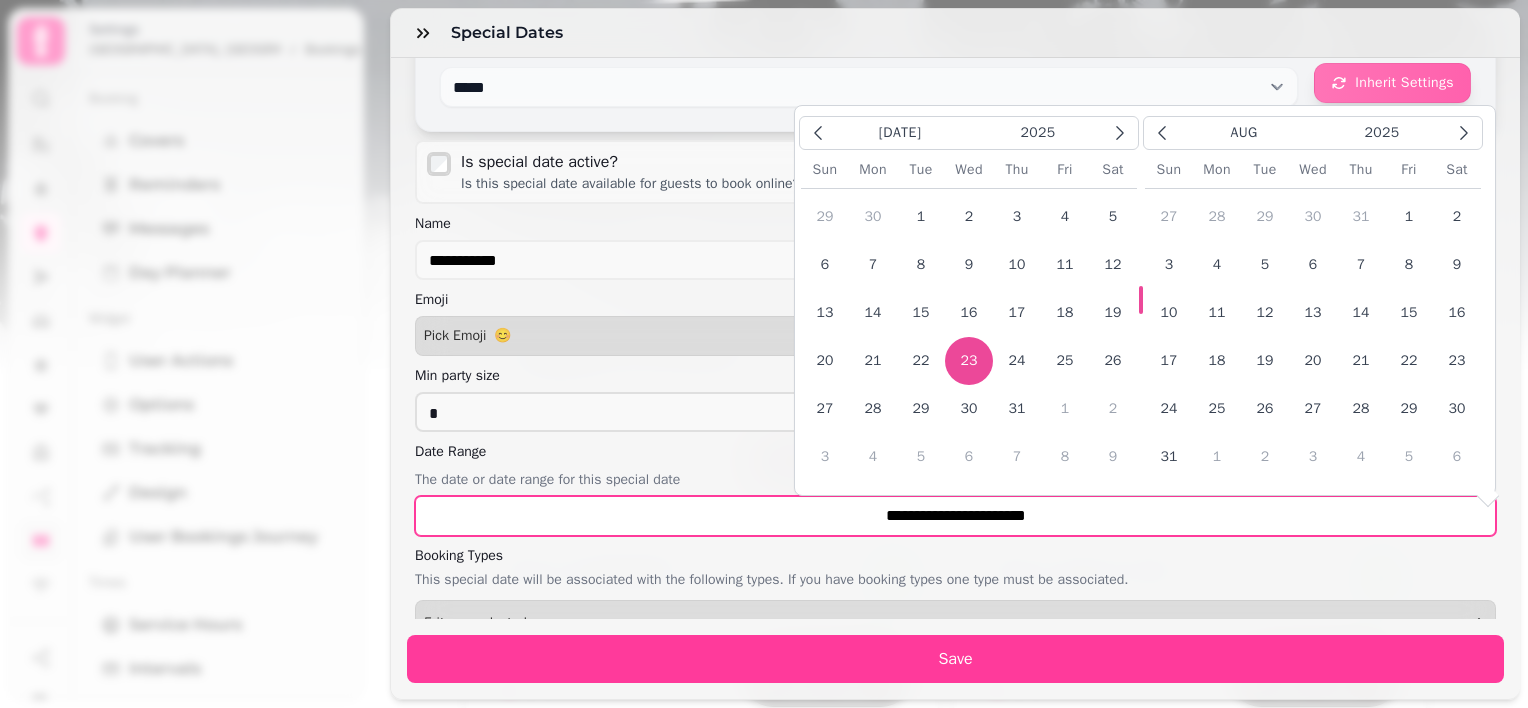 scroll, scrollTop: 92, scrollLeft: 0, axis: vertical 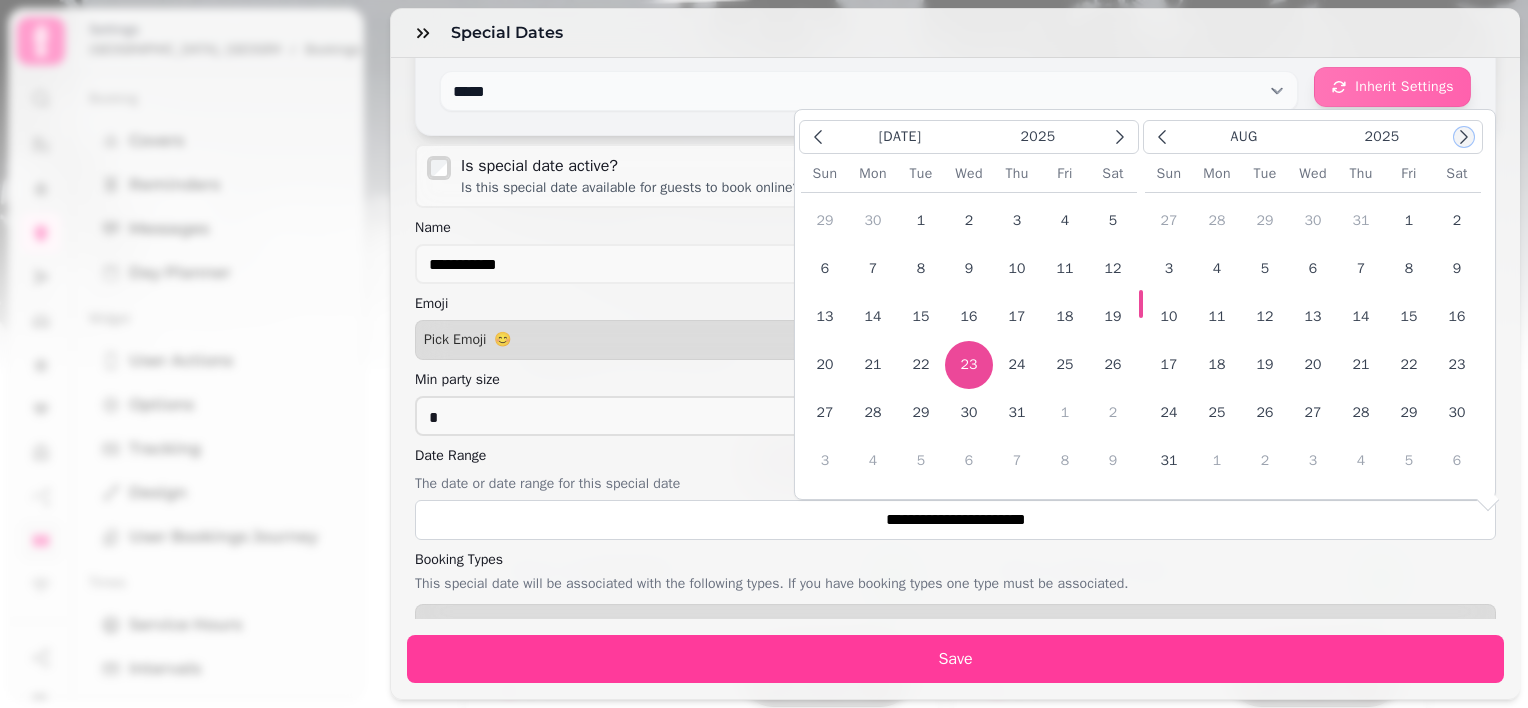 click 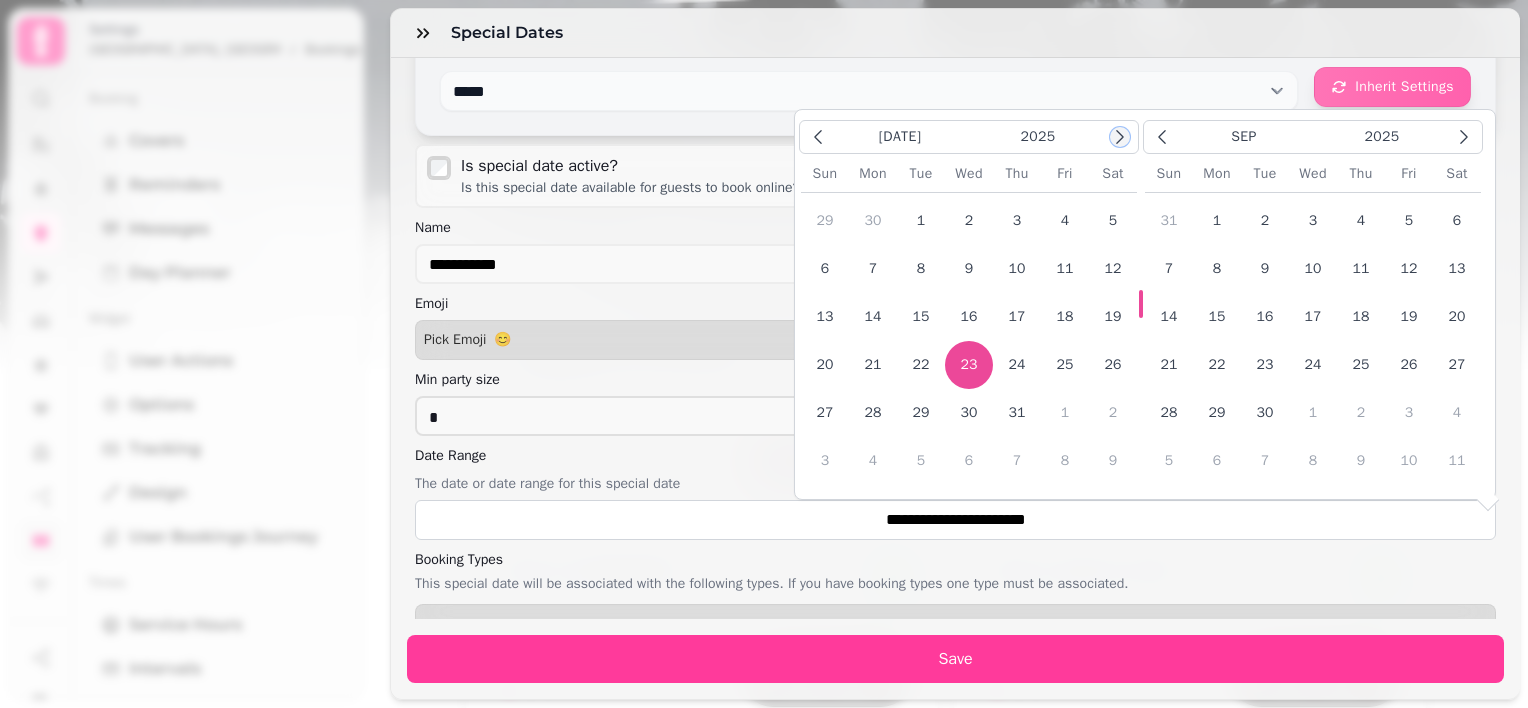 click 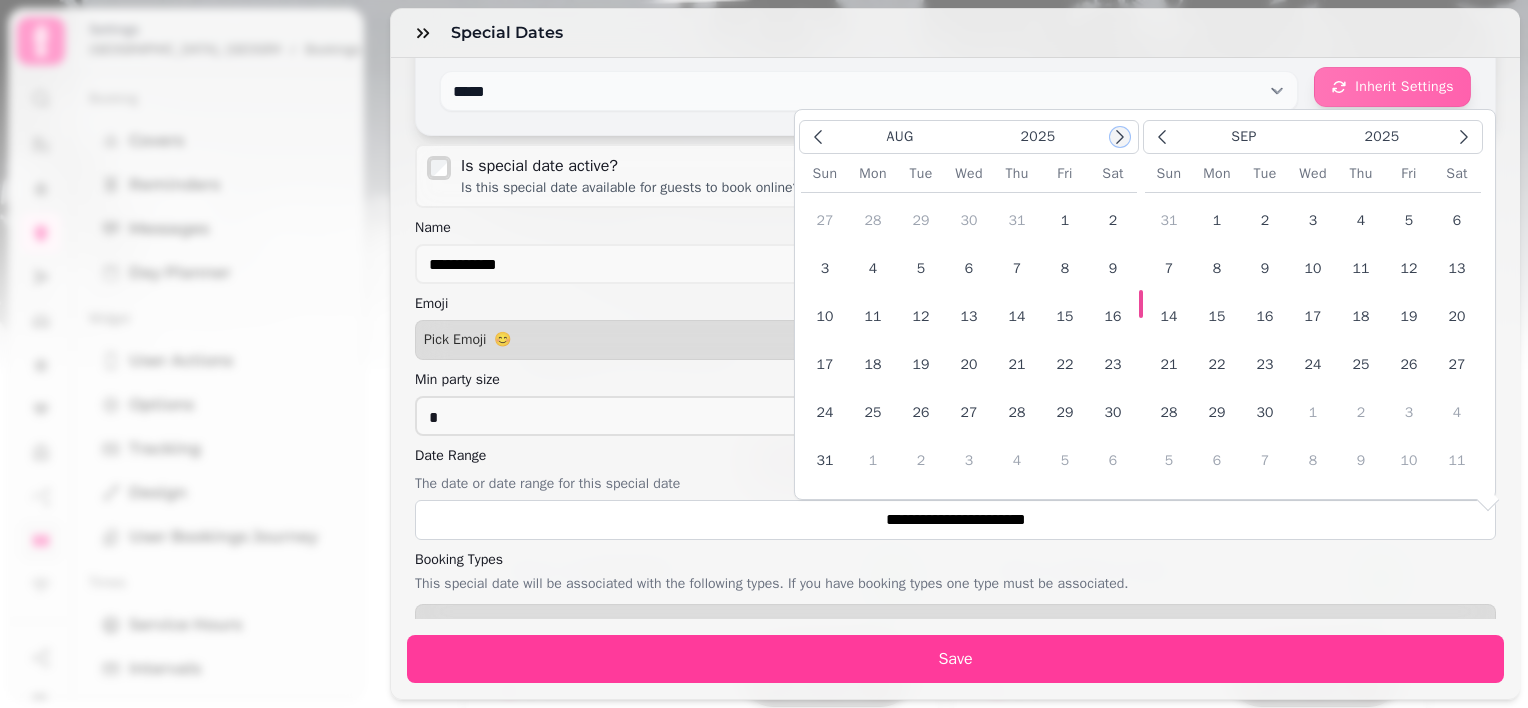 click 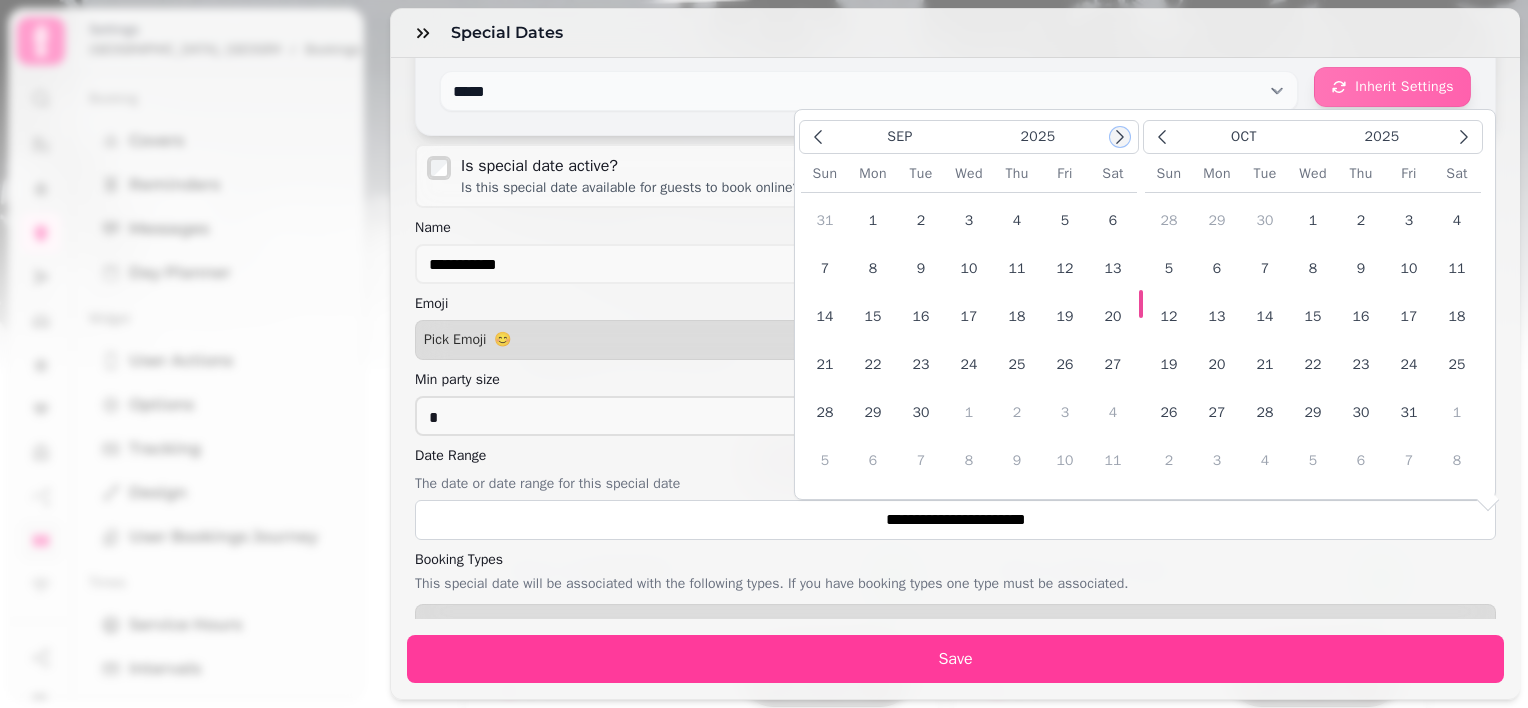 click 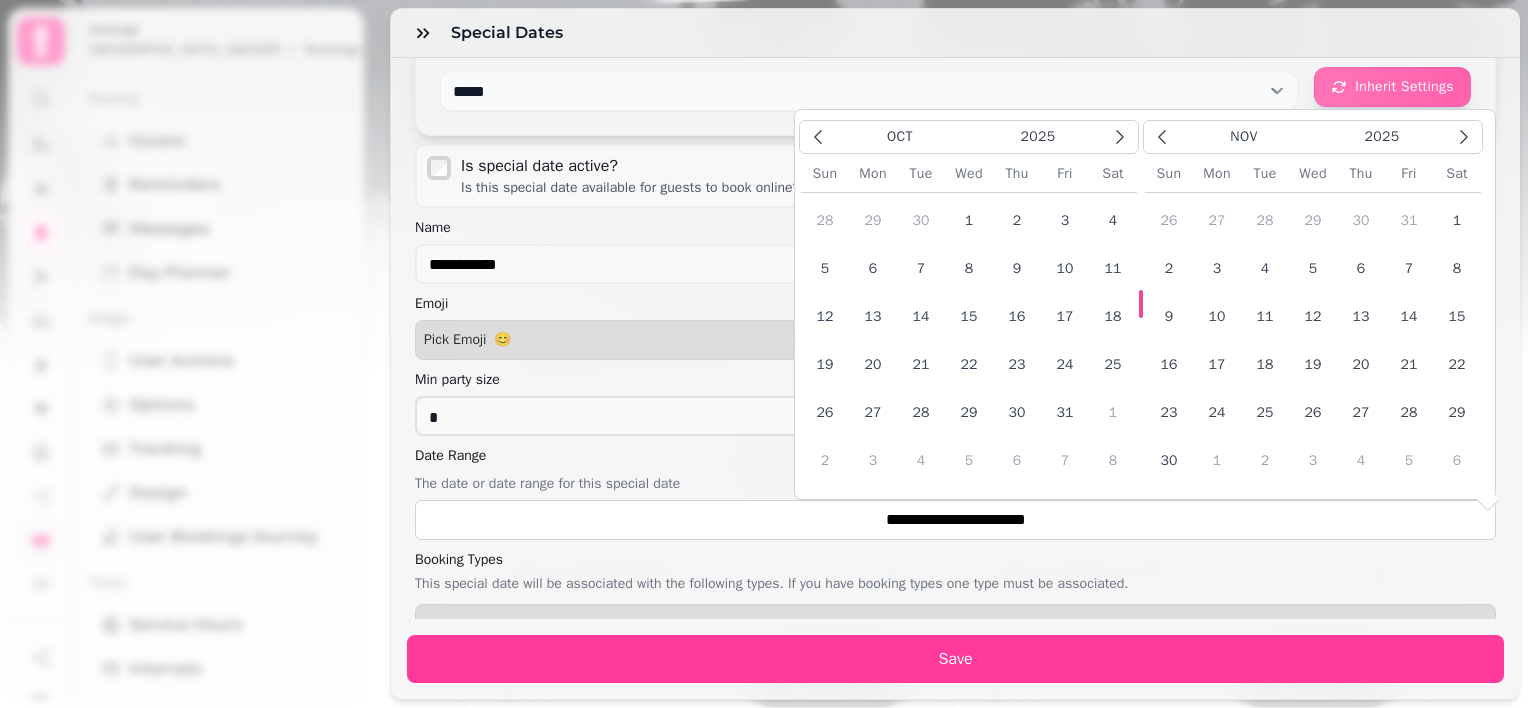 click on "25" at bounding box center (1113, 365) 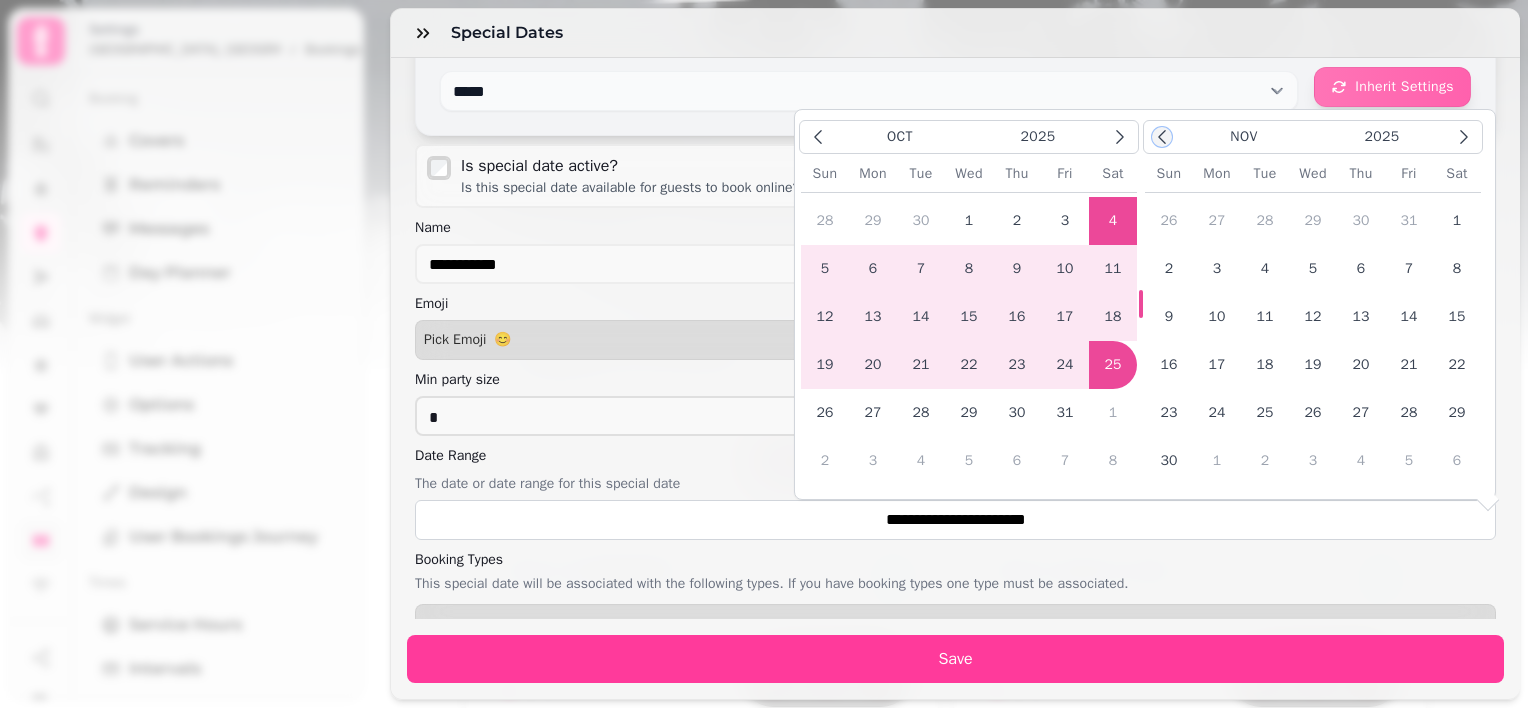 click 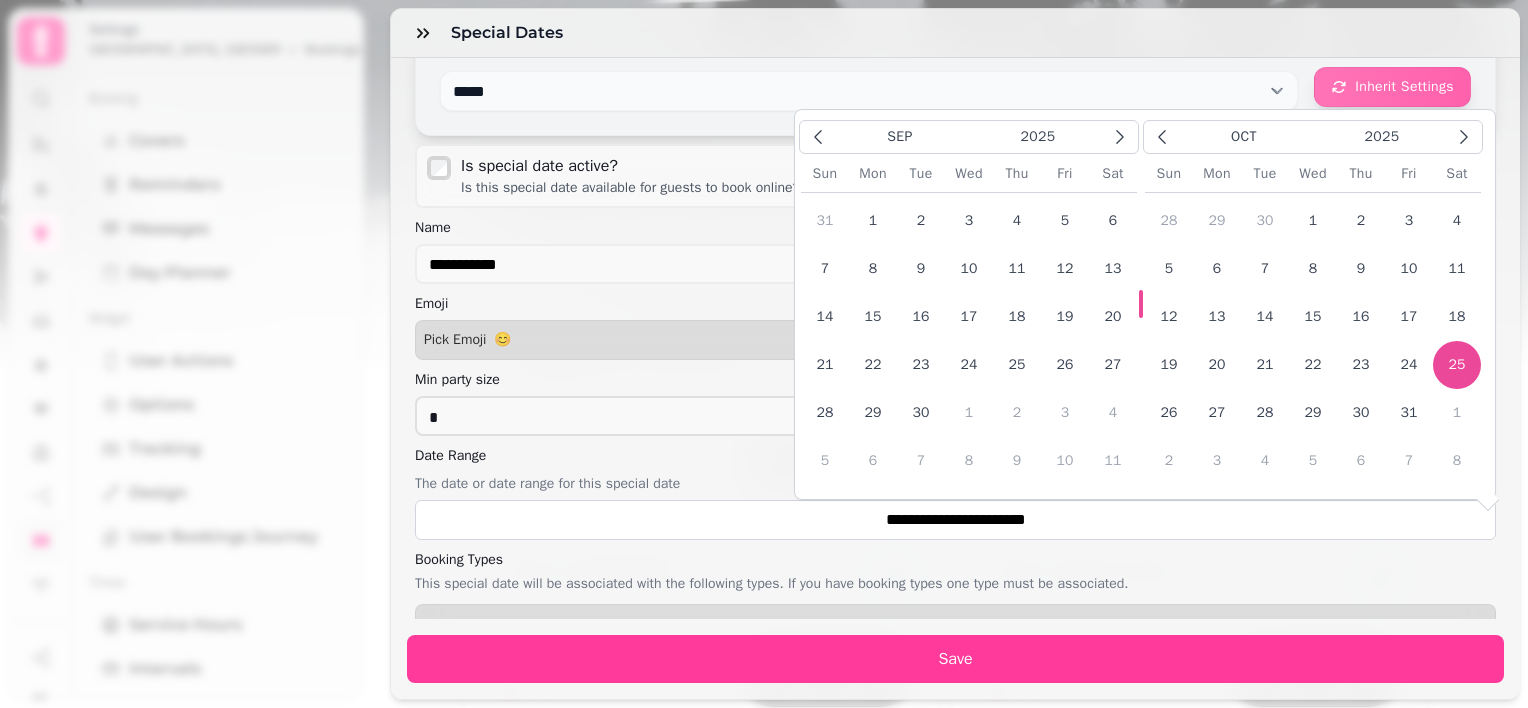 click on "25" at bounding box center (1457, 365) 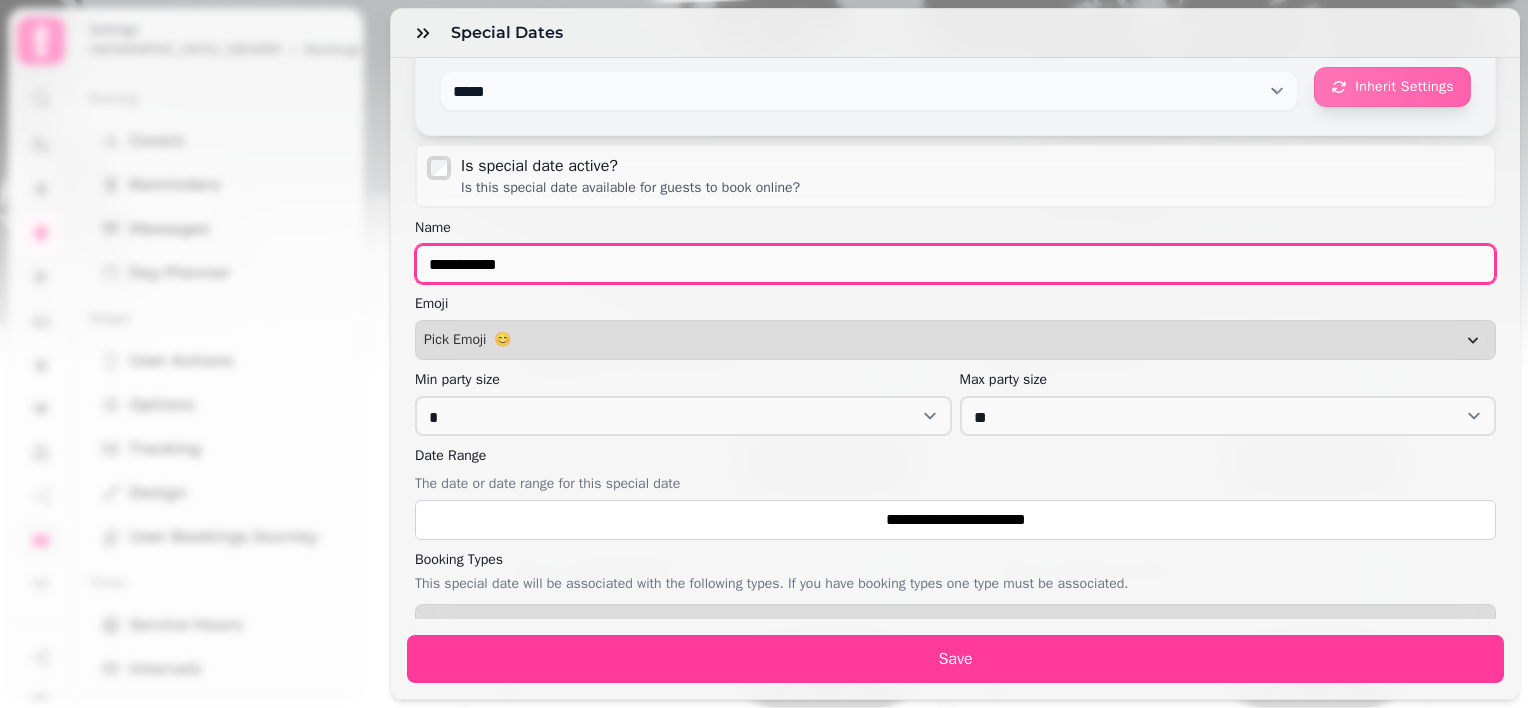 drag, startPoint x: 538, startPoint y: 272, endPoint x: 264, endPoint y: 272, distance: 274 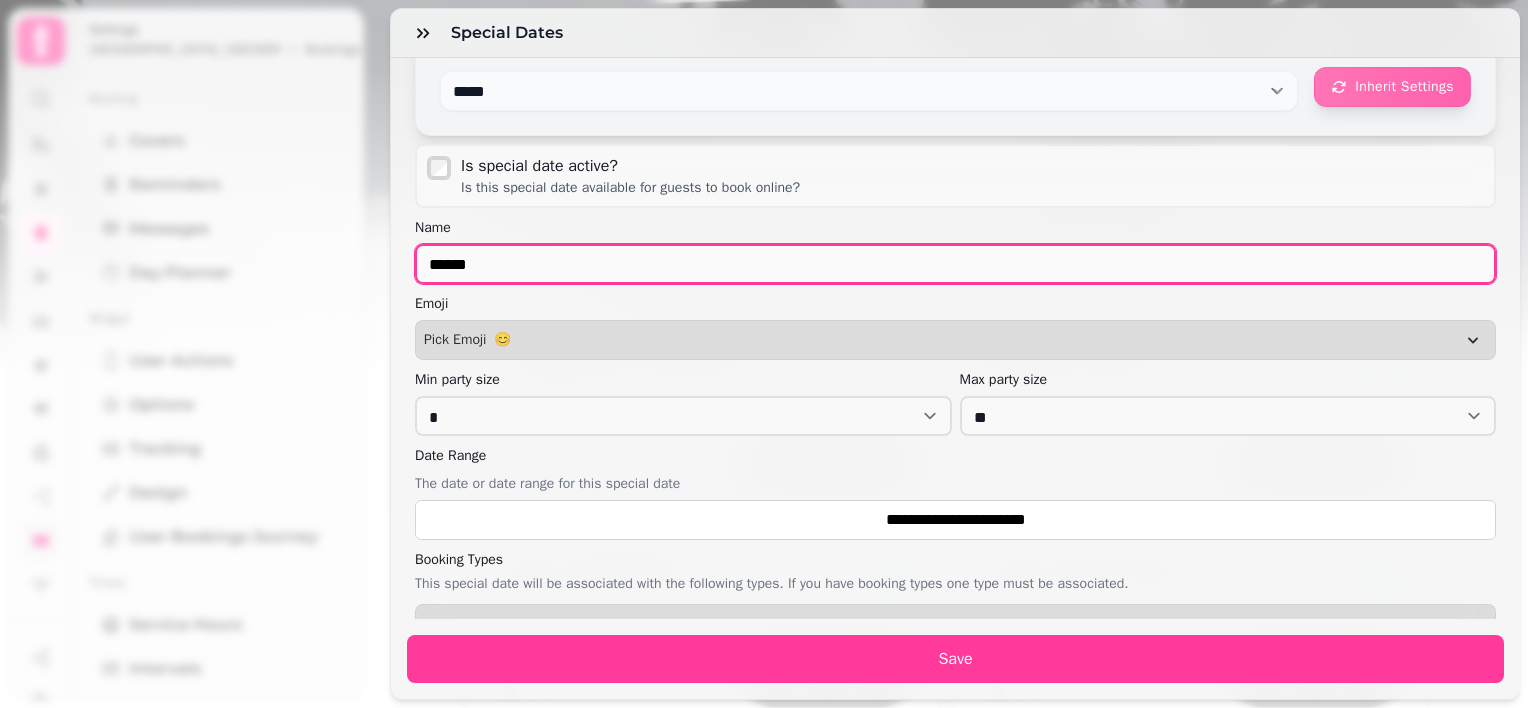 type on "**********" 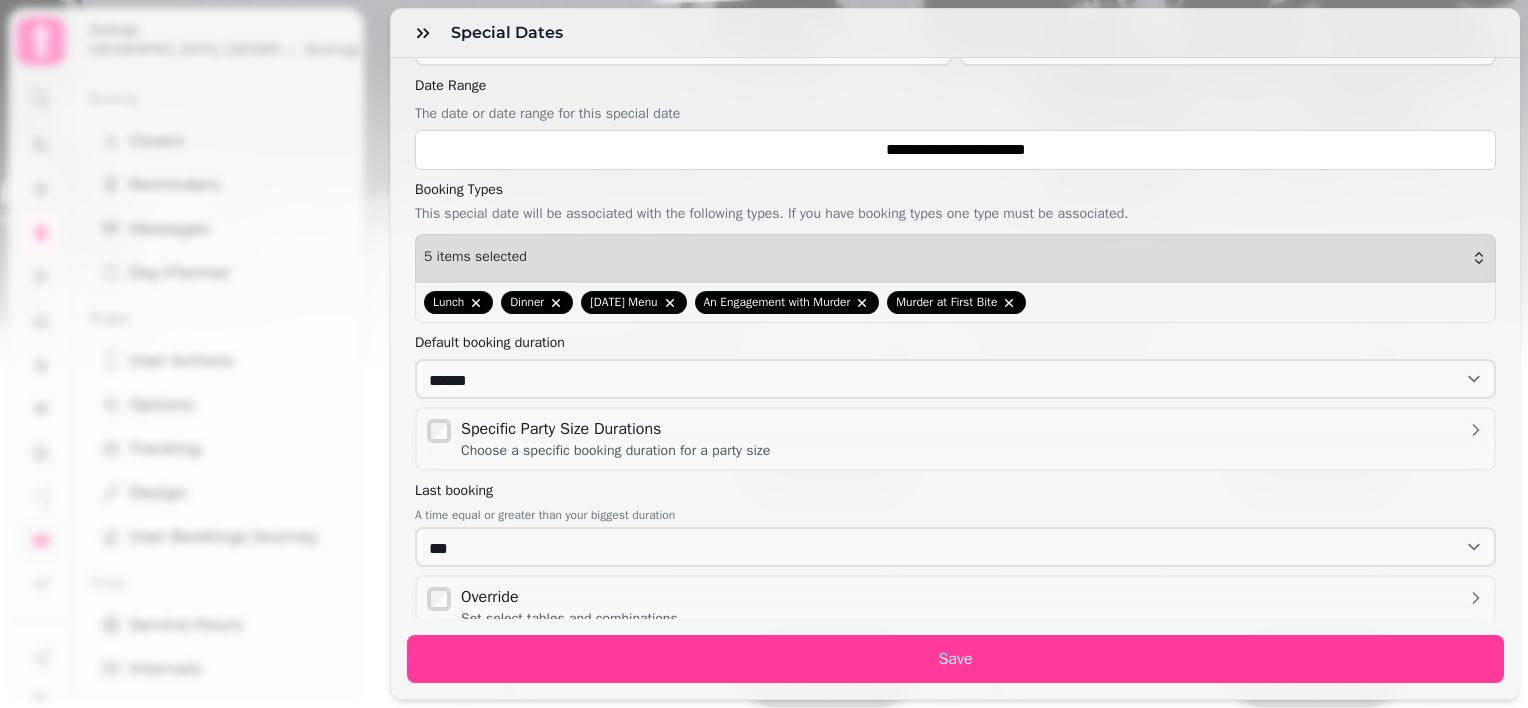scroll, scrollTop: 464, scrollLeft: 0, axis: vertical 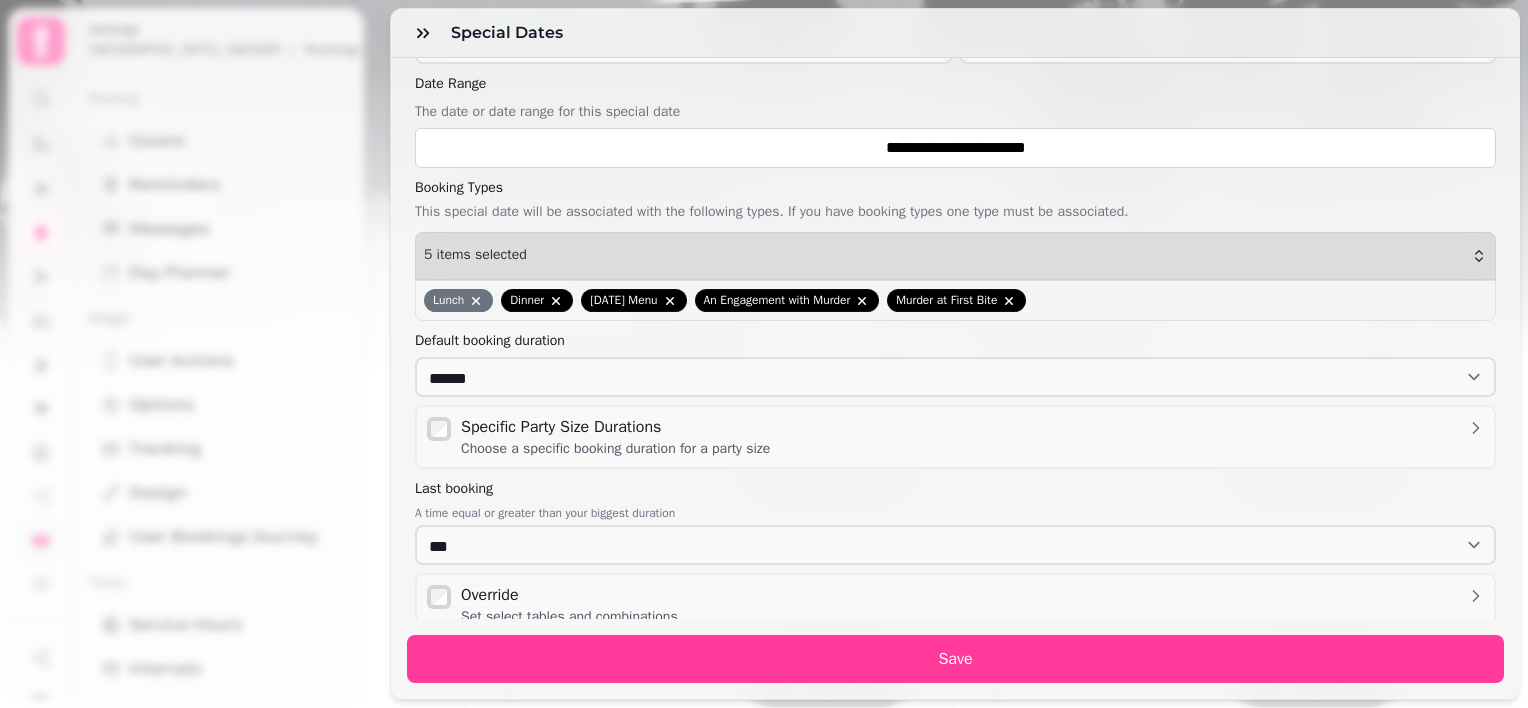 click 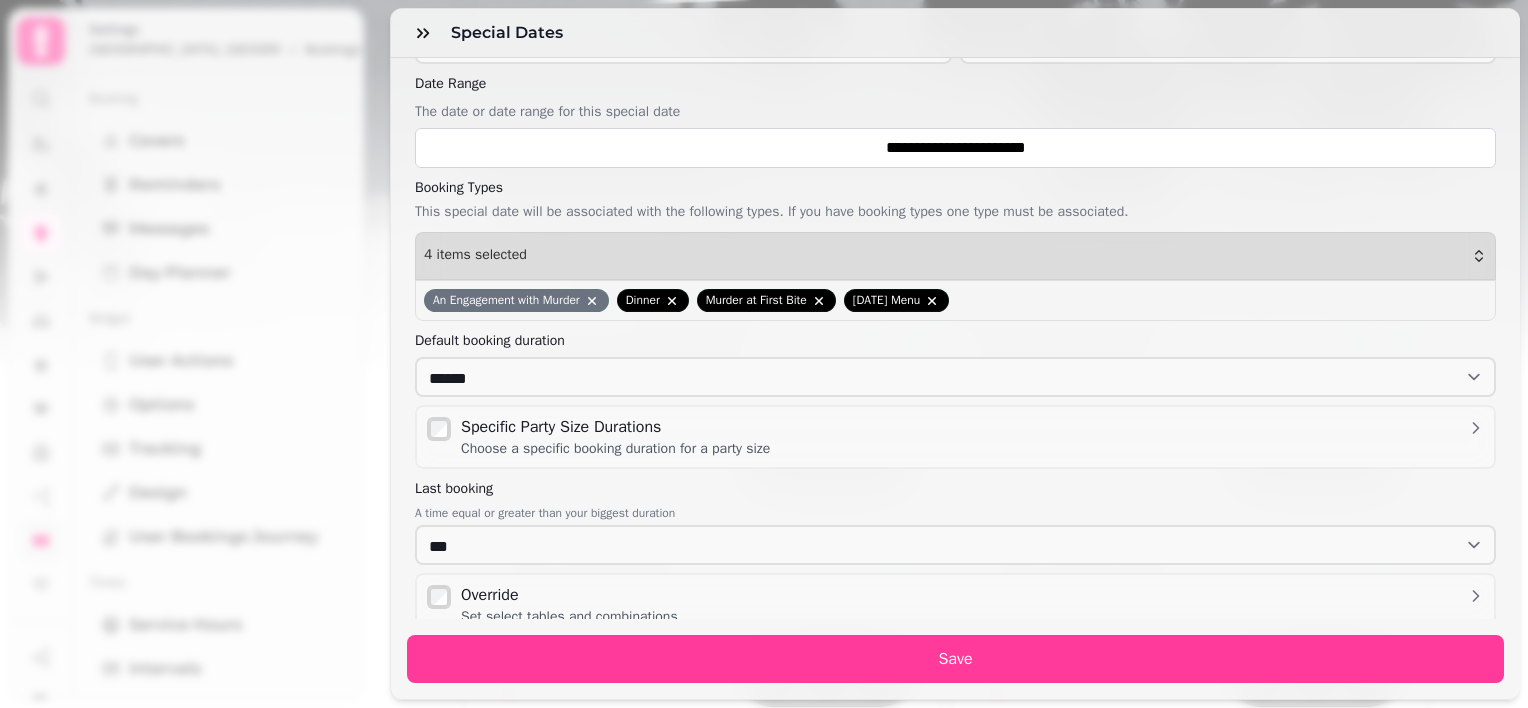 click 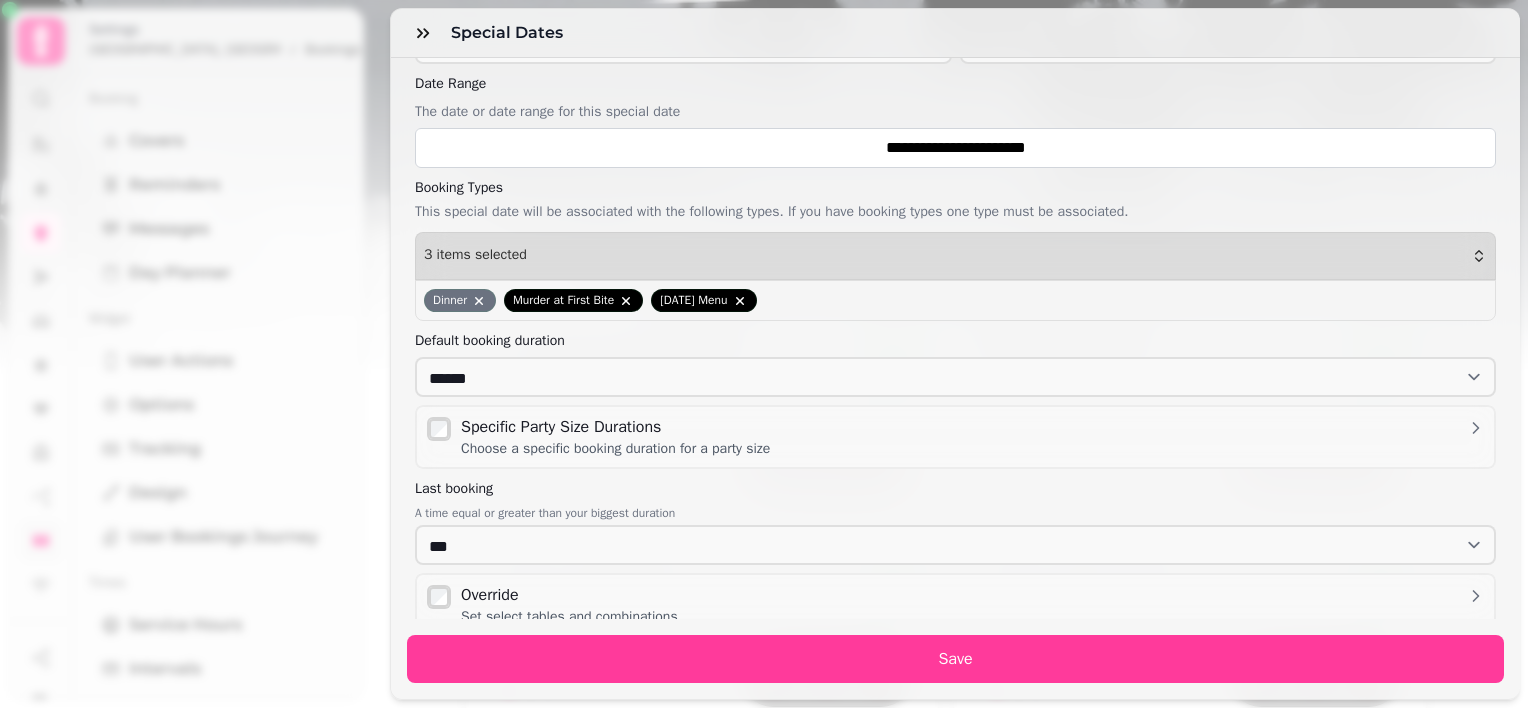 click 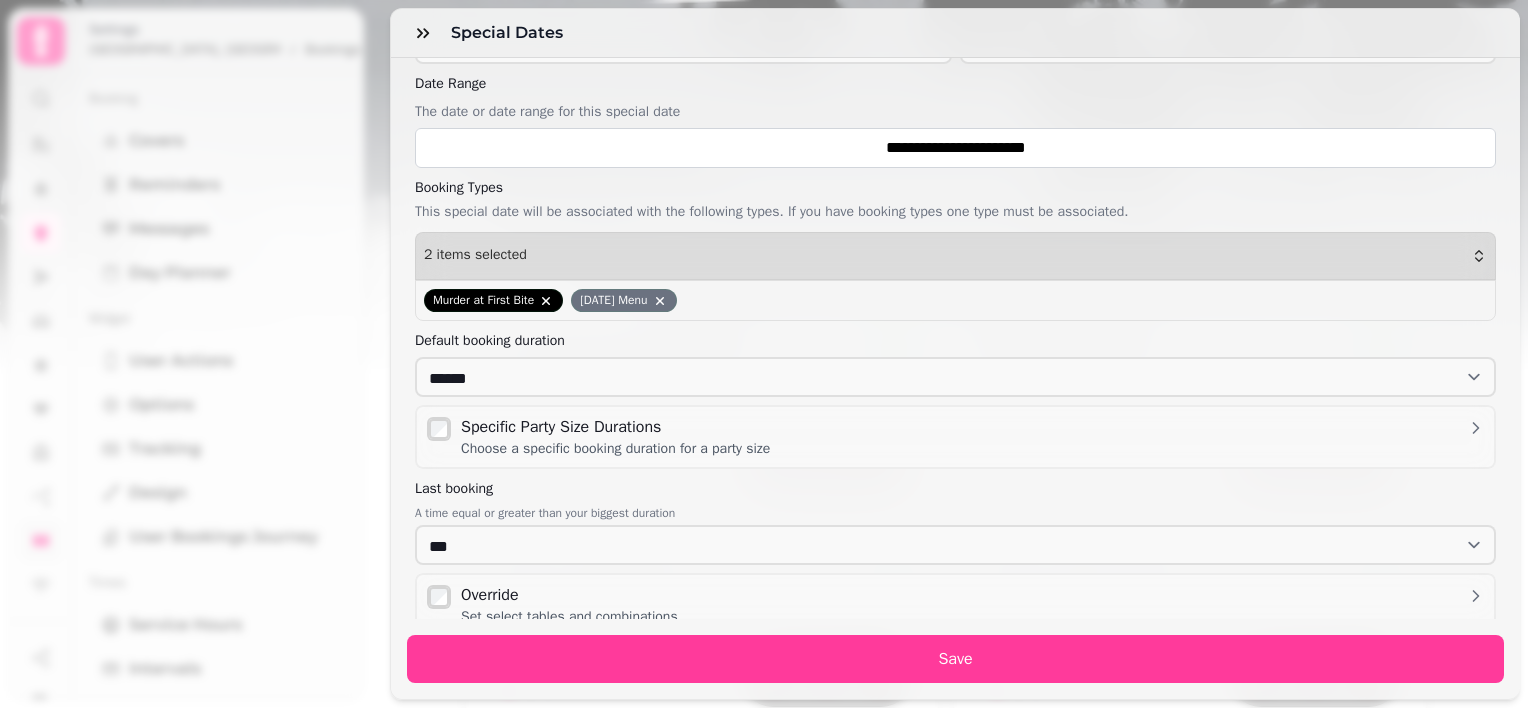 click 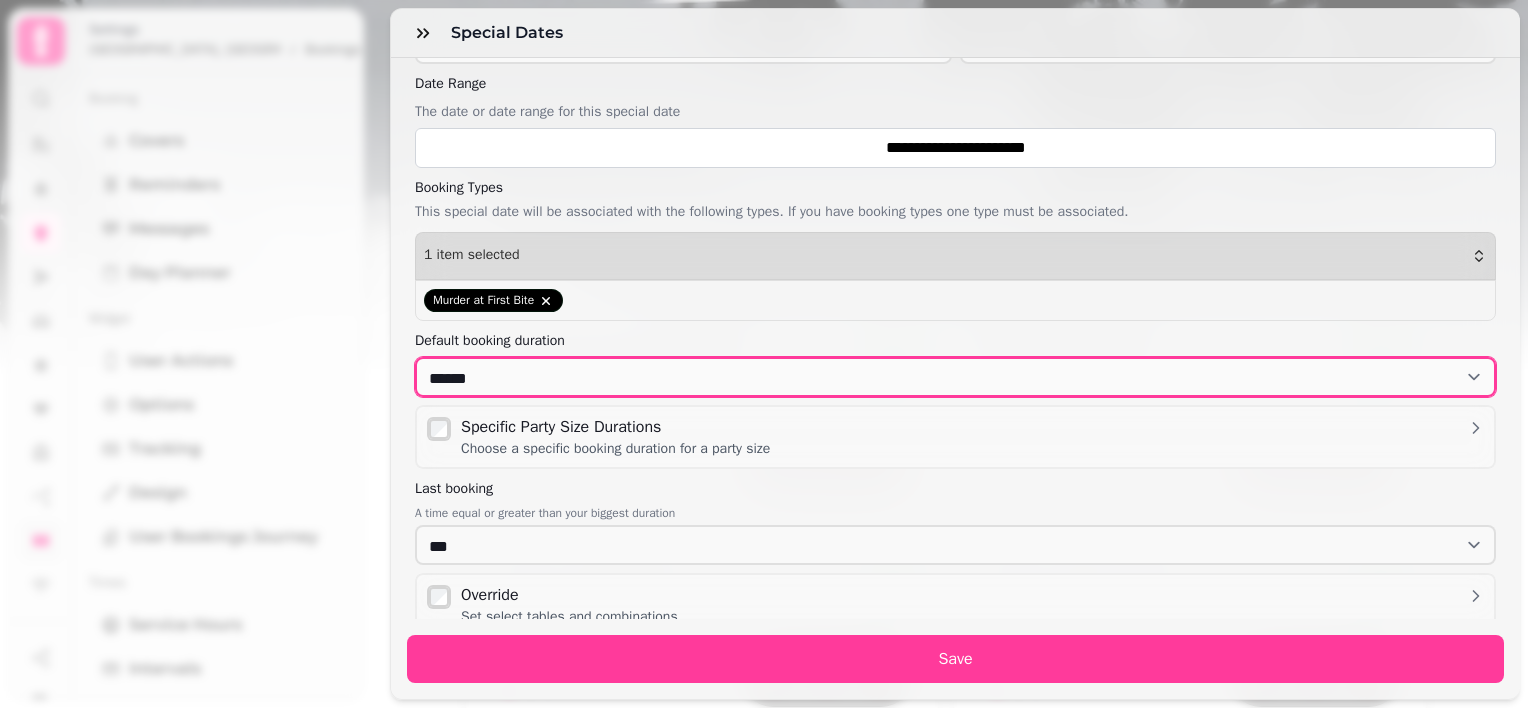 click on "**********" at bounding box center (955, 377) 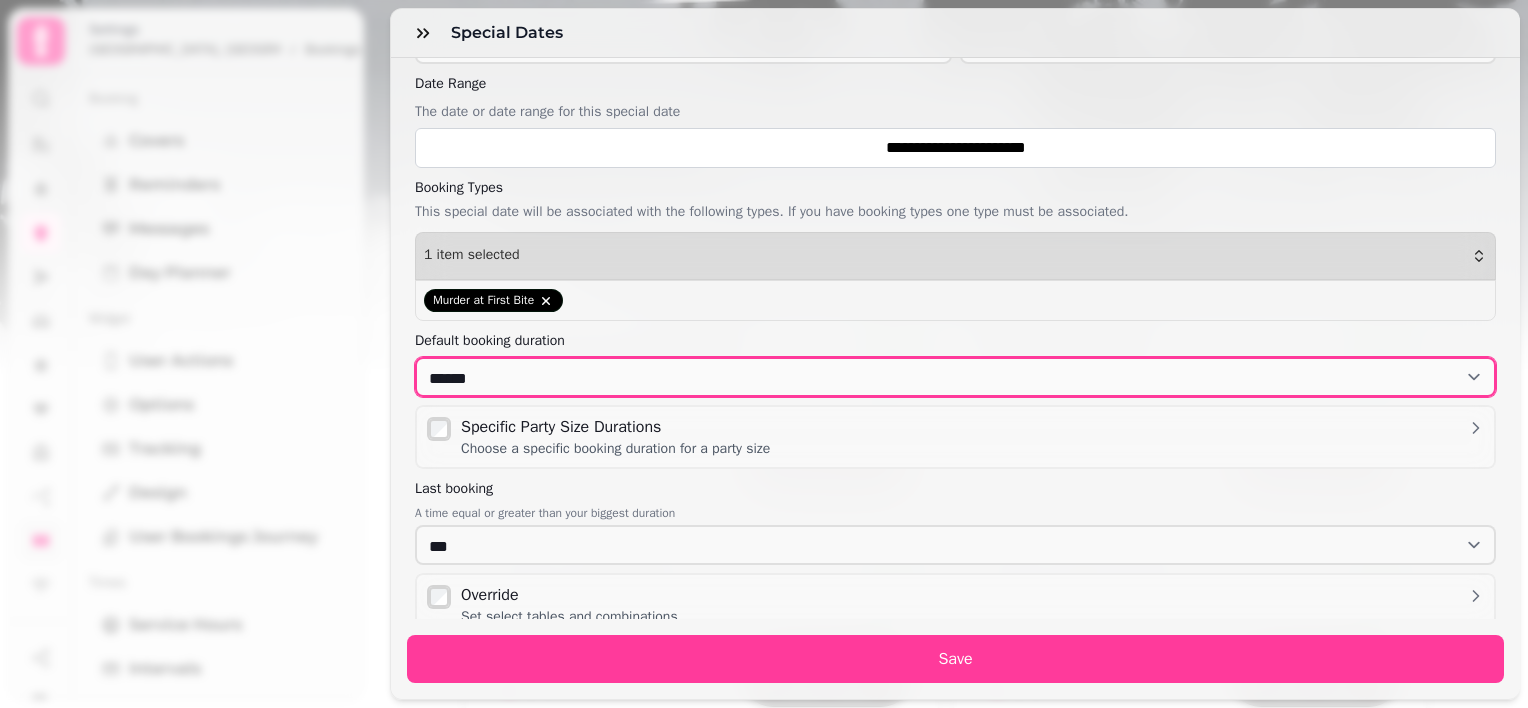 select on "*****" 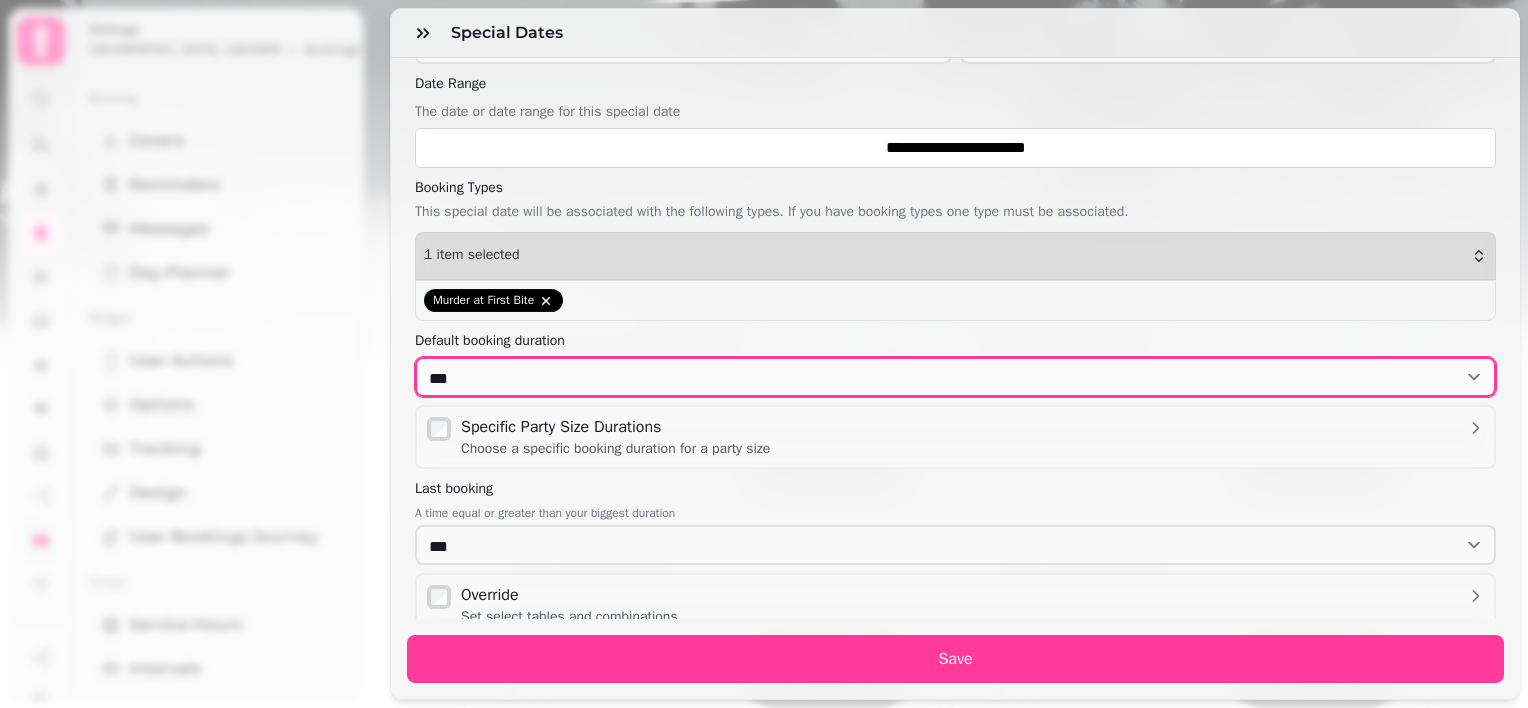 click on "**********" at bounding box center (955, 377) 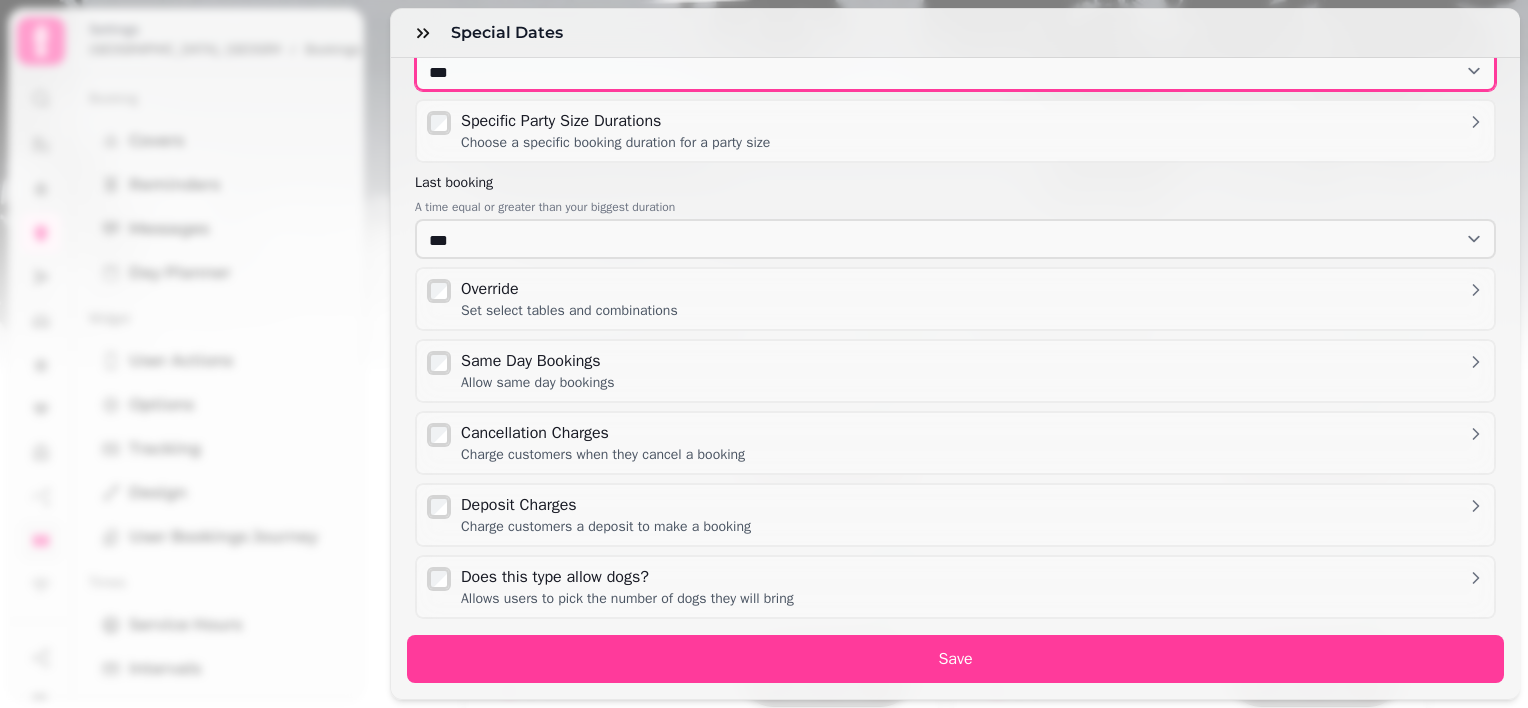 scroll, scrollTop: 771, scrollLeft: 0, axis: vertical 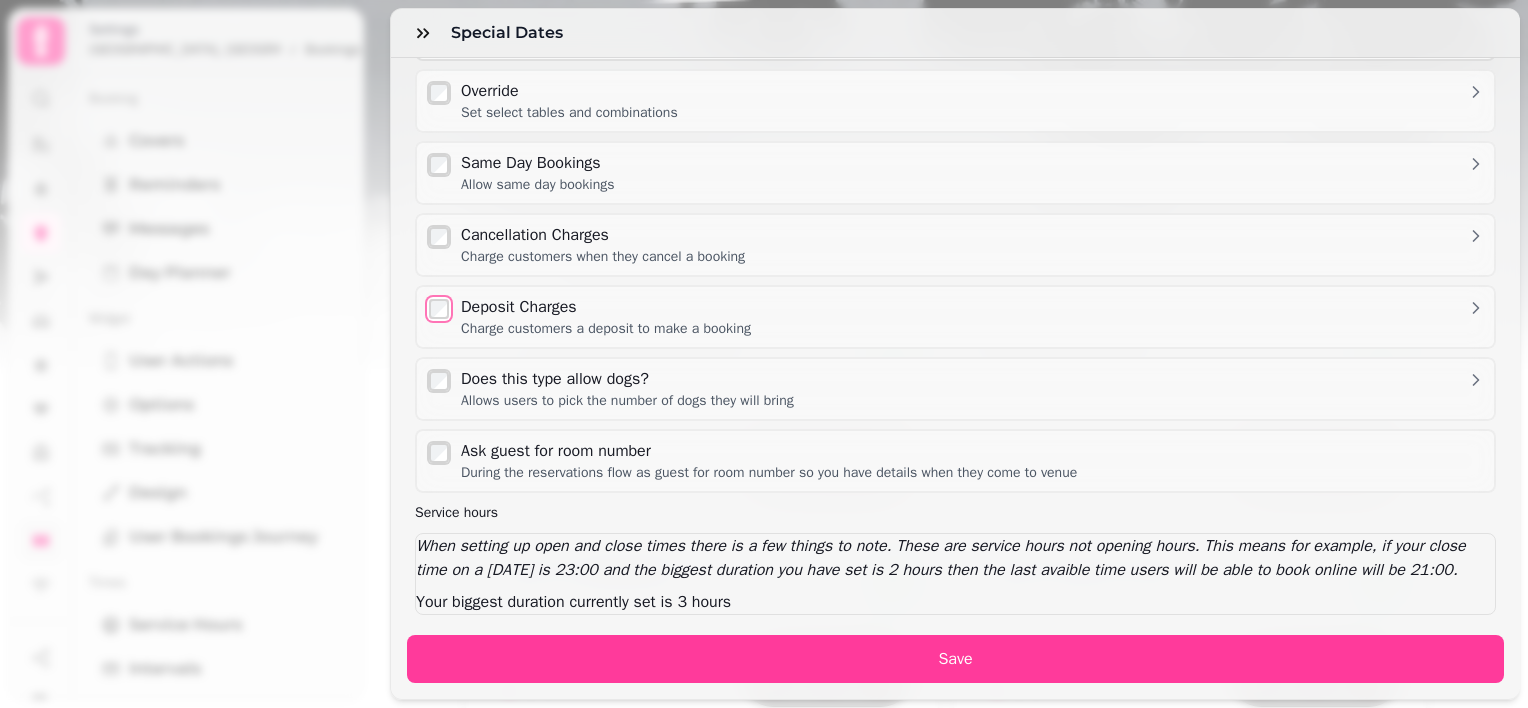 select on "*" 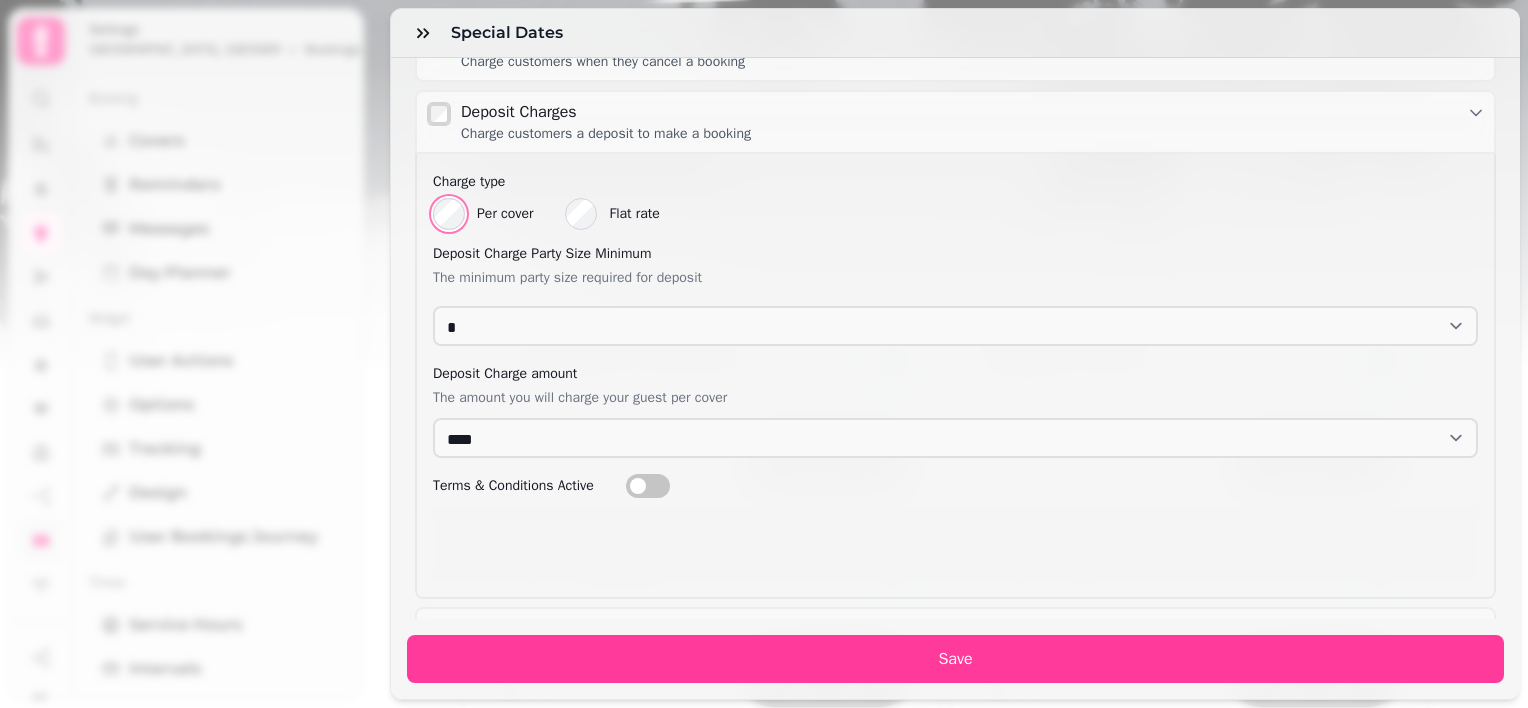 scroll, scrollTop: 1164, scrollLeft: 0, axis: vertical 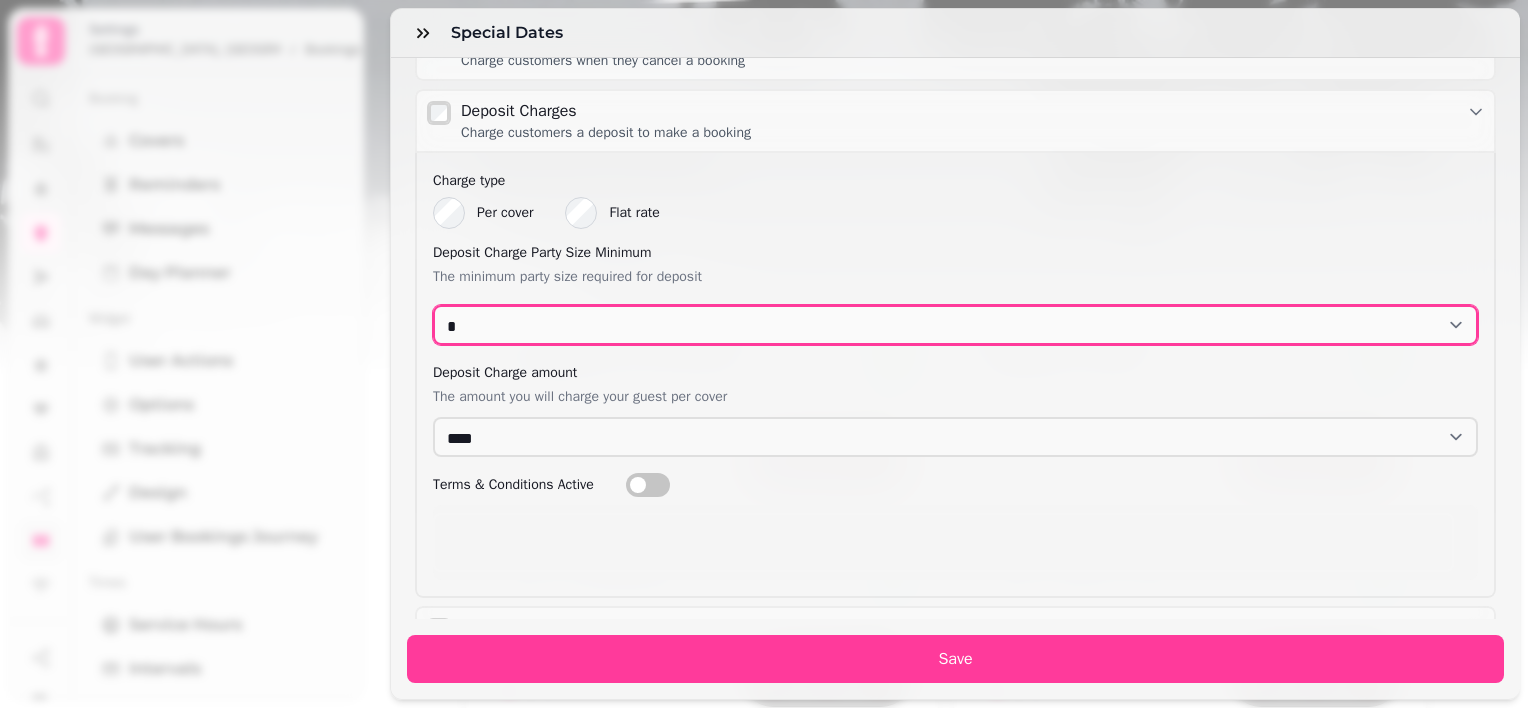 click on "* * * * * * * * * ** ** ** ** ** ** ** ** ** ** ** ** ** ** ** ** ** ** ** ** ** ** ** ** ** ** ** ** ** ** ** ** ** ** ** ** ** ** ** ** ** ** ** ** ** ** ** ** ** ** ** ** ** ** ** ** ** ** ** ** ** ** ** ** ** ** ** ** ** ** ** ** ** ** ** ** ** ** ** ** ** ** ** ** ** ** ** ** ** ** ***" at bounding box center (955, 325) 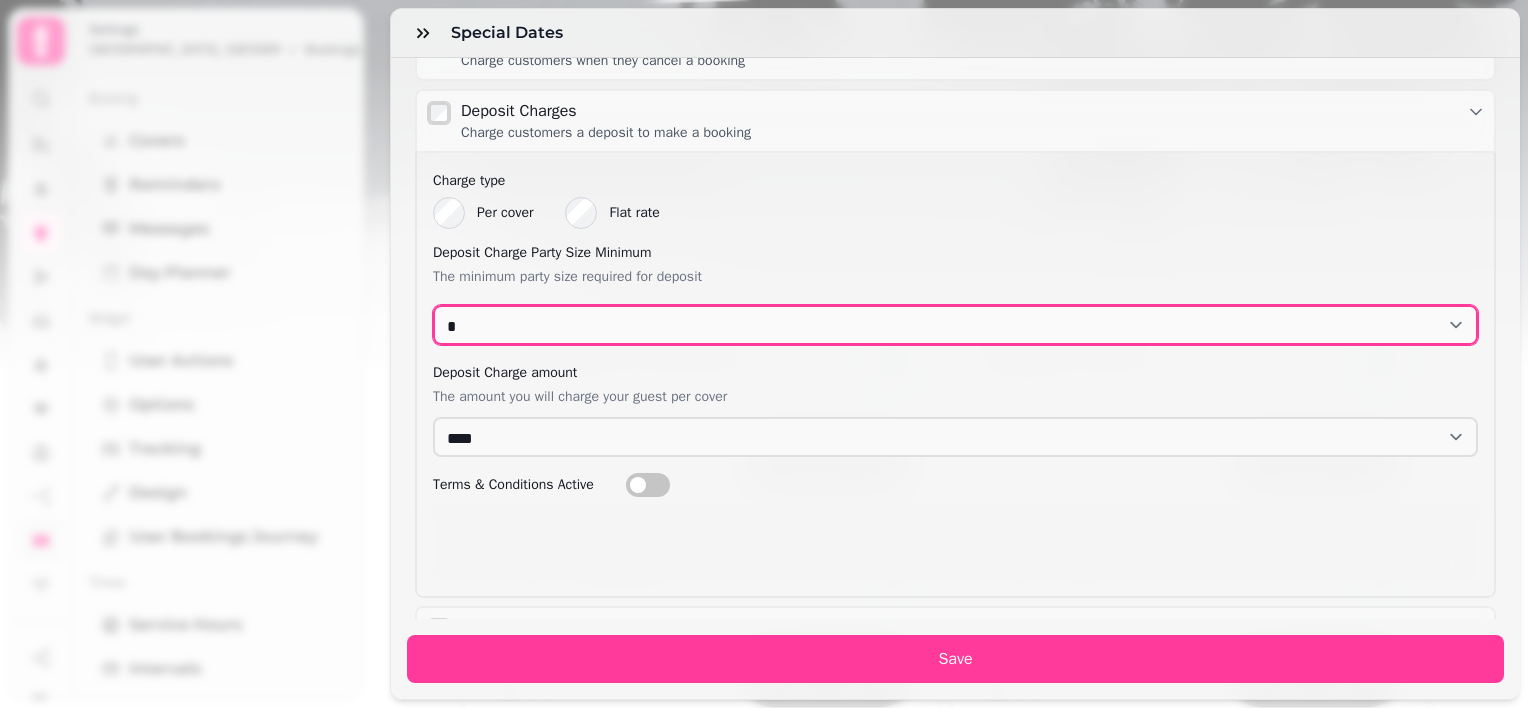 select on "*" 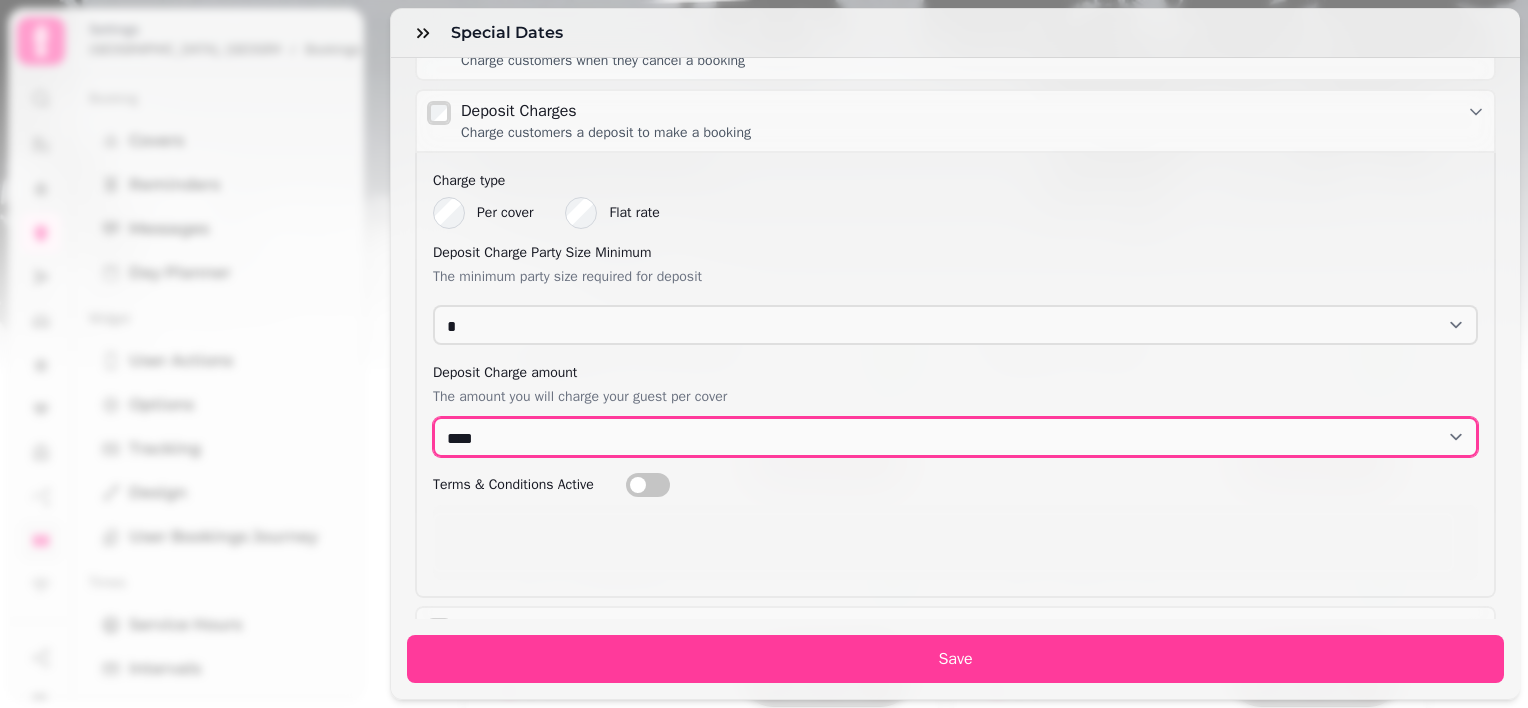 click on "*** *** *** *** *** *** *** *** *** **** **** **** **** **** **** **** **** **** **** **** **** **** **** **** **** **** **** **** **** **** **** **** **** **** **** **** **** **** **** **** **** **** **** **** **** **** **** **** **** **** **** **** **** **** **** **** **** **** **** **** **** **** **** **** **** **** **** **** **** **** **** **** **** **** **** **** **** **** **** **** **** **** **** **** **** **** **** **** **** **** **** **** **** **** **** **** **** **** **** ***** ***** ***** ***** ***** ***** ***** ***** ***** ***** ***** ***** ***** ***** ***** ***** ***** ***** ***** ***** ***** ***** ***** ***** ***** ***** ***** ***** ***** ***** ***** ***** ***** ***** ***** ***** ***** ***** ***** ***** ***** ***** ***** ***** ***** ***** ***** ***** ***** ***** ***** ***** ***** ***** ***** ***** ***** ***** ***** ***** ***** ***** ***** ***** ***** ***** ***** ***** ***** ***** ***** ***** ***** ***** ***** ***** ***** ***** ***** ***** ***** ***** ***** ***** ***** ***** ***** ***** *****" at bounding box center [955, 437] 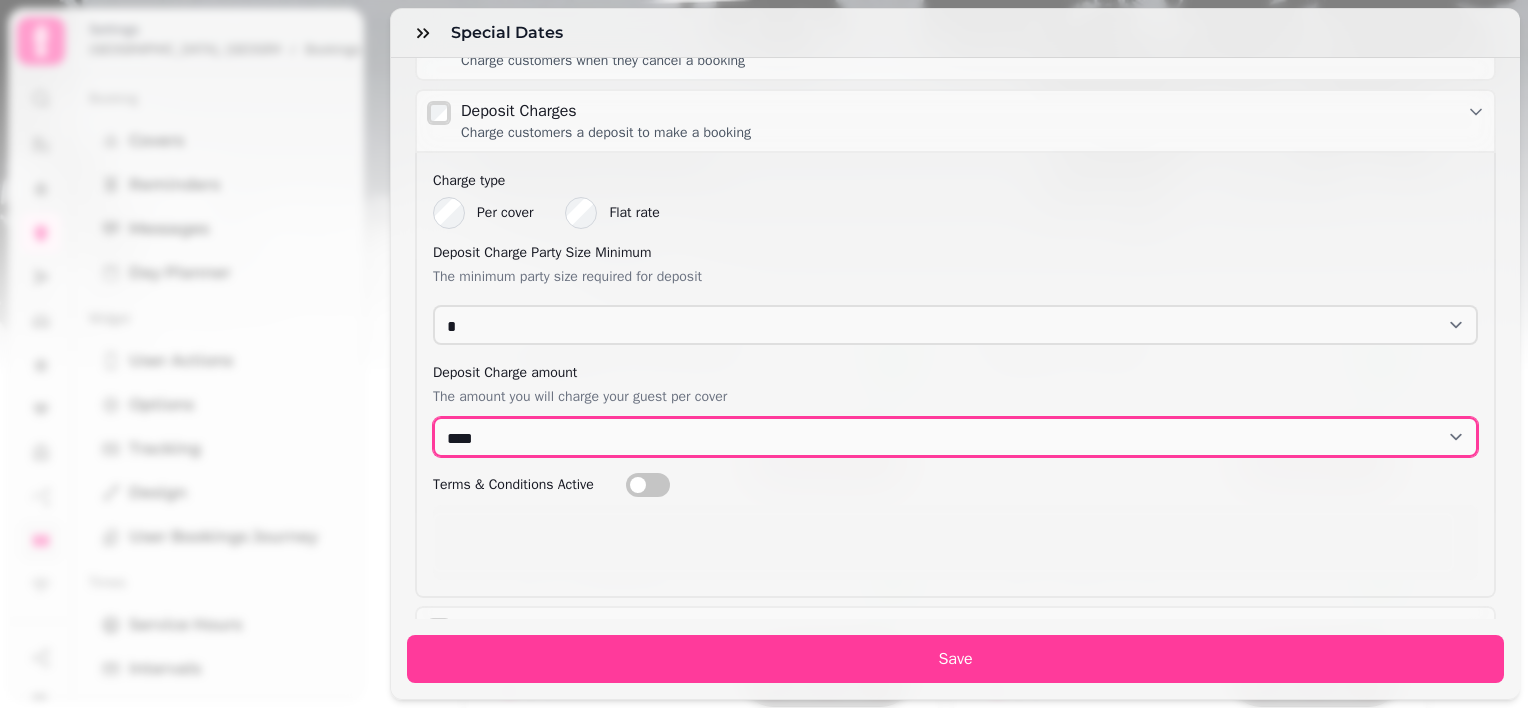 select on "****" 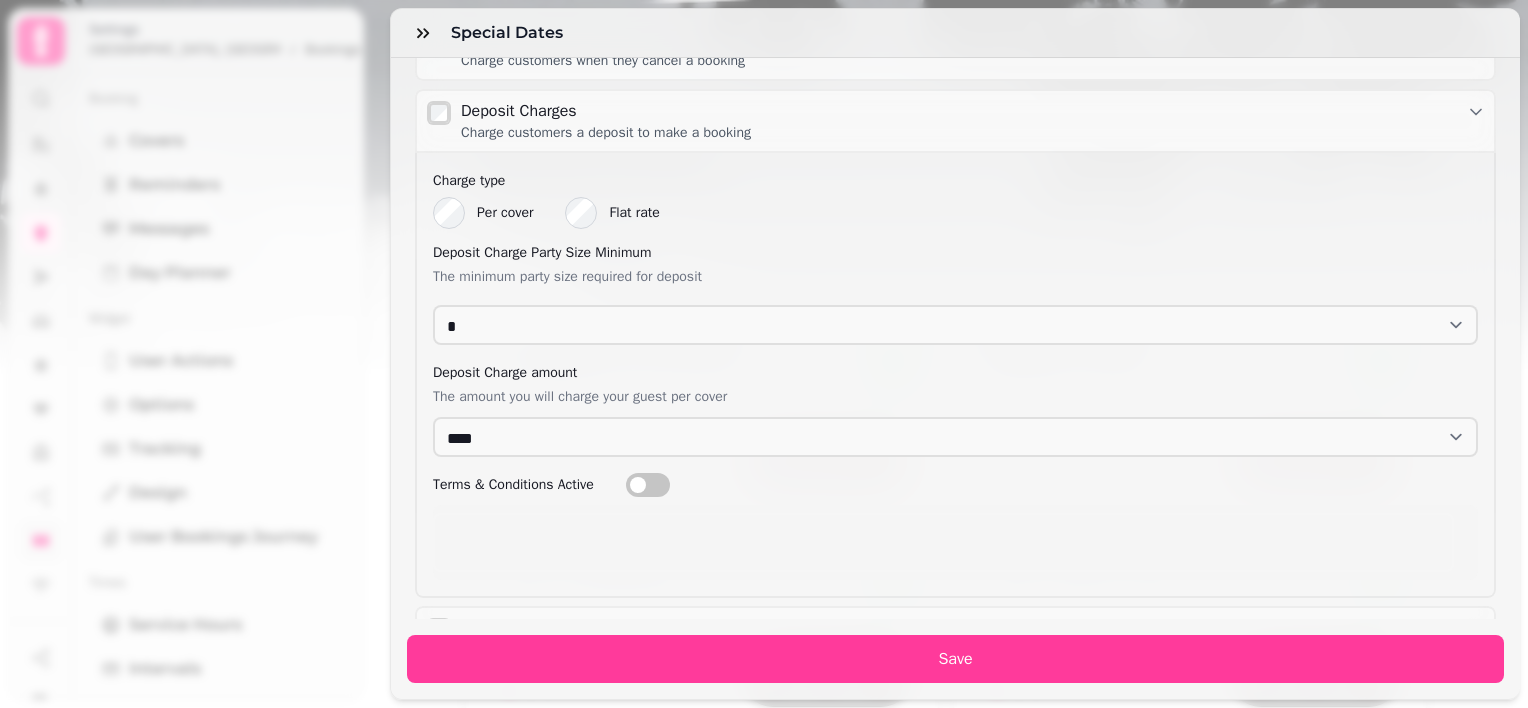 click at bounding box center (648, 485) 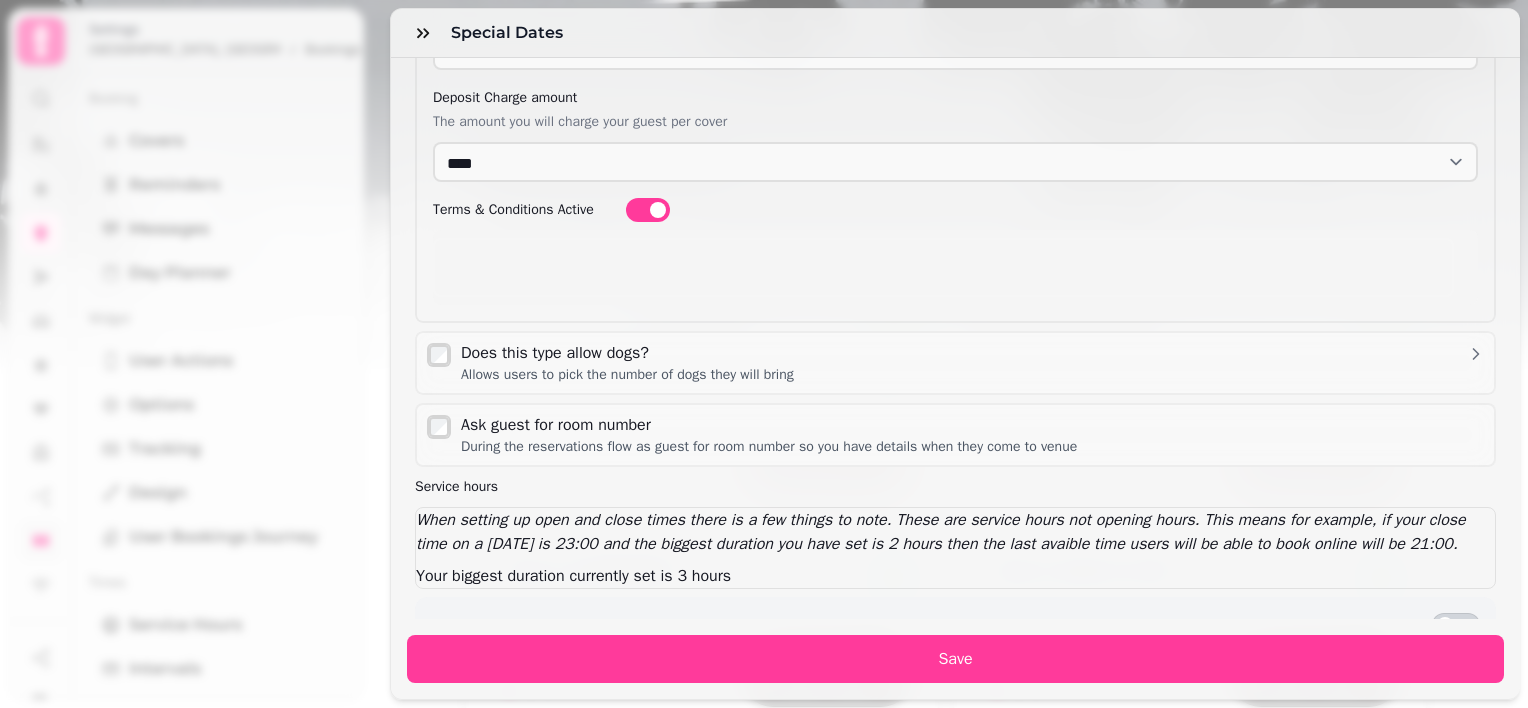 scroll, scrollTop: 1503, scrollLeft: 0, axis: vertical 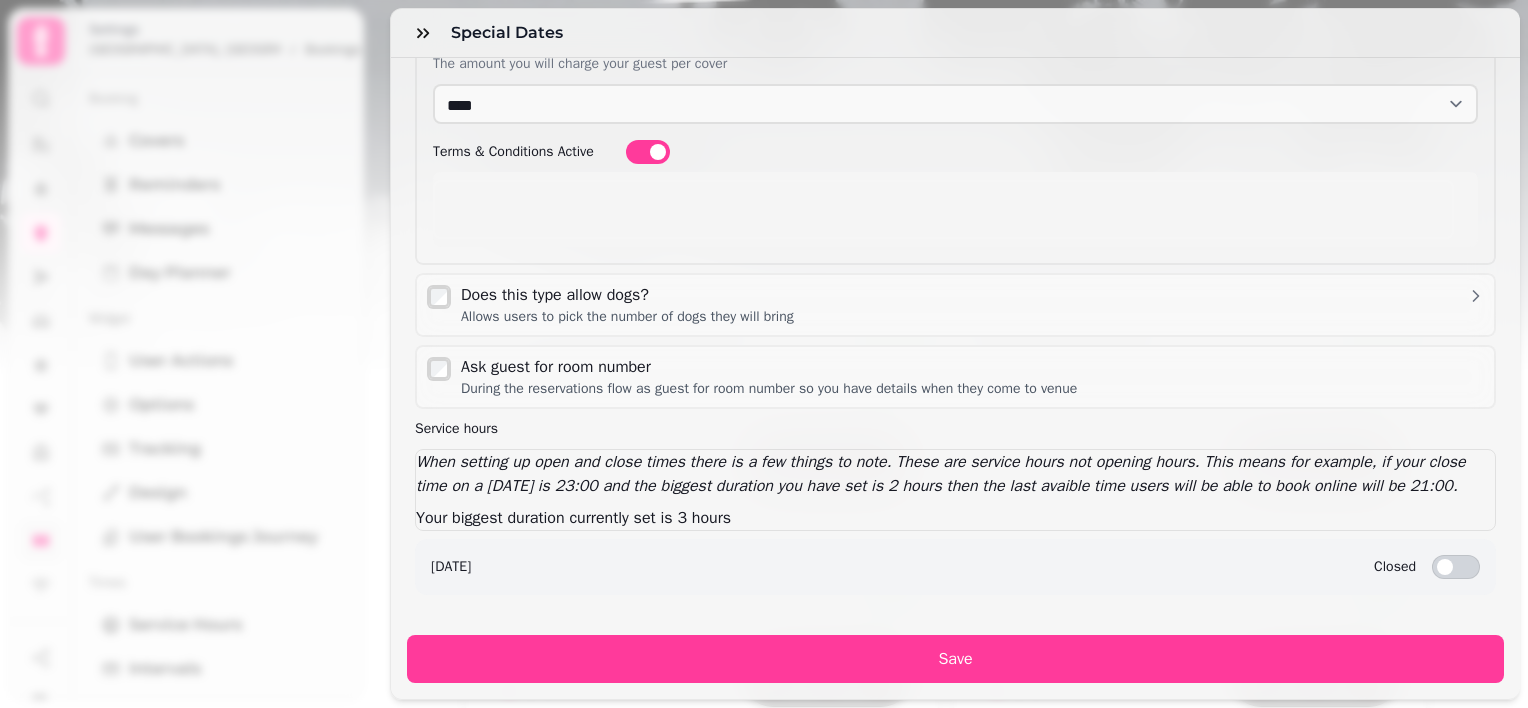 click at bounding box center [1445, 567] 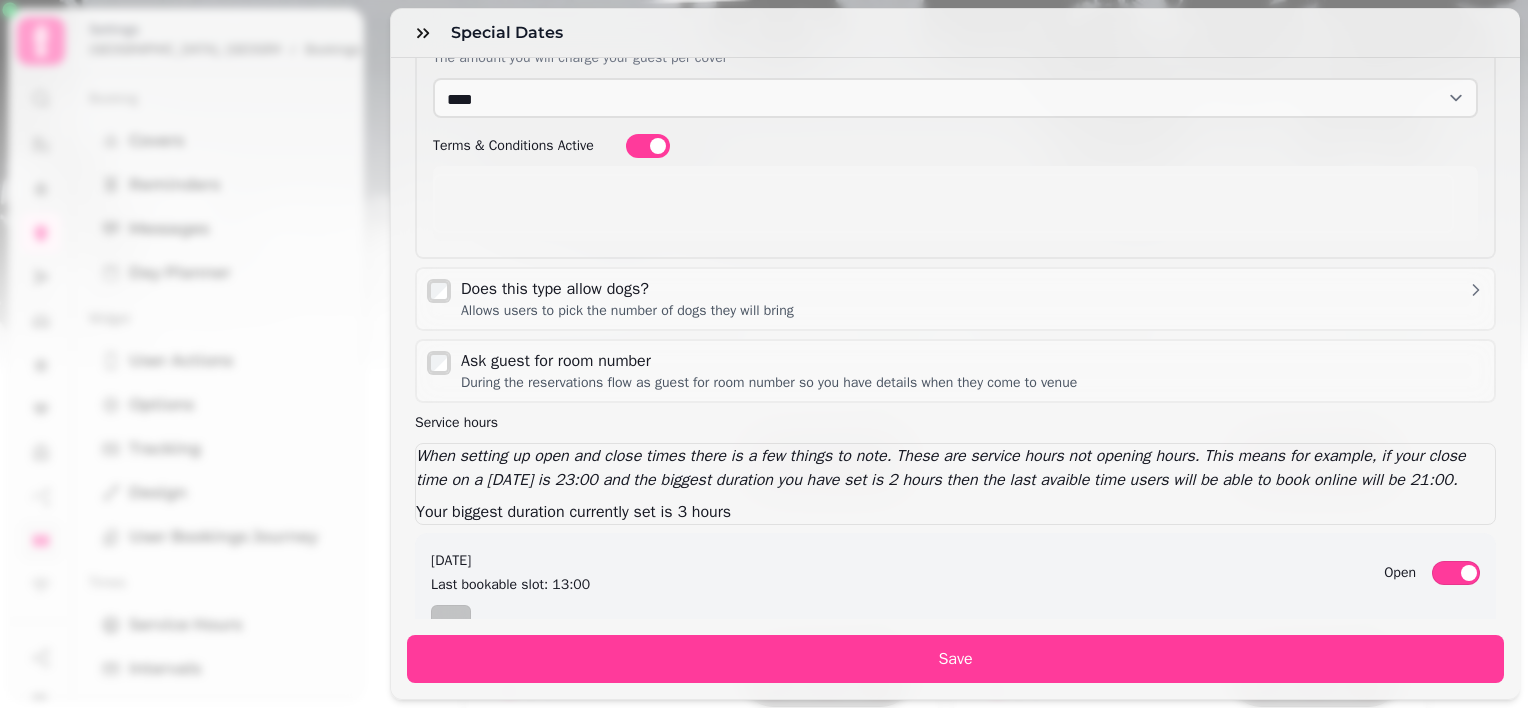 scroll, scrollTop: 1611, scrollLeft: 0, axis: vertical 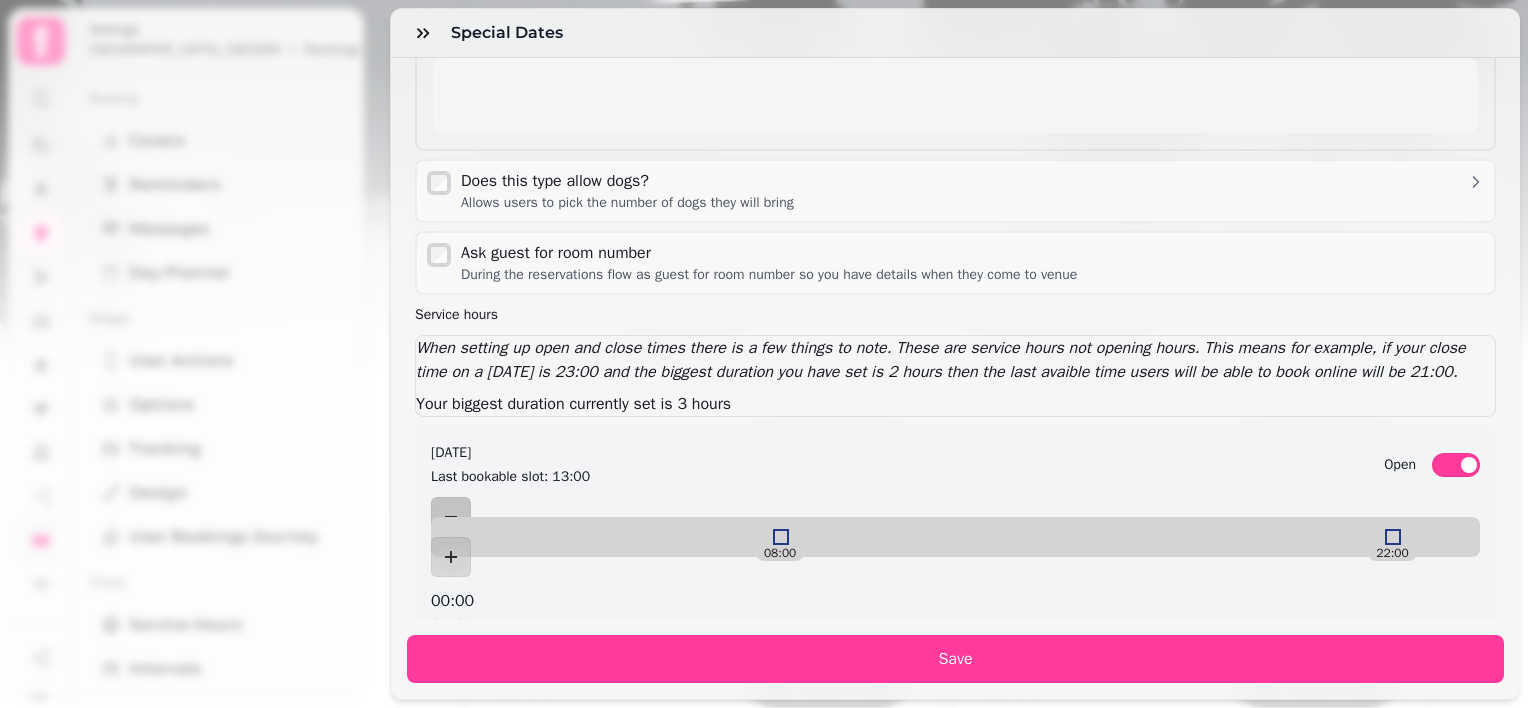 click on "08:00 22:00 00:00 24:00" at bounding box center (955, 567) 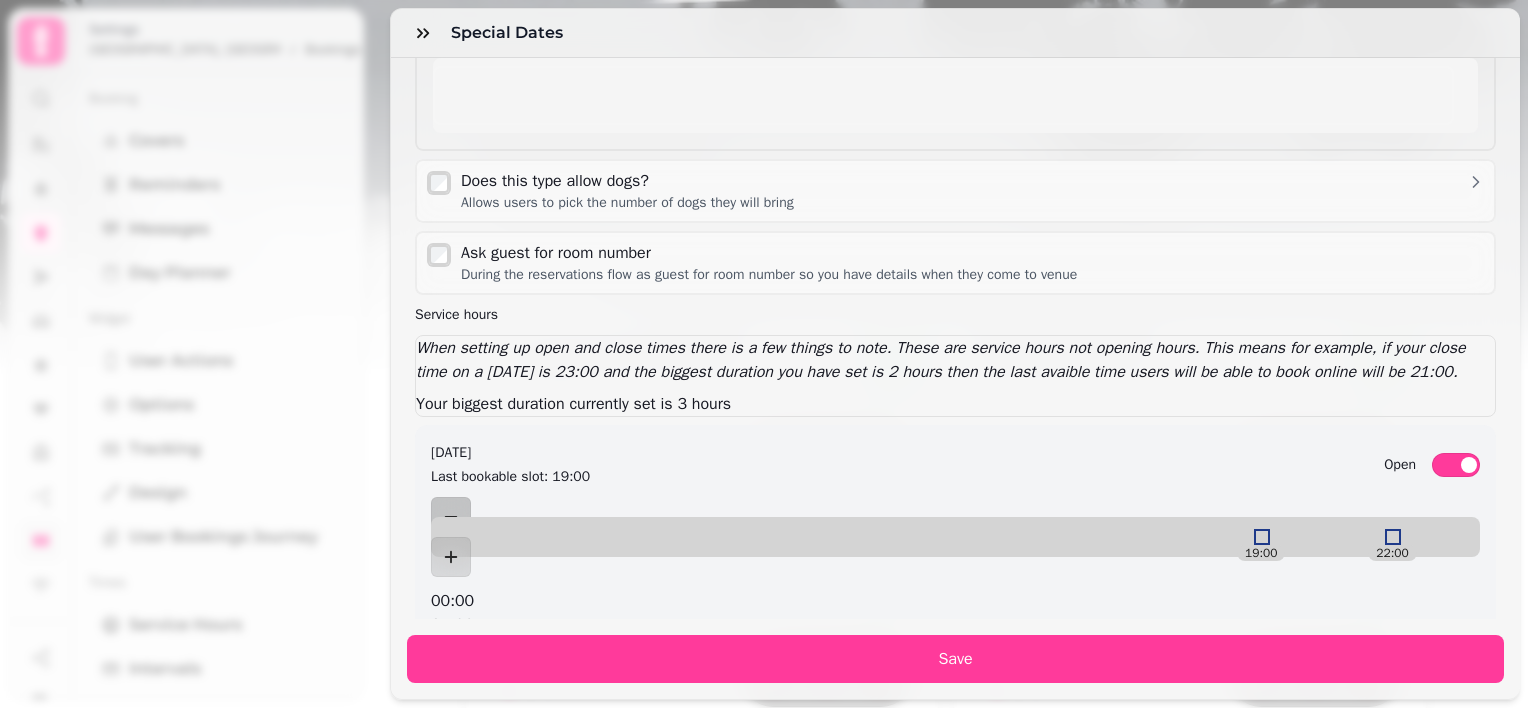click on "19:00 22:00" at bounding box center (955, 537) 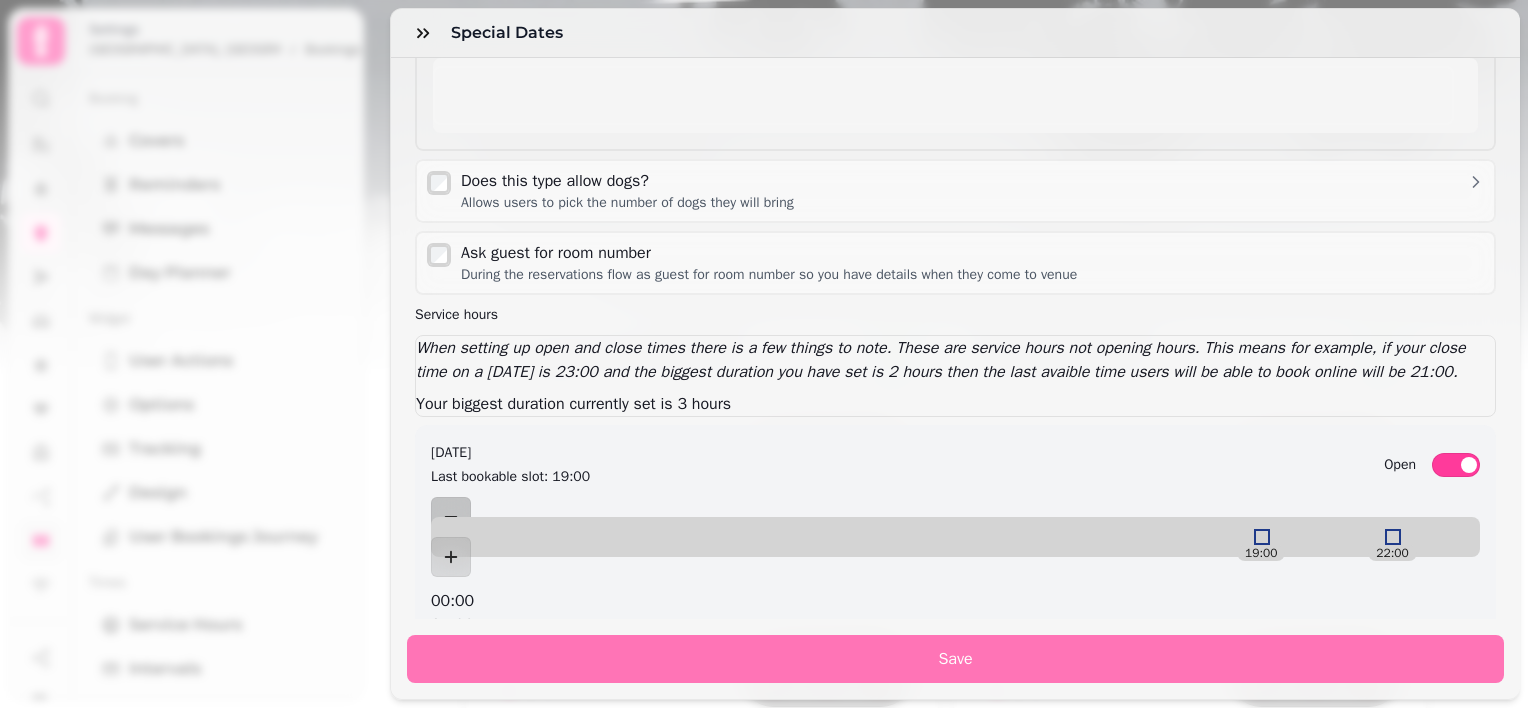 click on "Save" at bounding box center [955, 659] 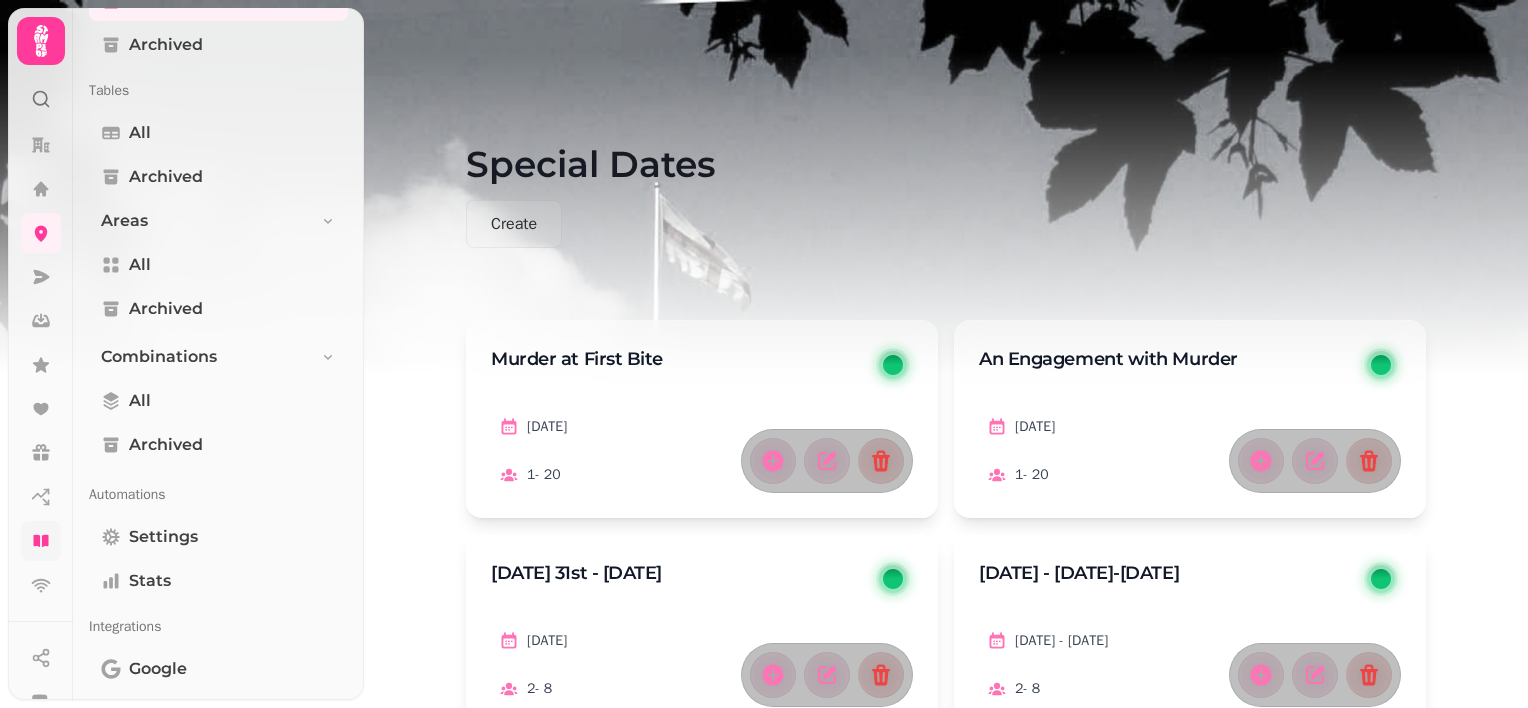 scroll, scrollTop: 1488, scrollLeft: 0, axis: vertical 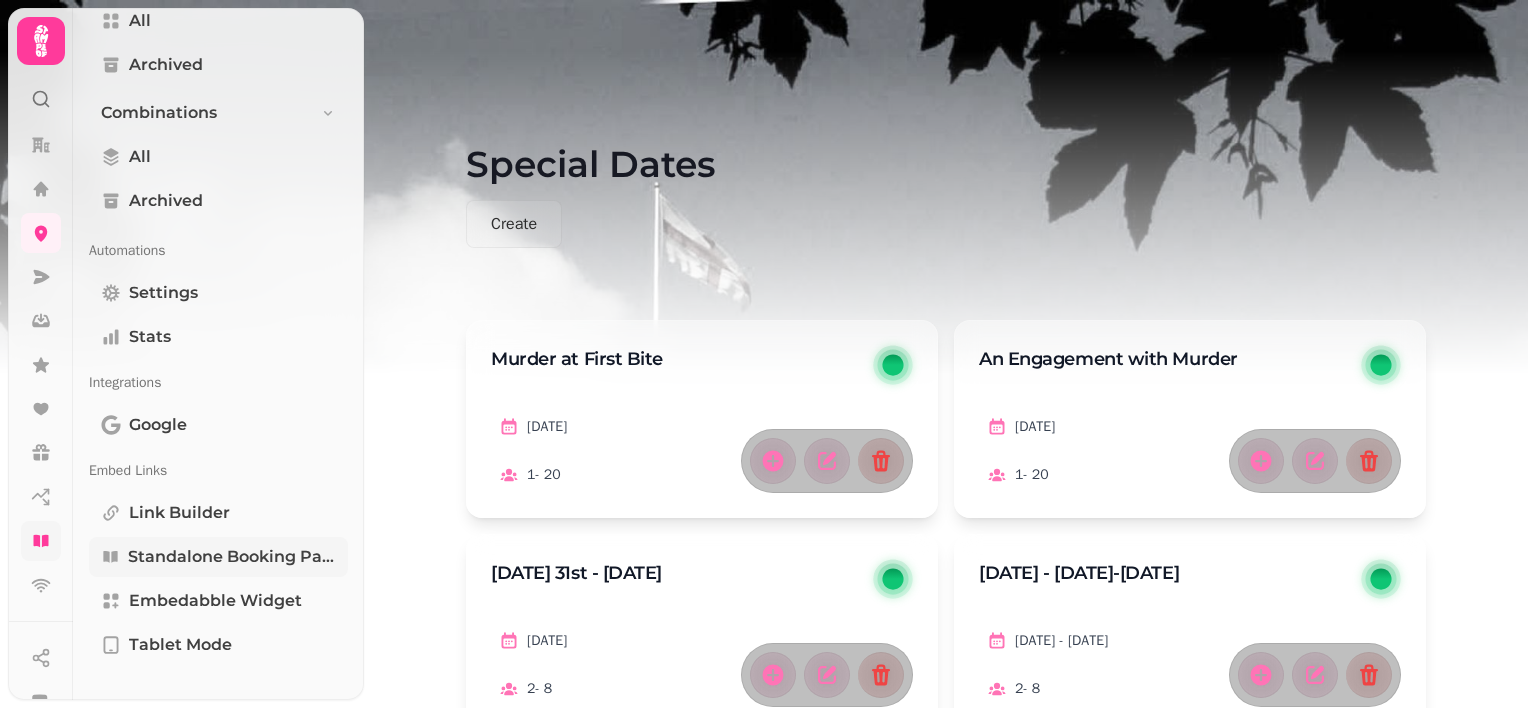 click on "Standalone booking page" at bounding box center (232, 557) 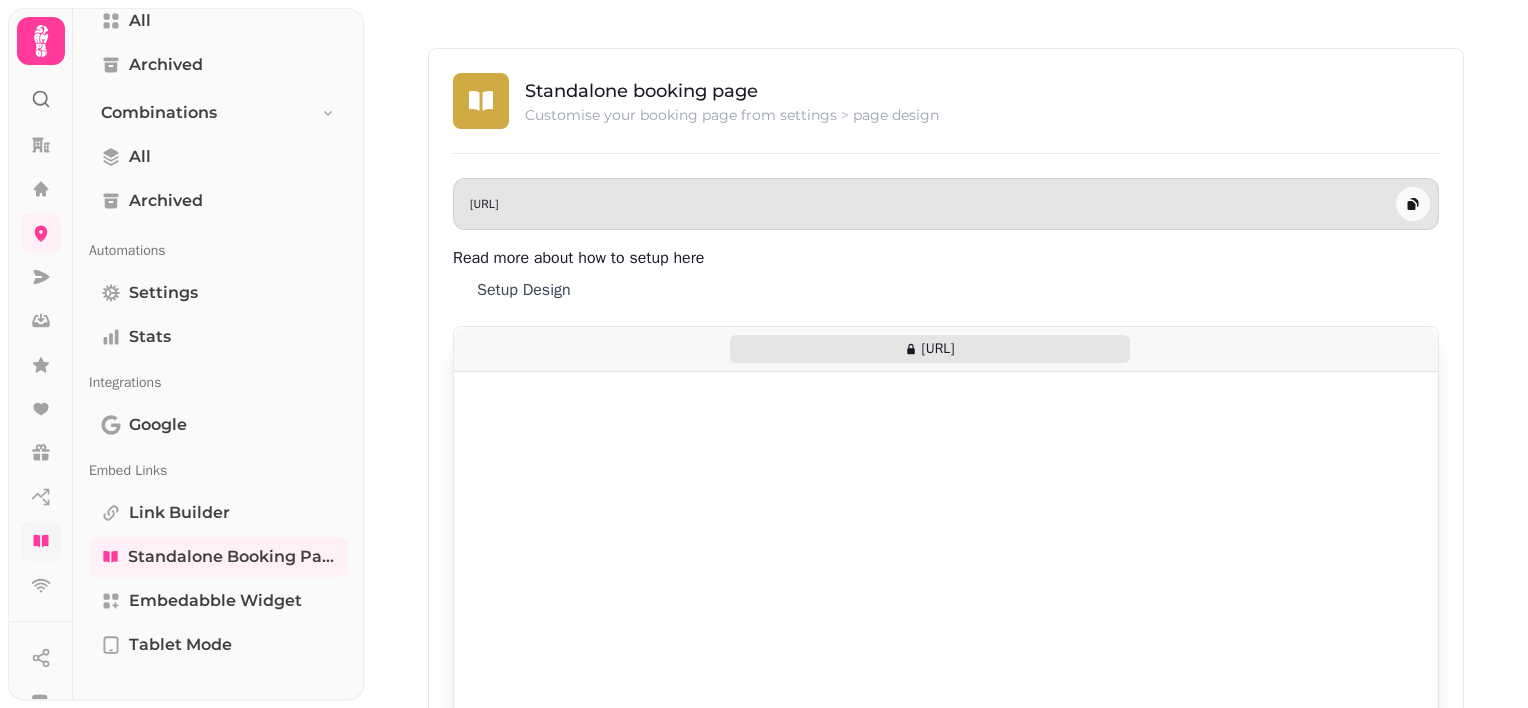 scroll, scrollTop: 486, scrollLeft: 0, axis: vertical 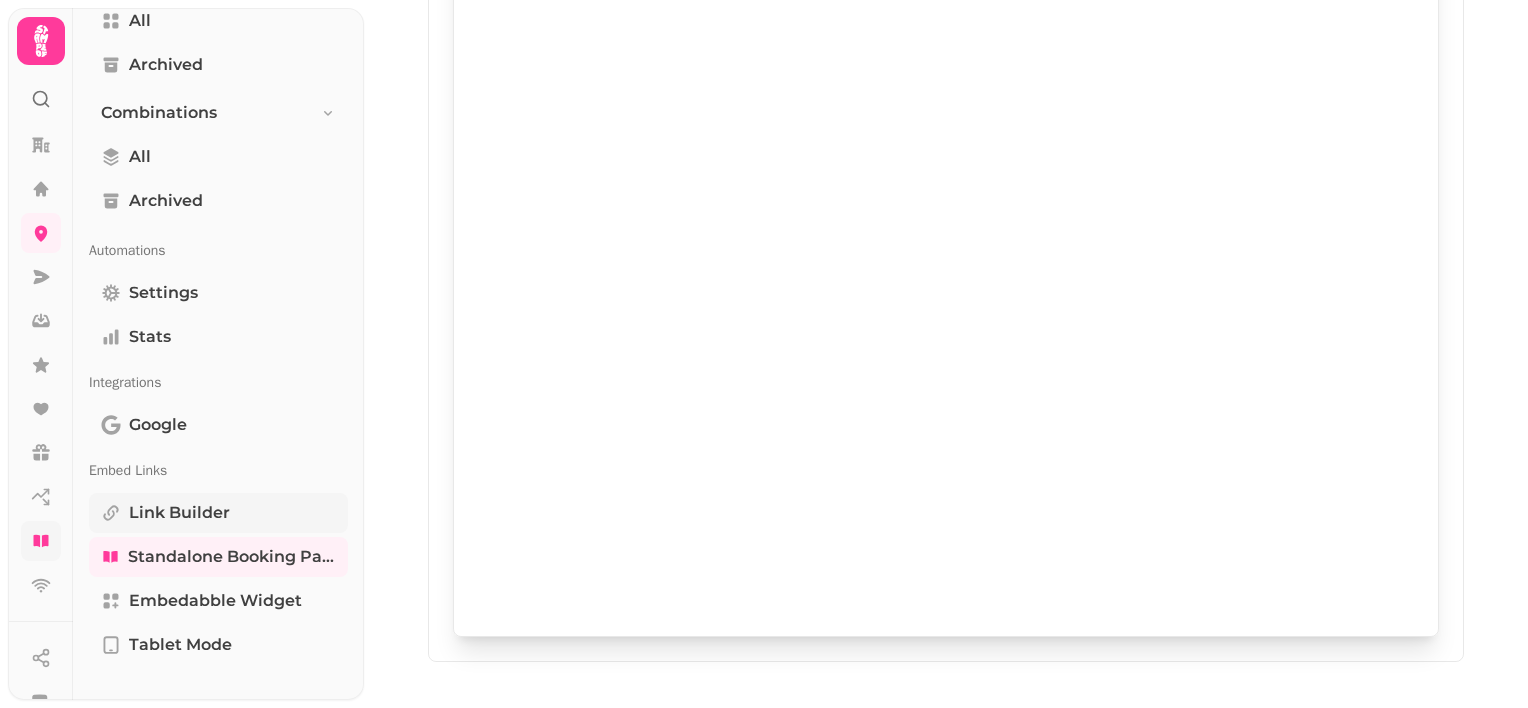 click on "Link Builder" at bounding box center [179, 513] 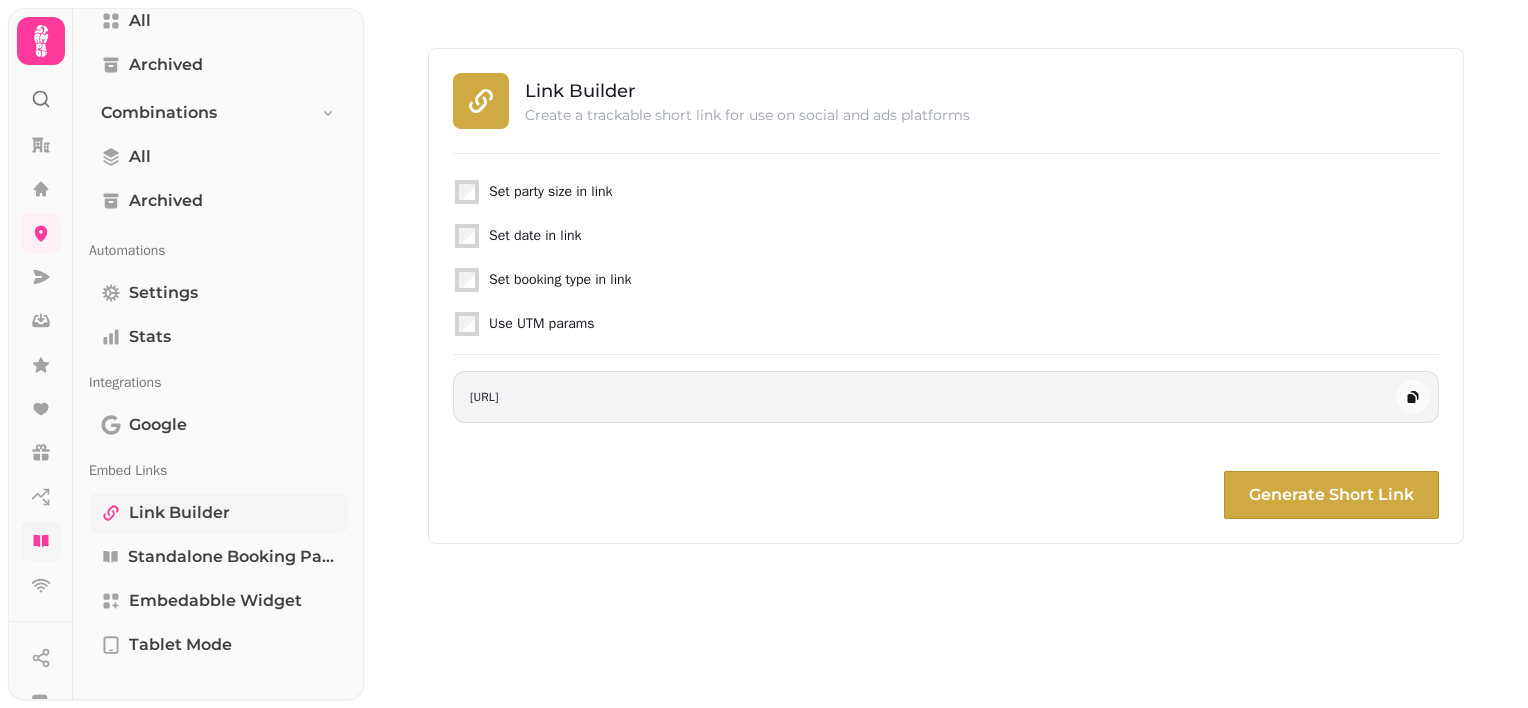 scroll, scrollTop: 0, scrollLeft: 0, axis: both 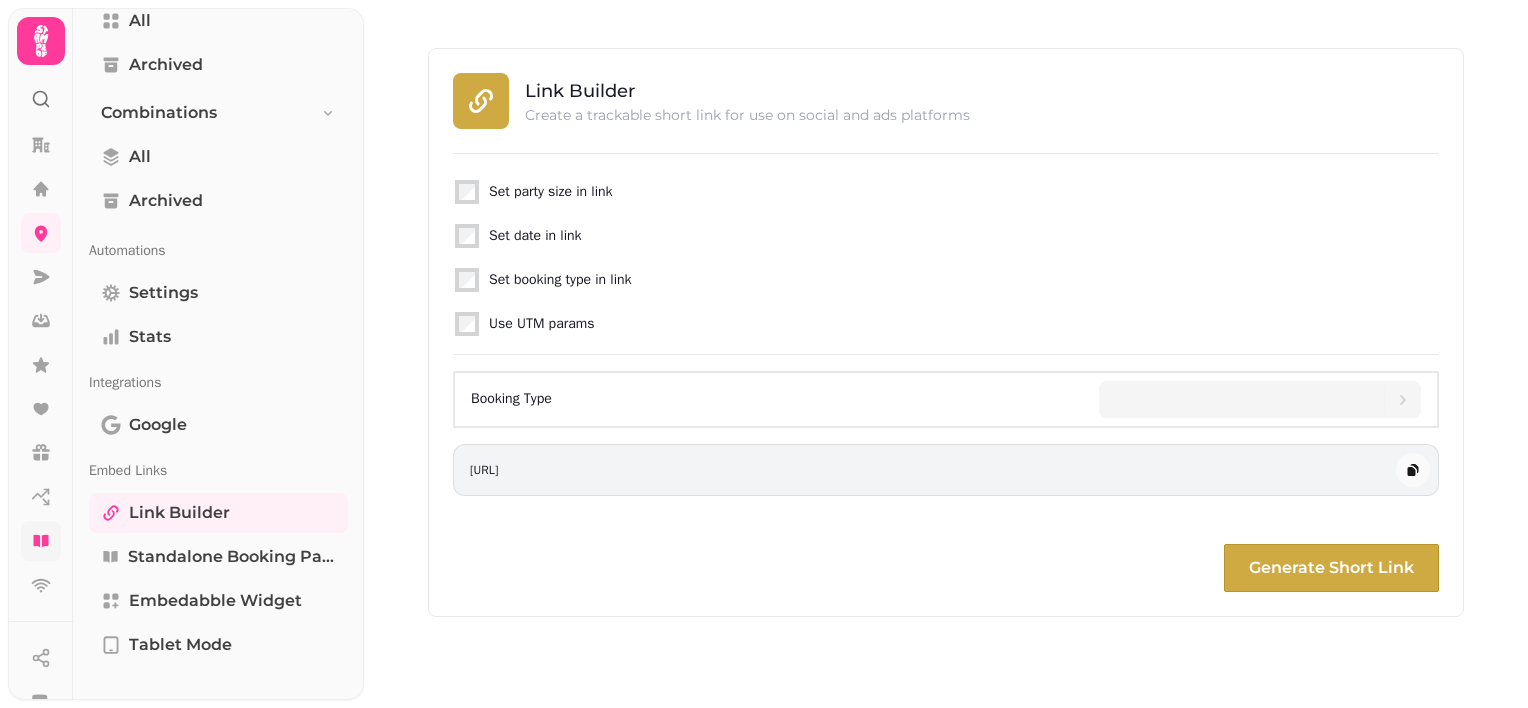 click on "Booking Type" at bounding box center (946, 399) 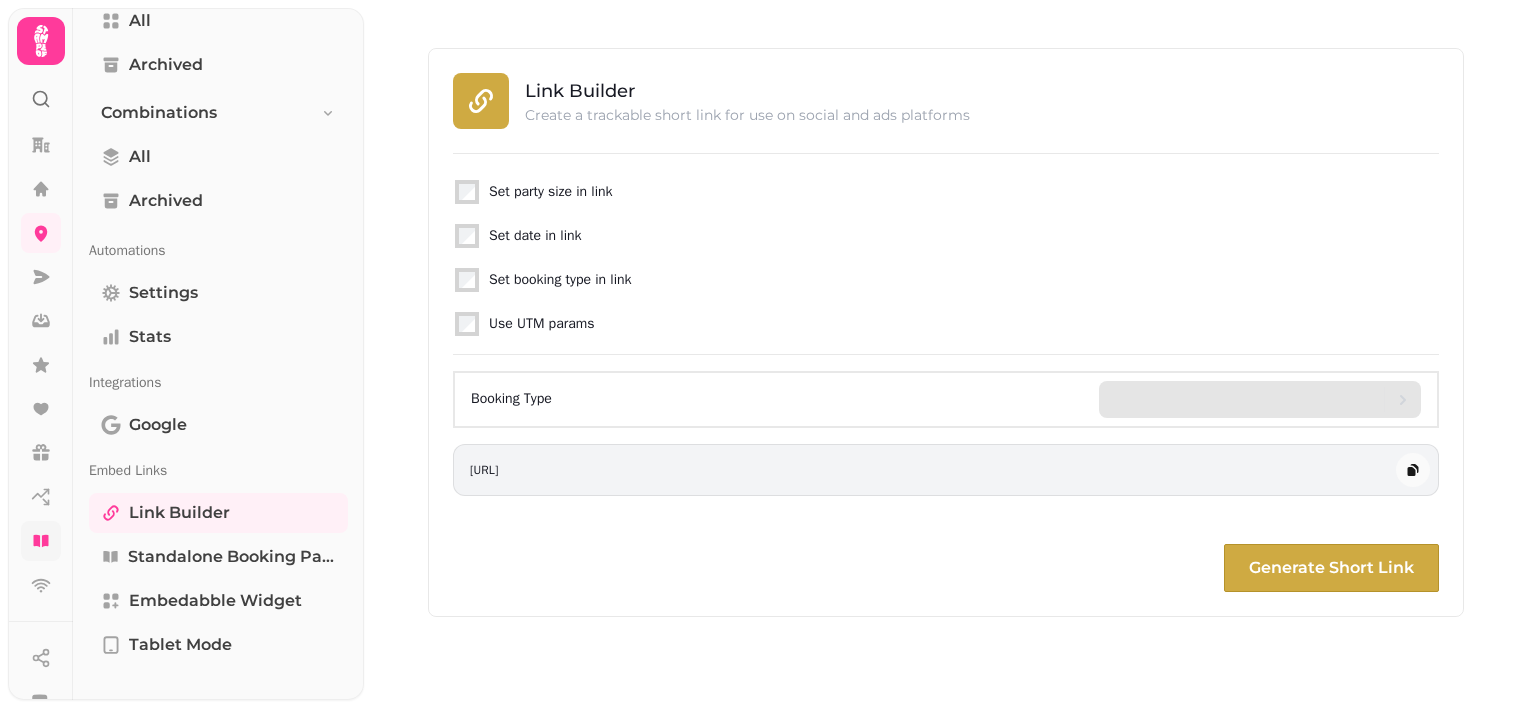 click at bounding box center (1249, 399) 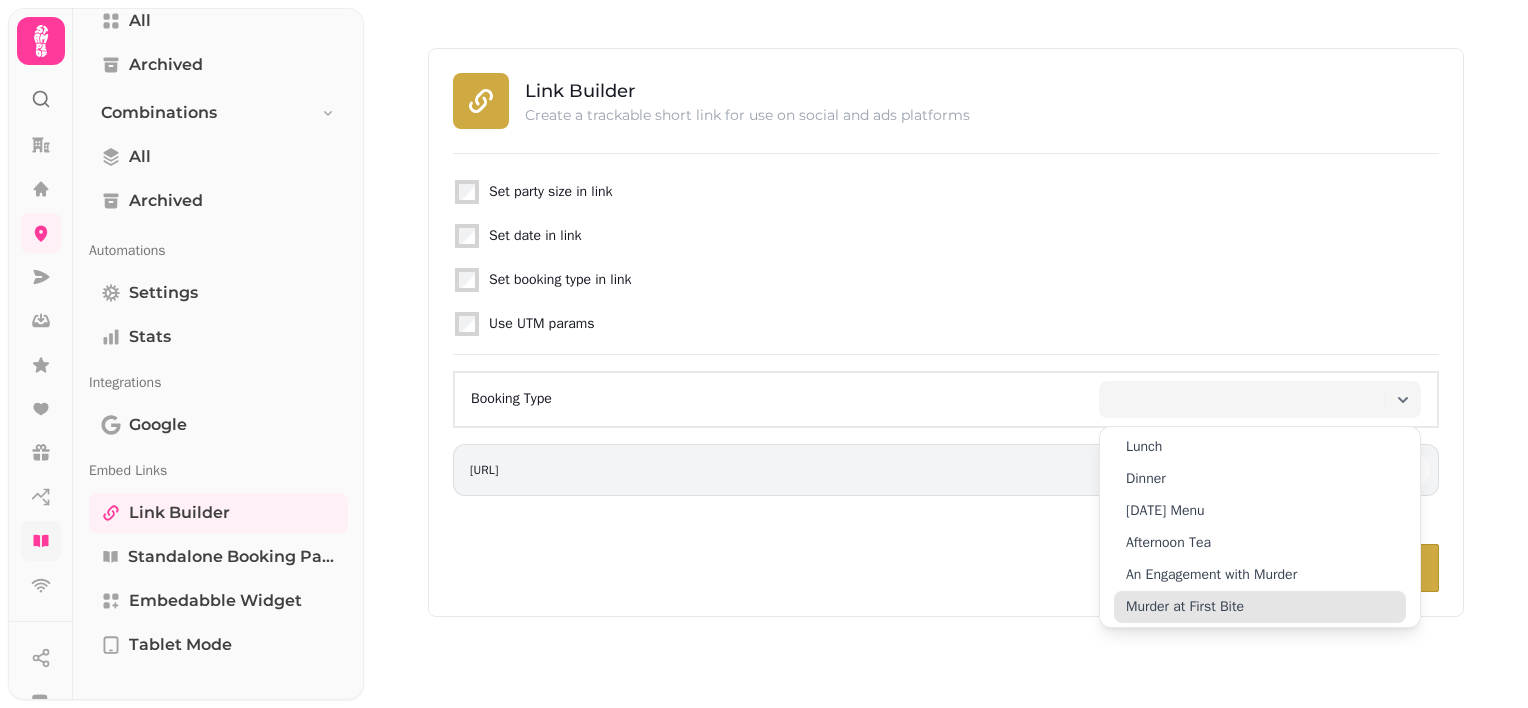 click on "Murder at First Bite" at bounding box center [1185, 607] 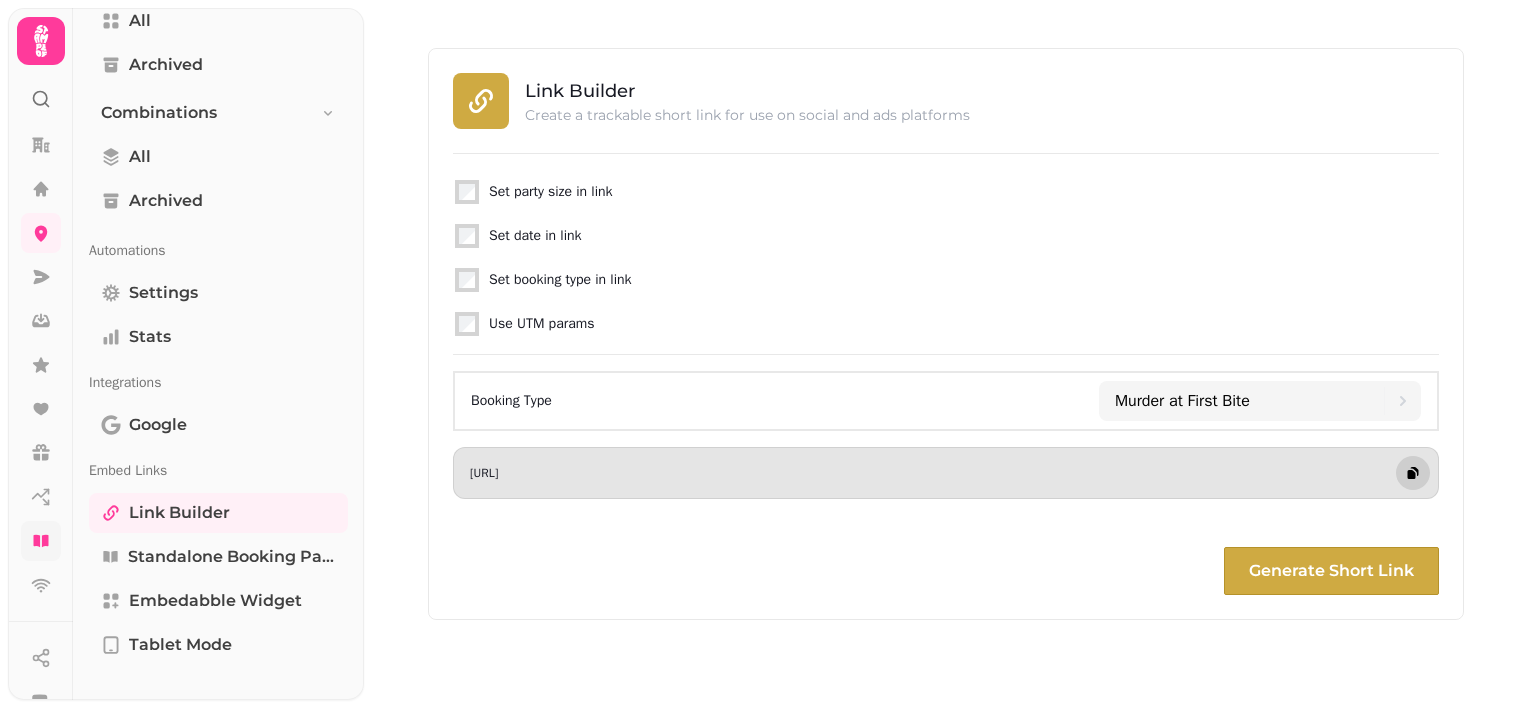 click 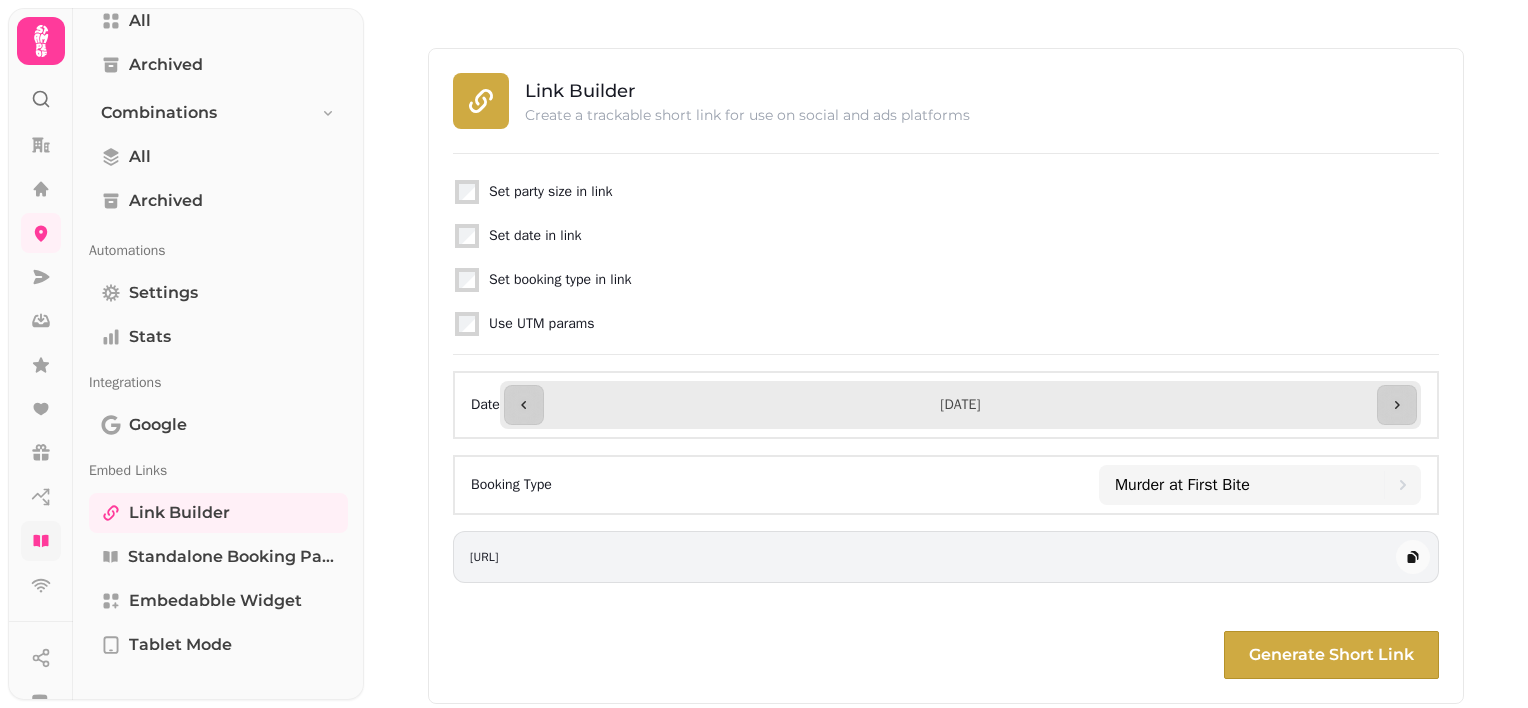 click on "**********" at bounding box center [960, 405] 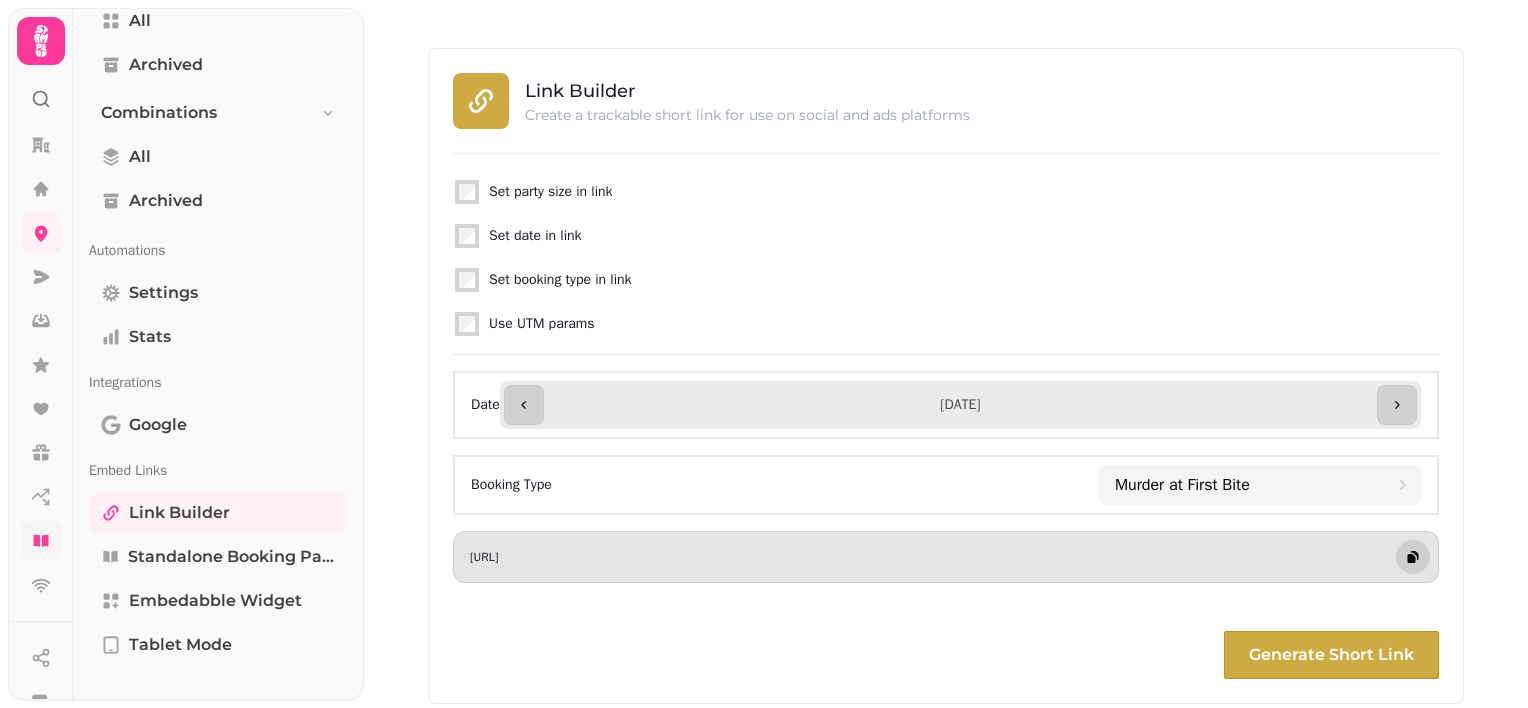 click at bounding box center [1413, 557] 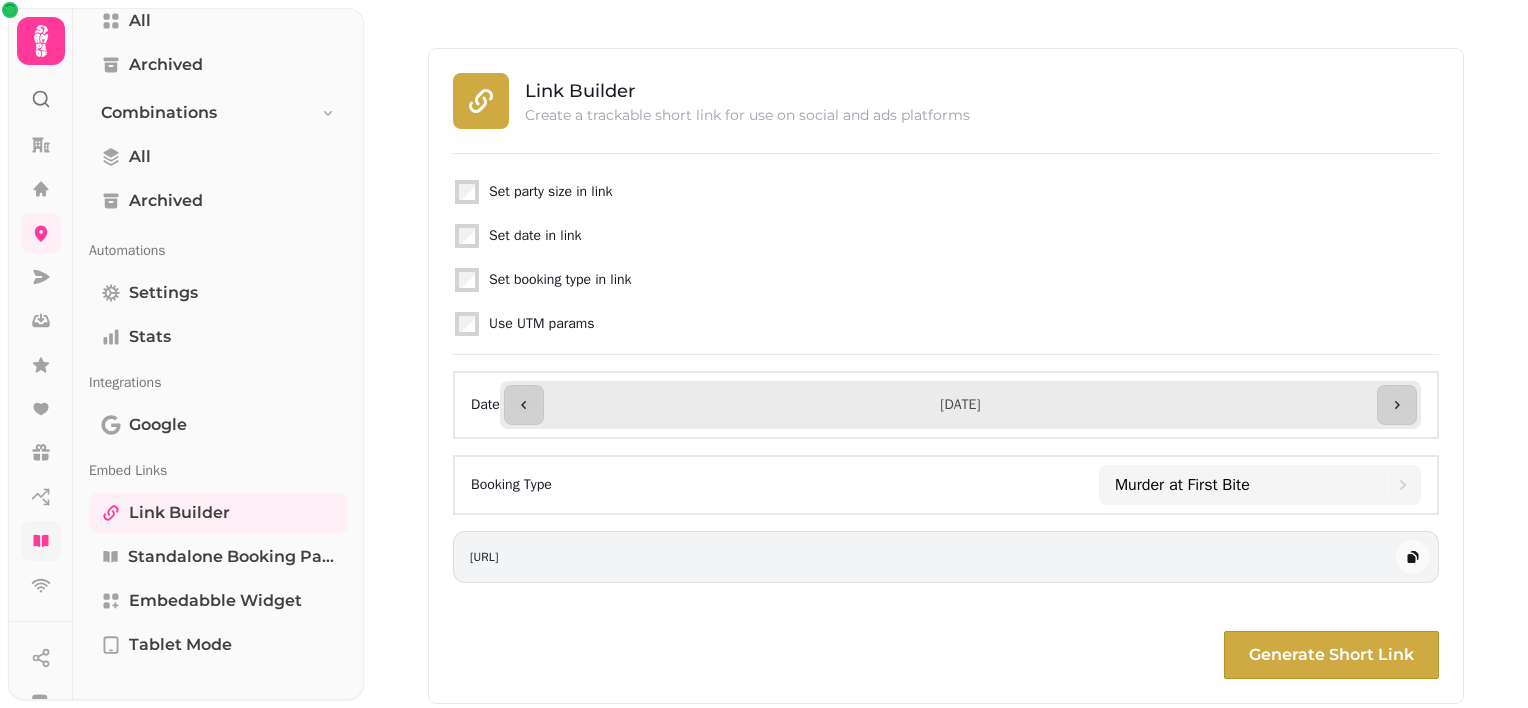 click 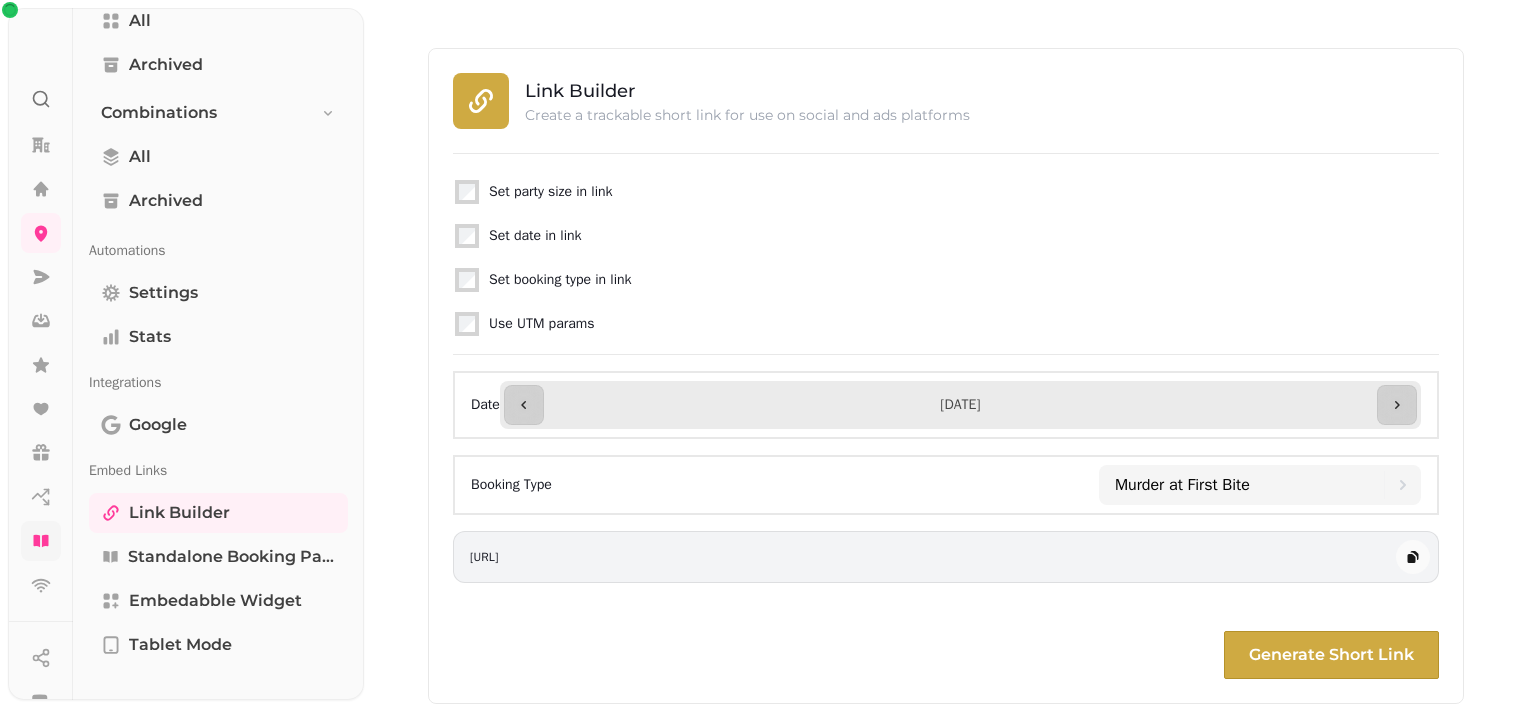 scroll, scrollTop: 0, scrollLeft: 0, axis: both 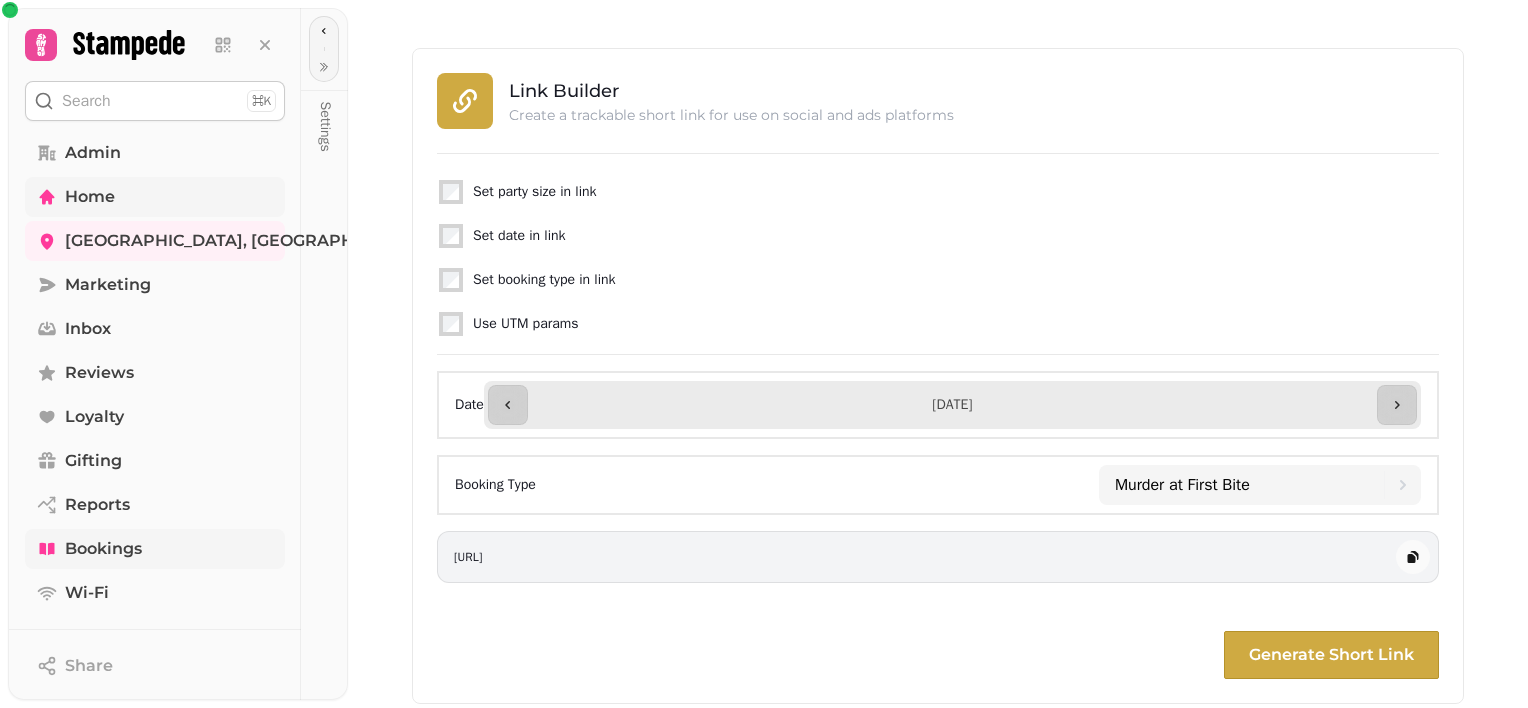 click on "Home" at bounding box center [155, 197] 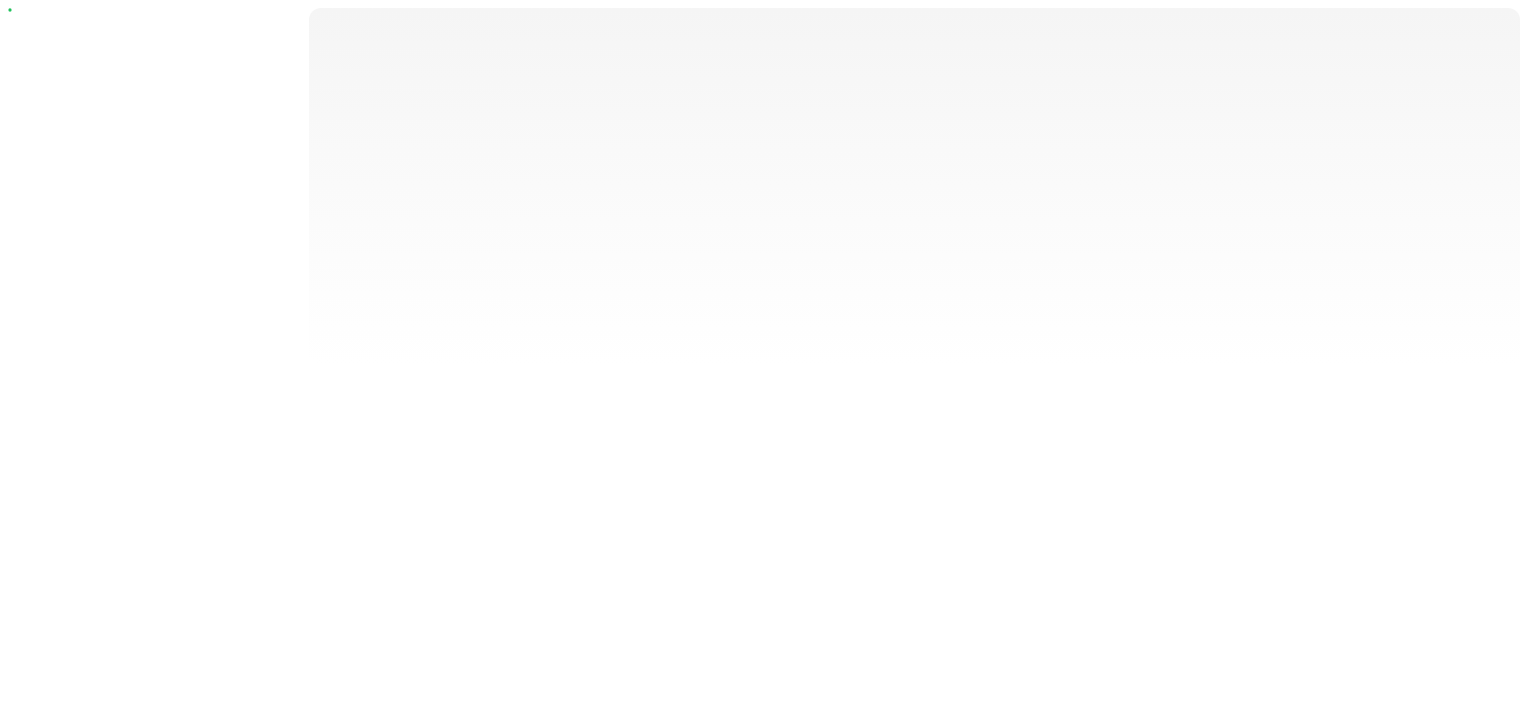 scroll, scrollTop: 0, scrollLeft: 0, axis: both 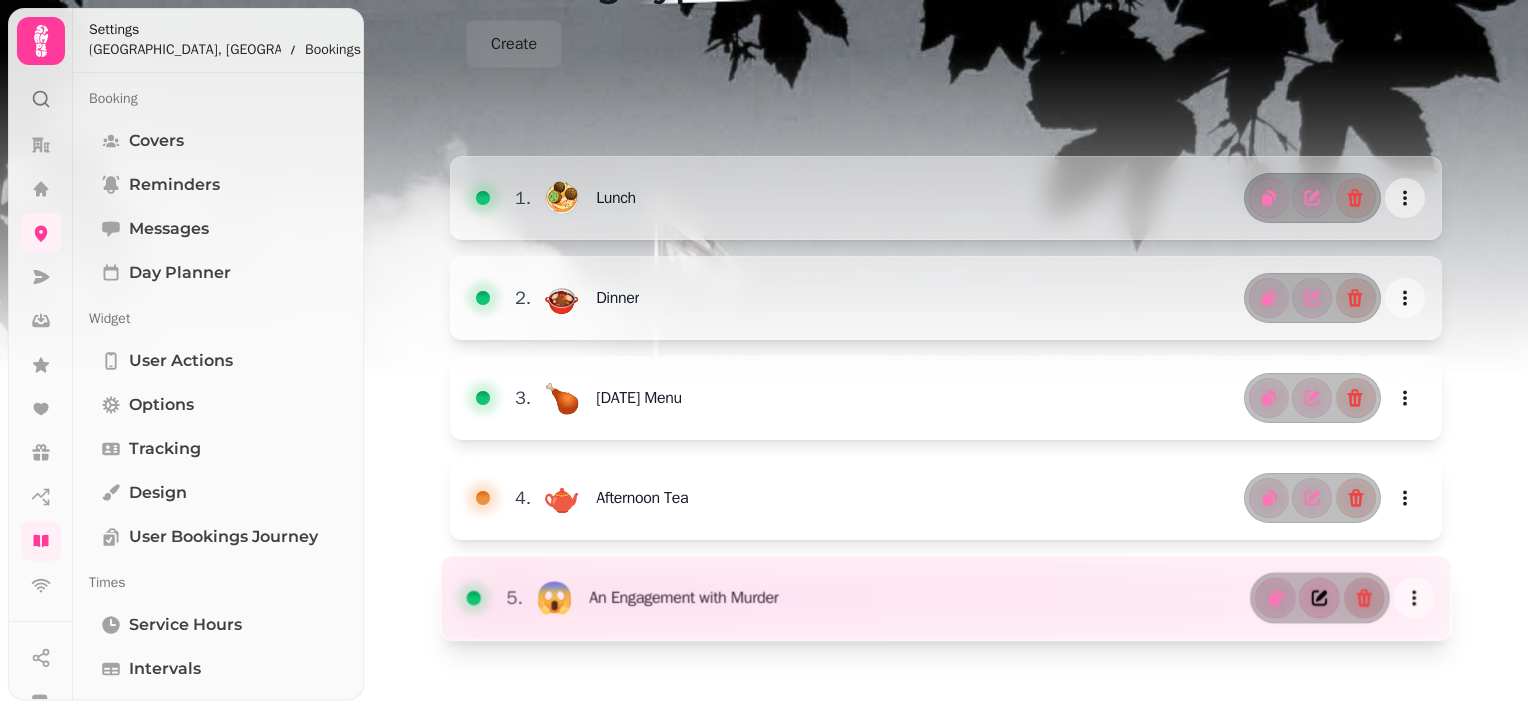 click 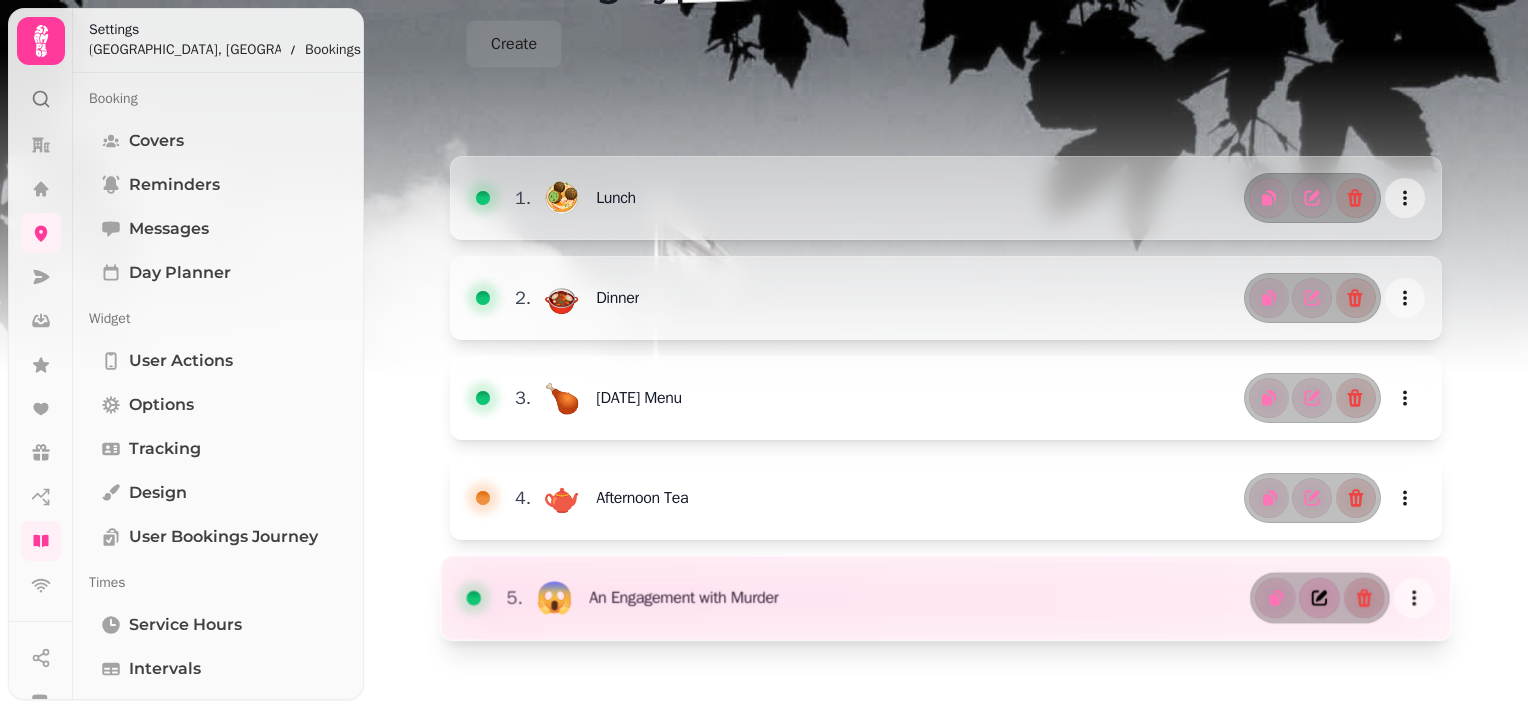 select on "**" 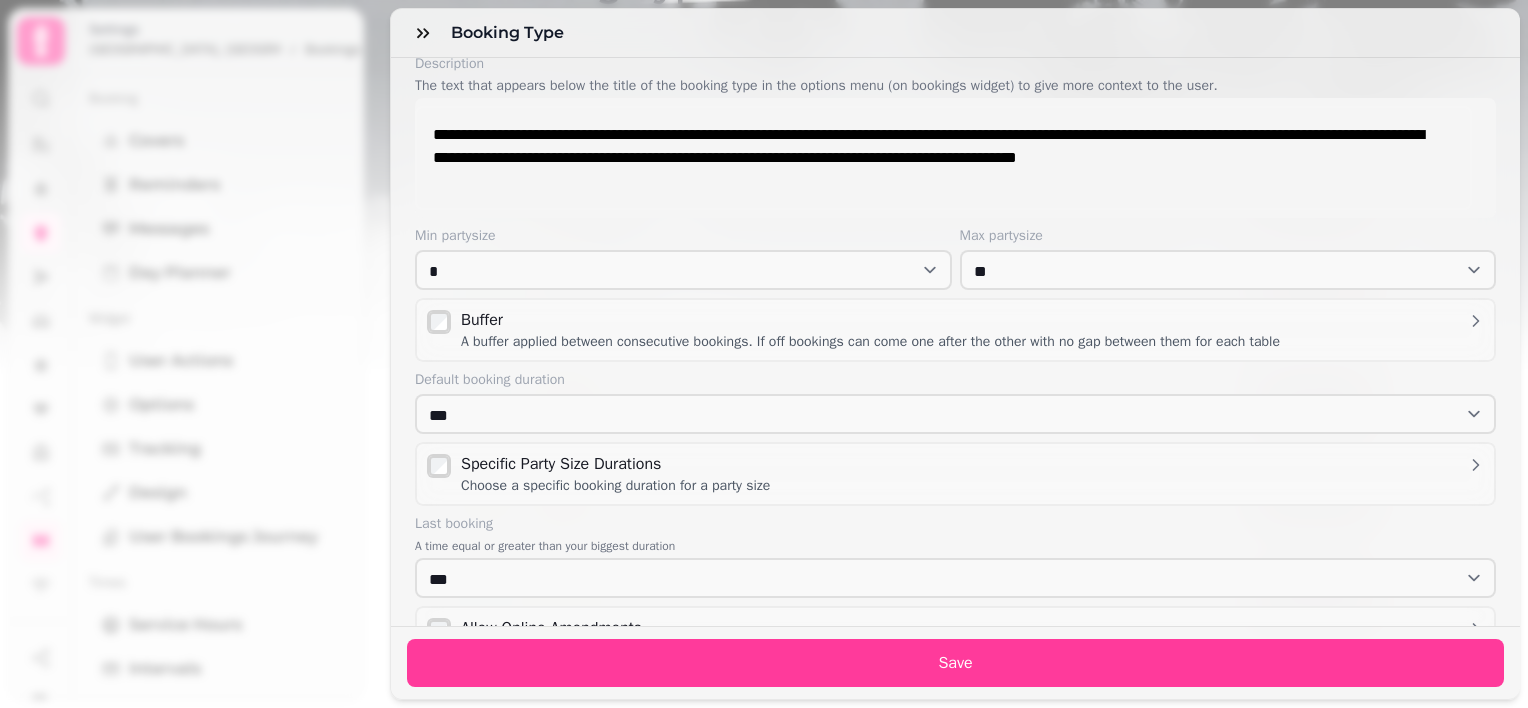 scroll, scrollTop: 336, scrollLeft: 0, axis: vertical 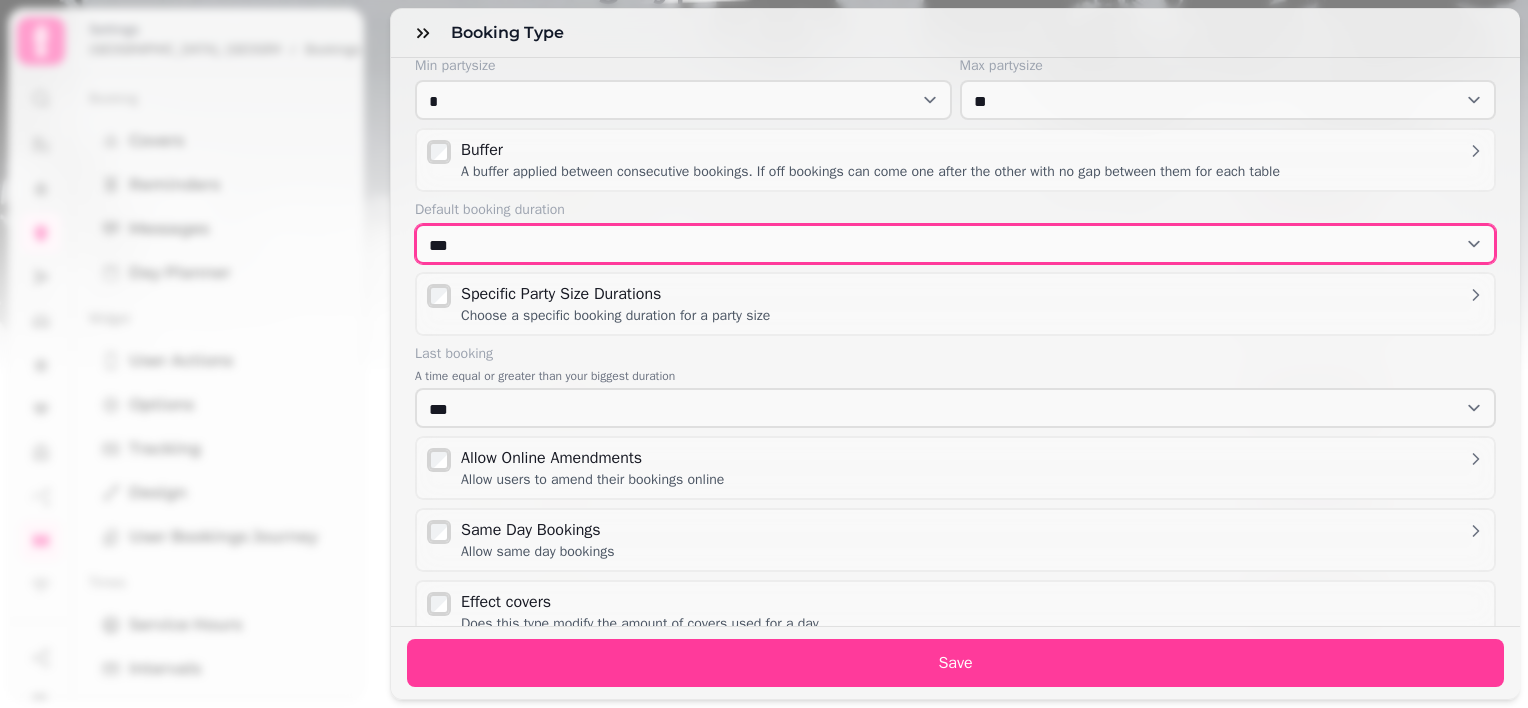 click on "**********" at bounding box center [955, 244] 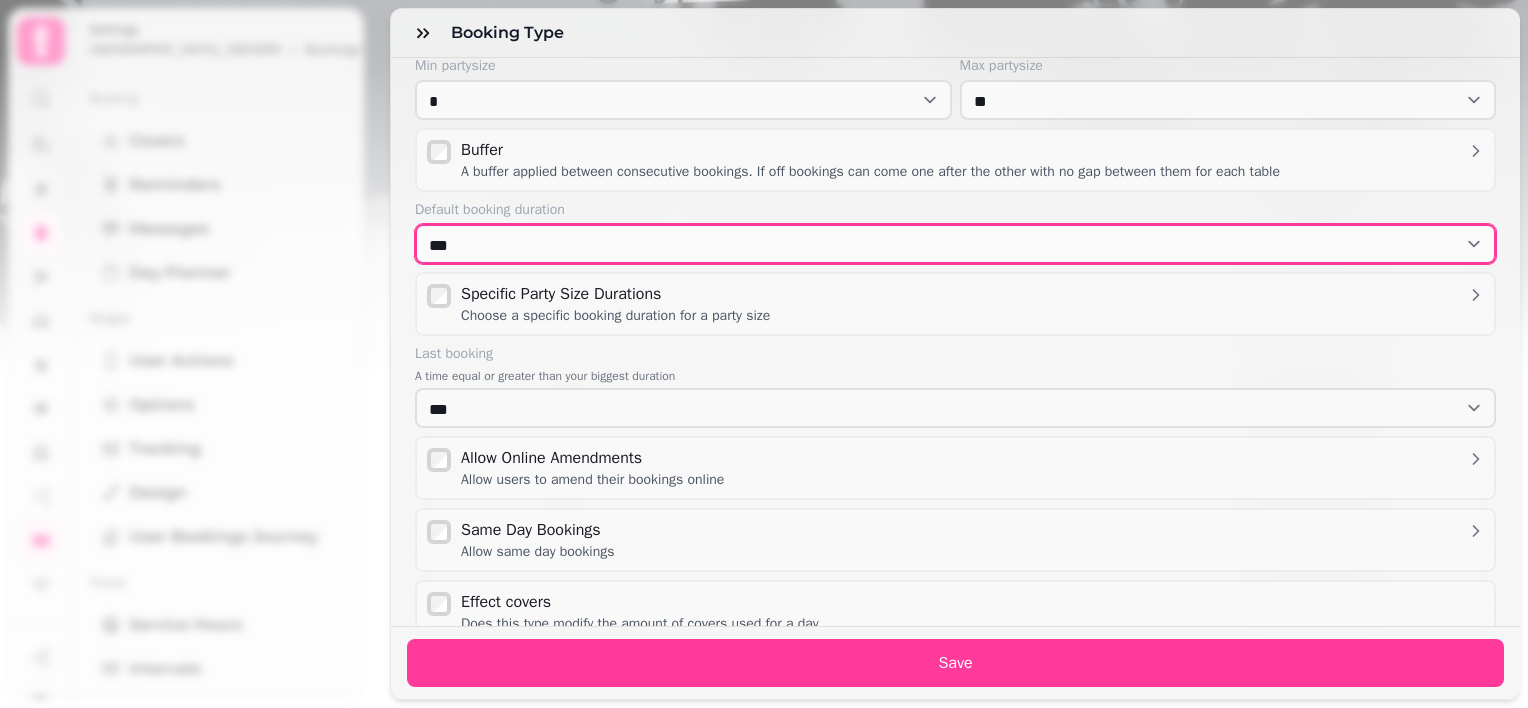 select on "*****" 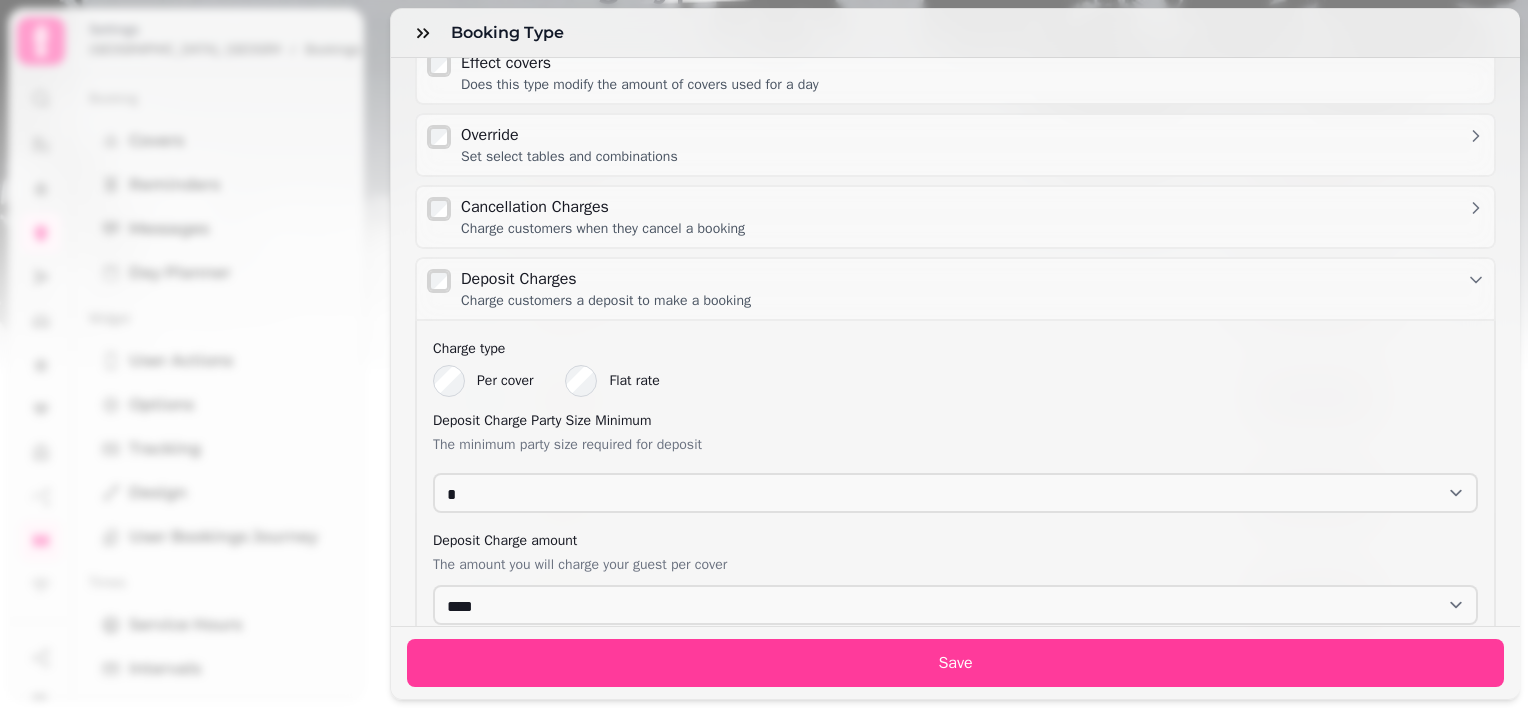 scroll, scrollTop: 1040, scrollLeft: 0, axis: vertical 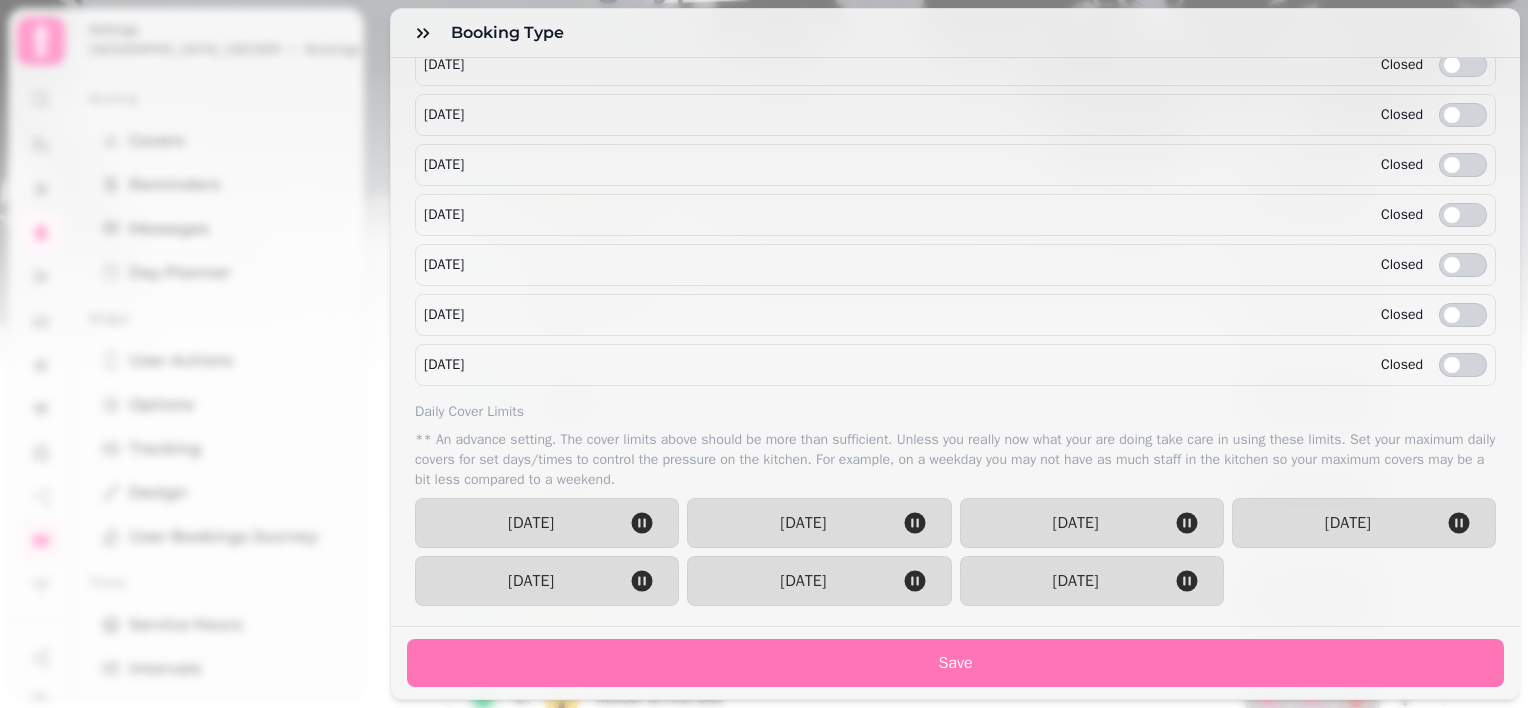 click on "Save" at bounding box center [955, 663] 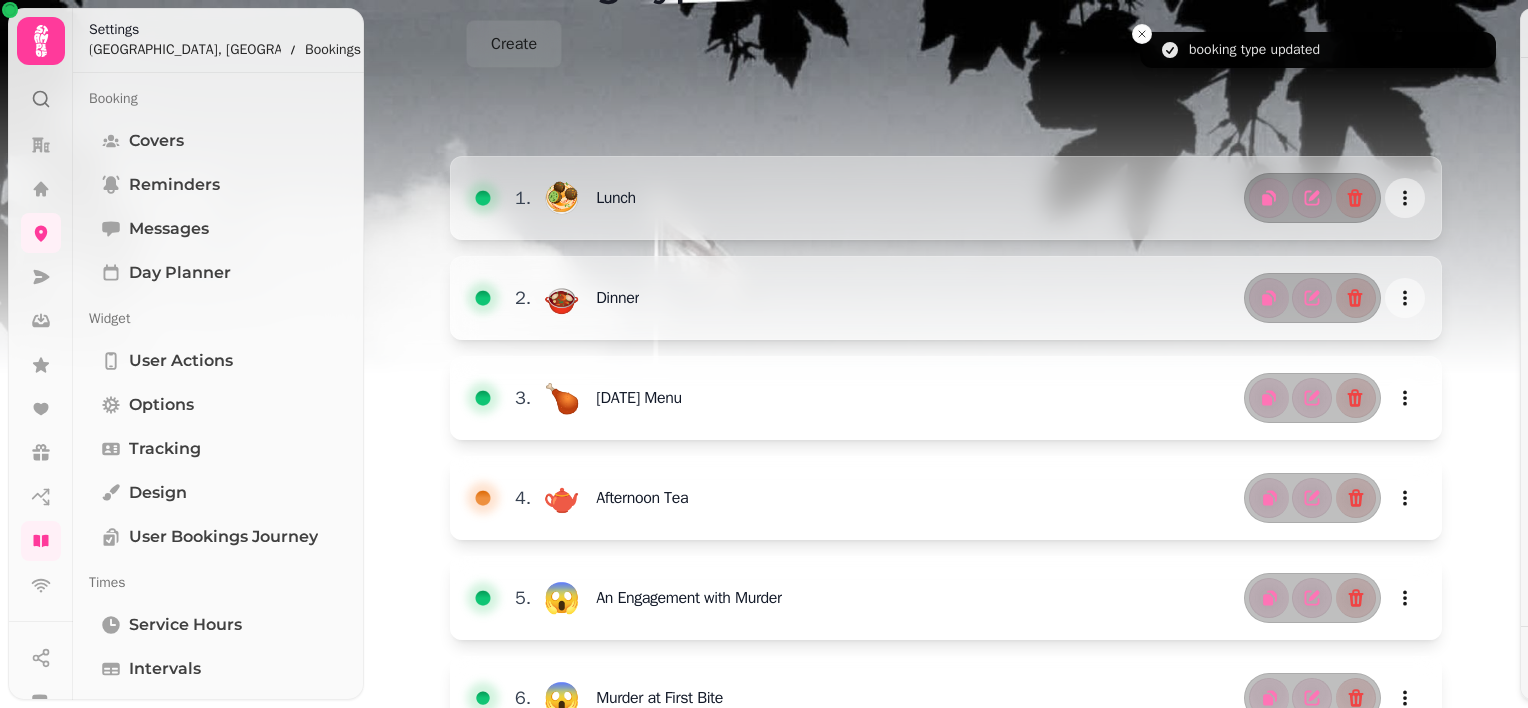 scroll, scrollTop: 2049, scrollLeft: 0, axis: vertical 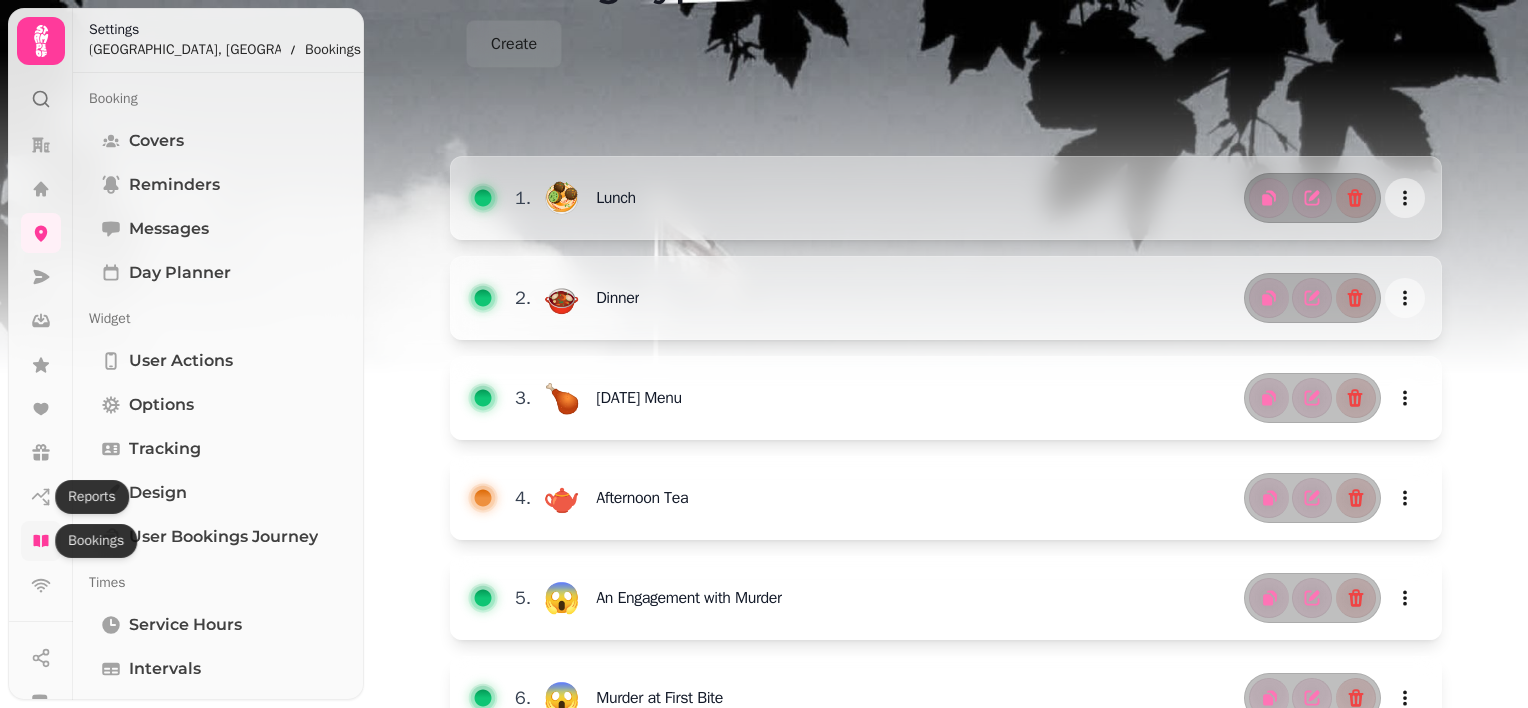 click 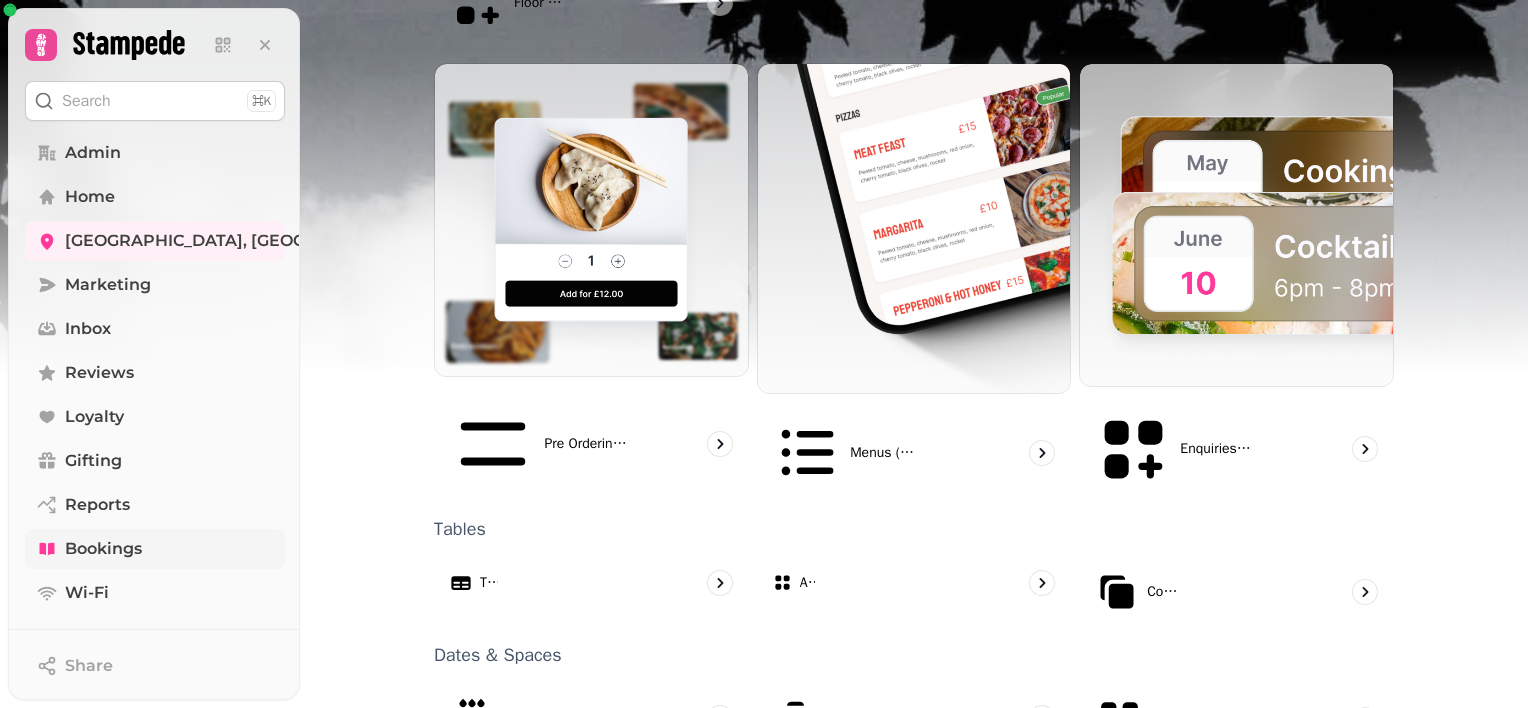scroll, scrollTop: 1206, scrollLeft: 0, axis: vertical 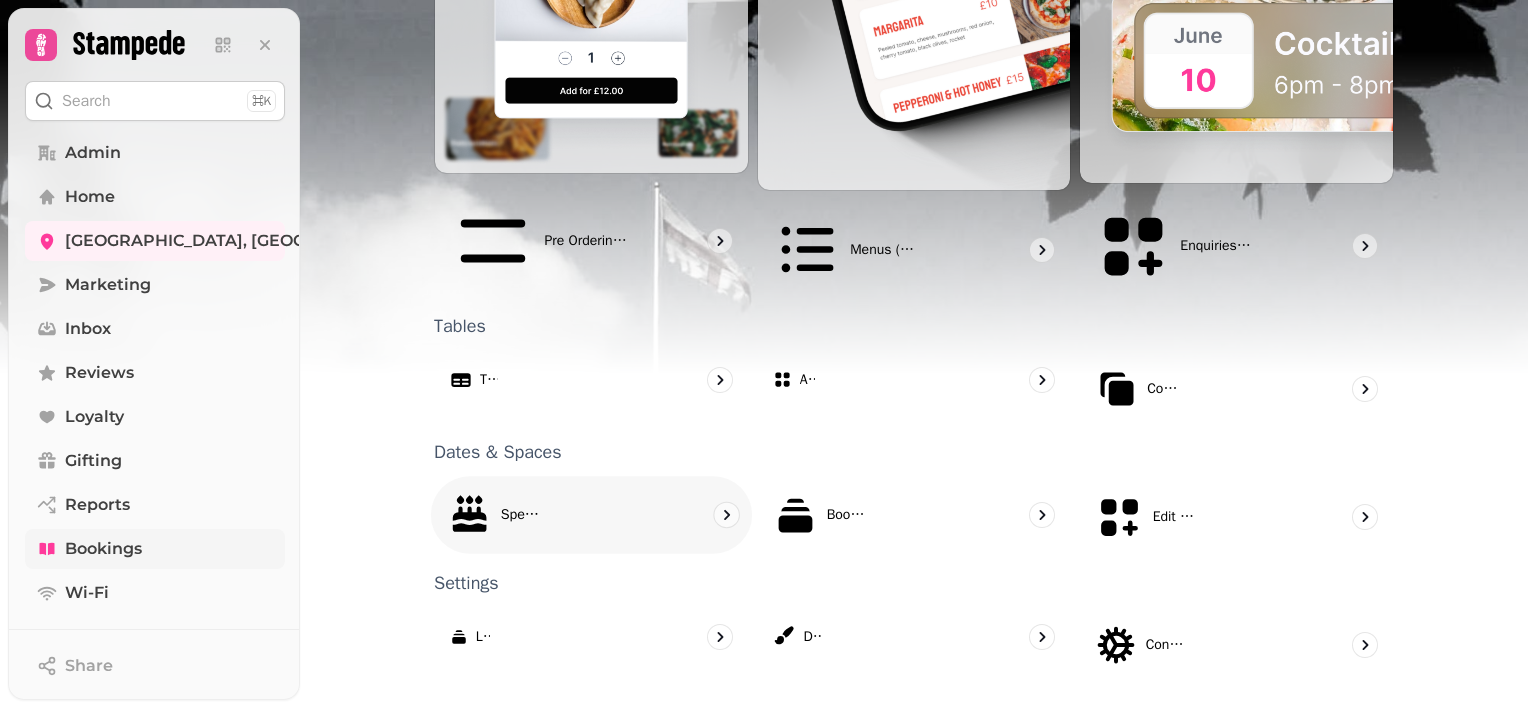 click on "Special Dates" at bounding box center (591, 515) 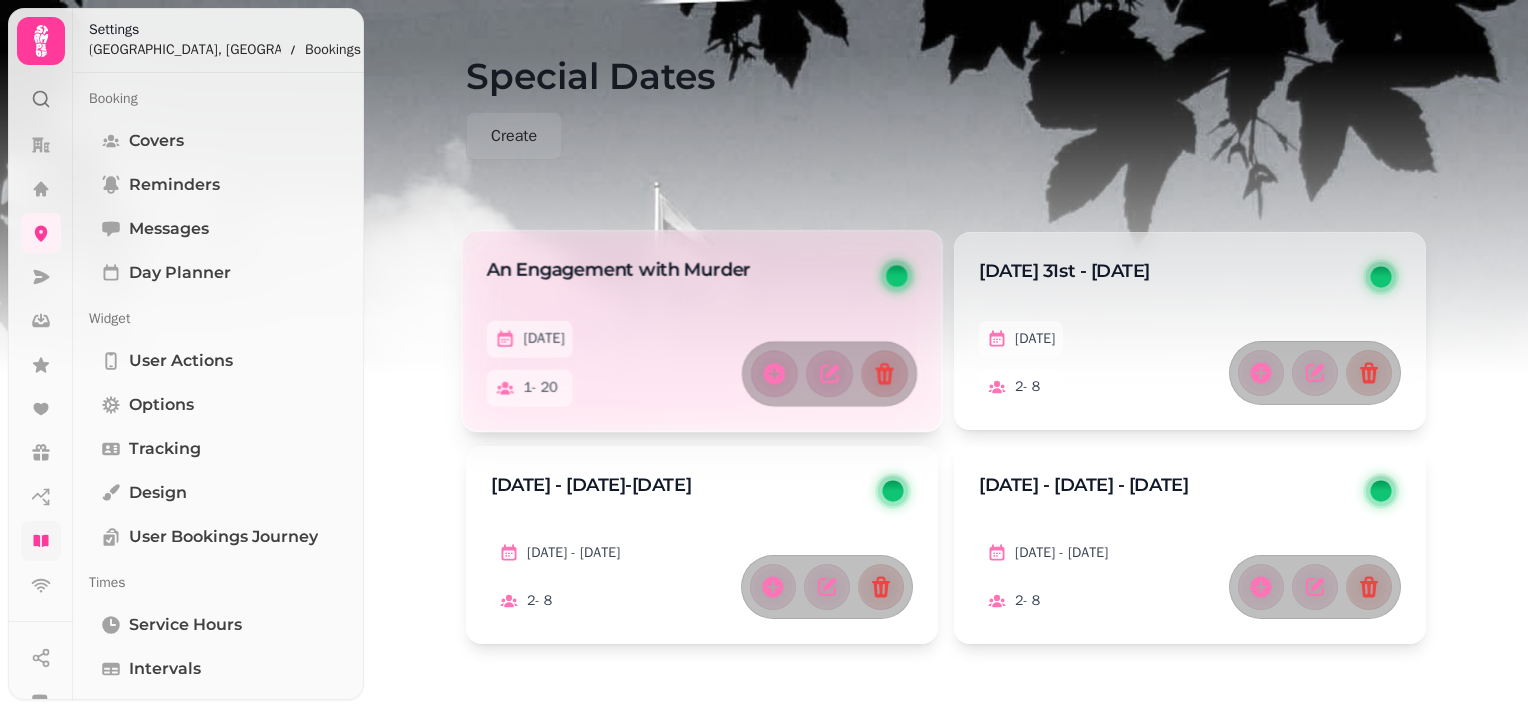 scroll, scrollTop: 95, scrollLeft: 0, axis: vertical 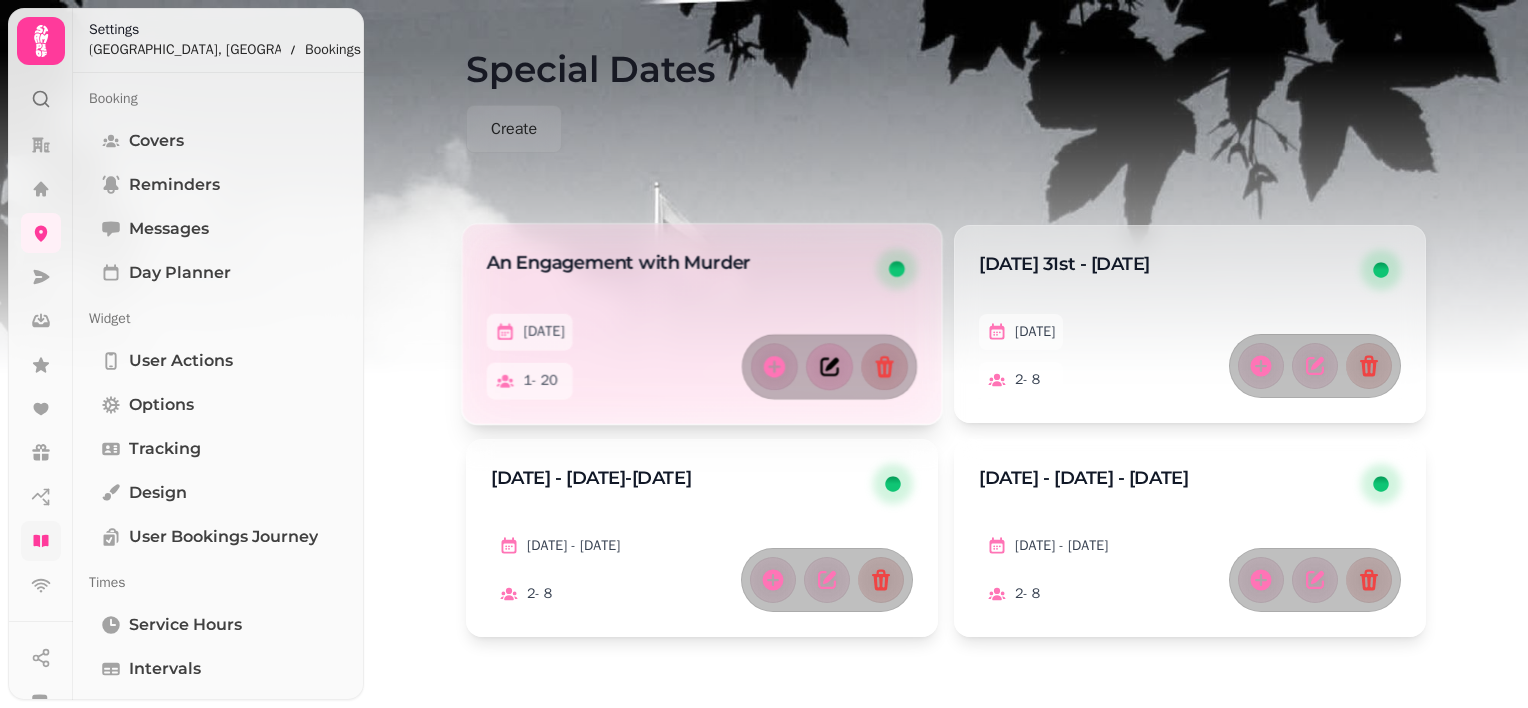 click 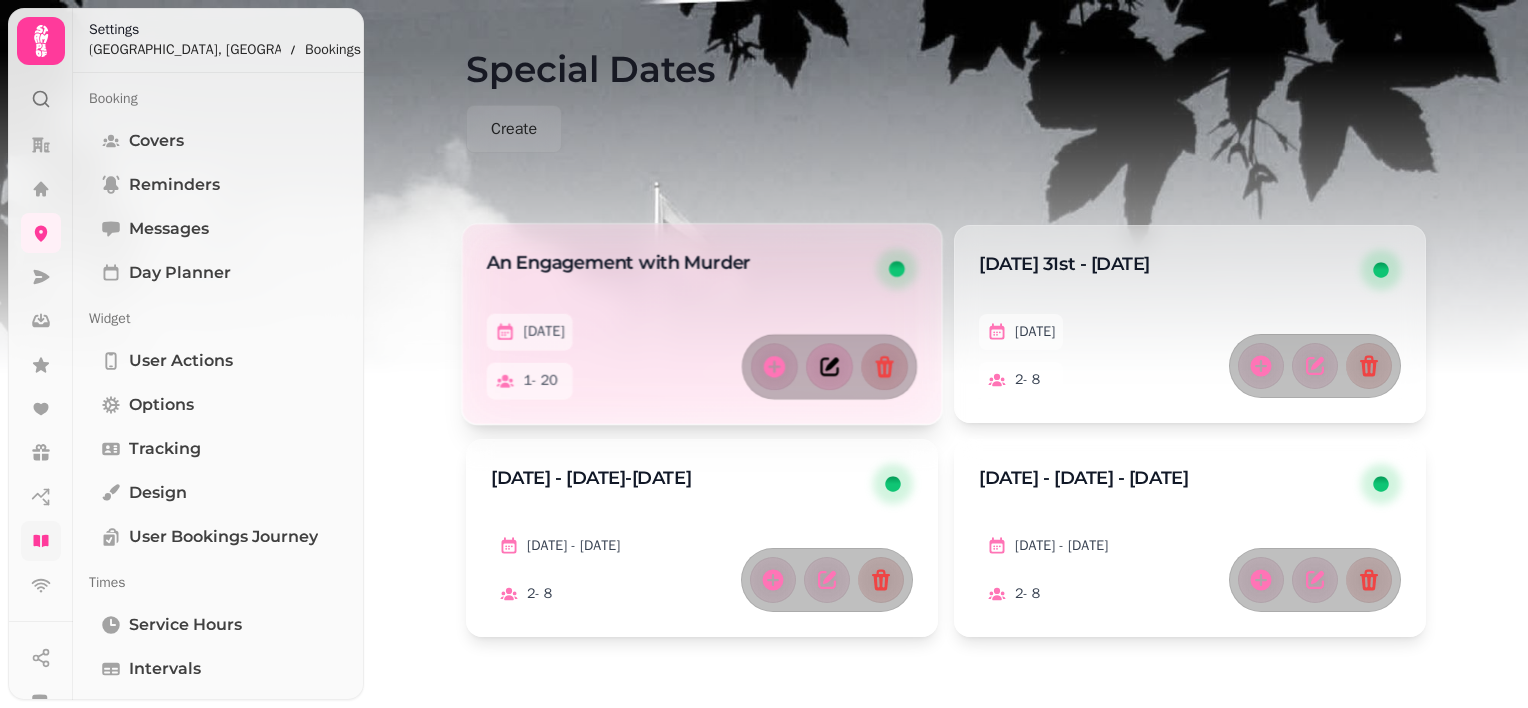 select on "**" 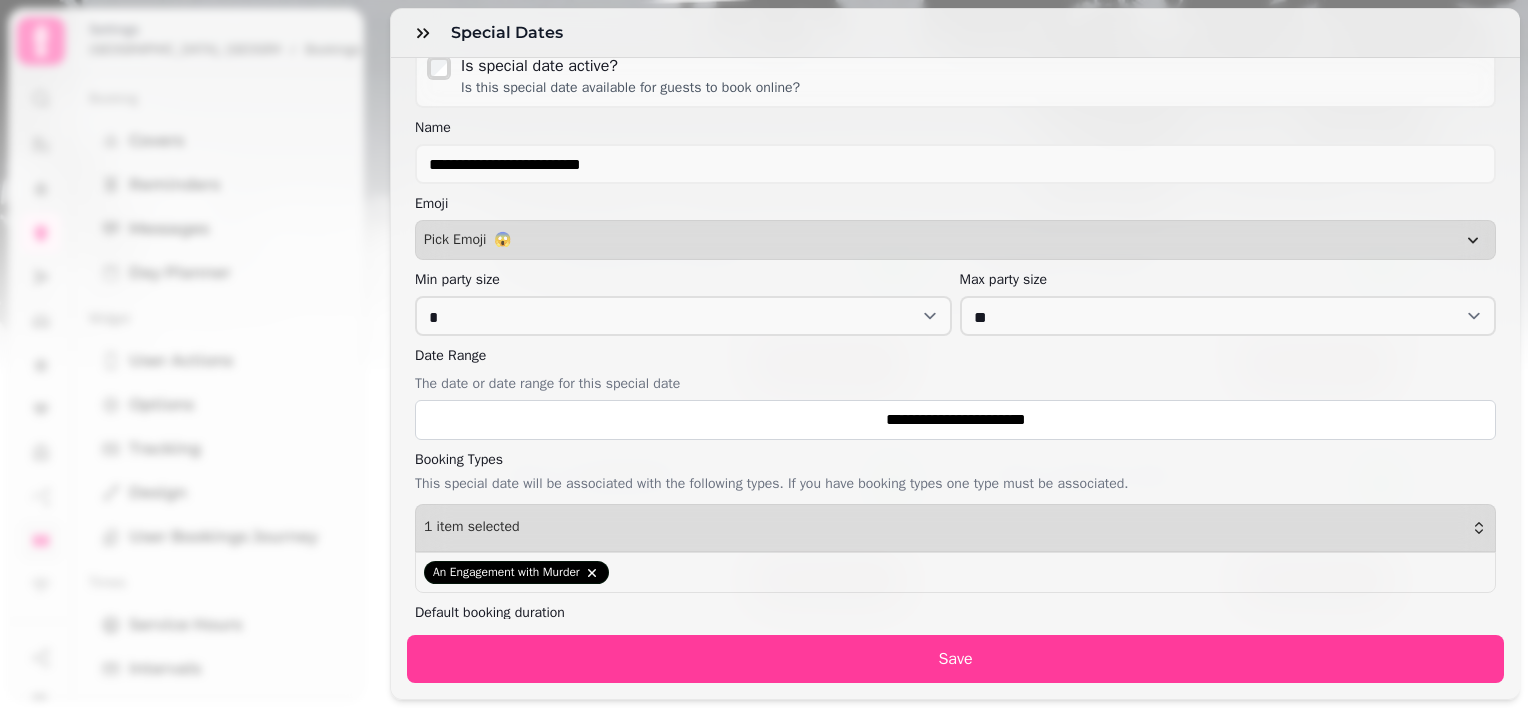 scroll, scrollTop: 200, scrollLeft: 0, axis: vertical 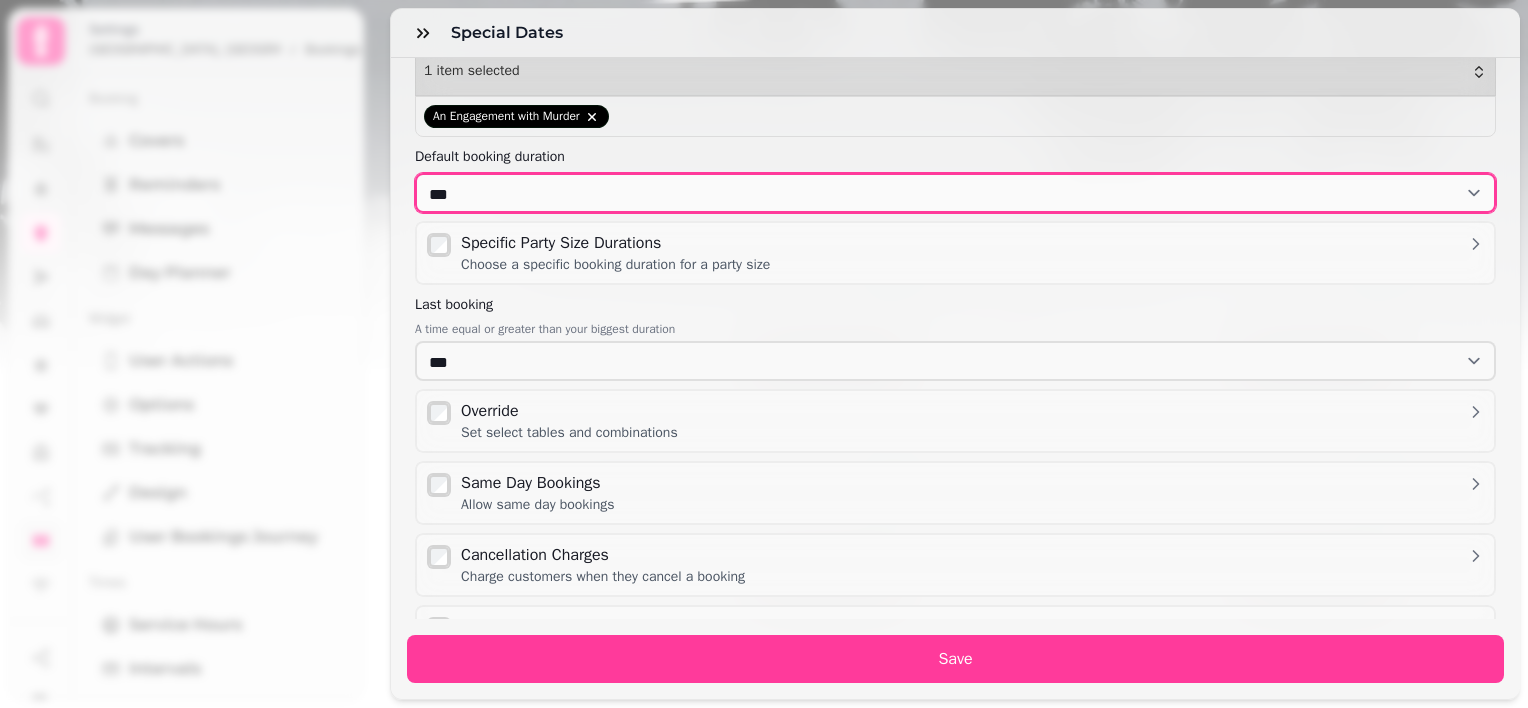 click on "**********" at bounding box center [955, 193] 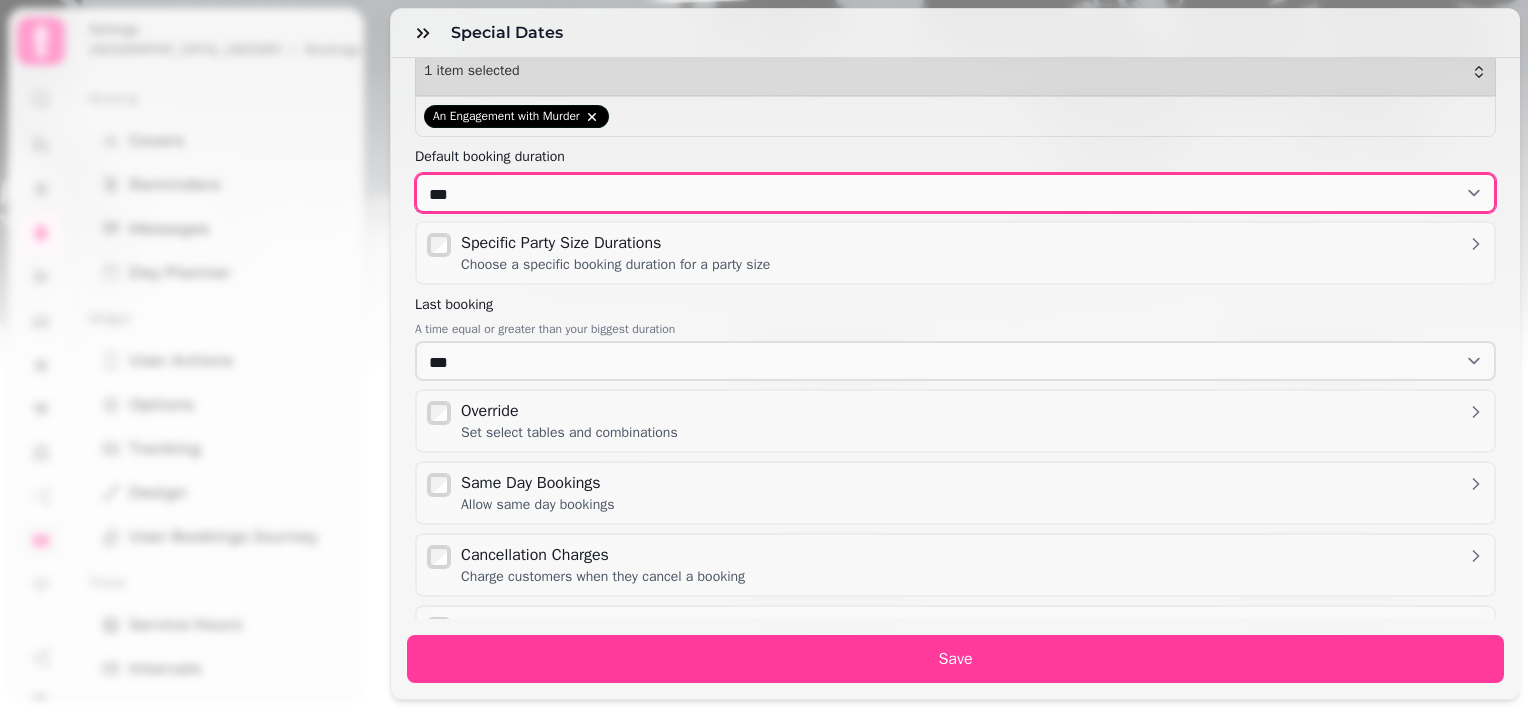 select on "*****" 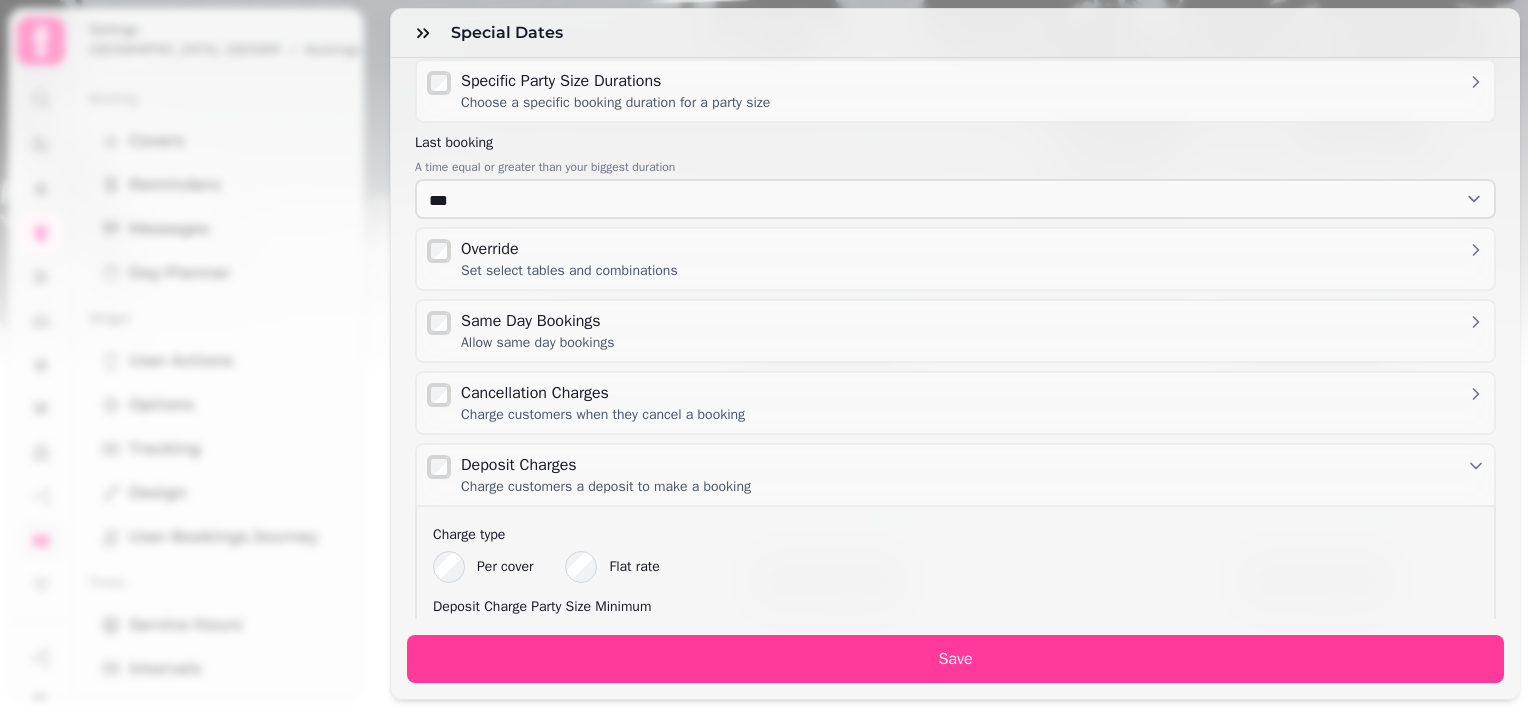 scroll, scrollTop: 811, scrollLeft: 0, axis: vertical 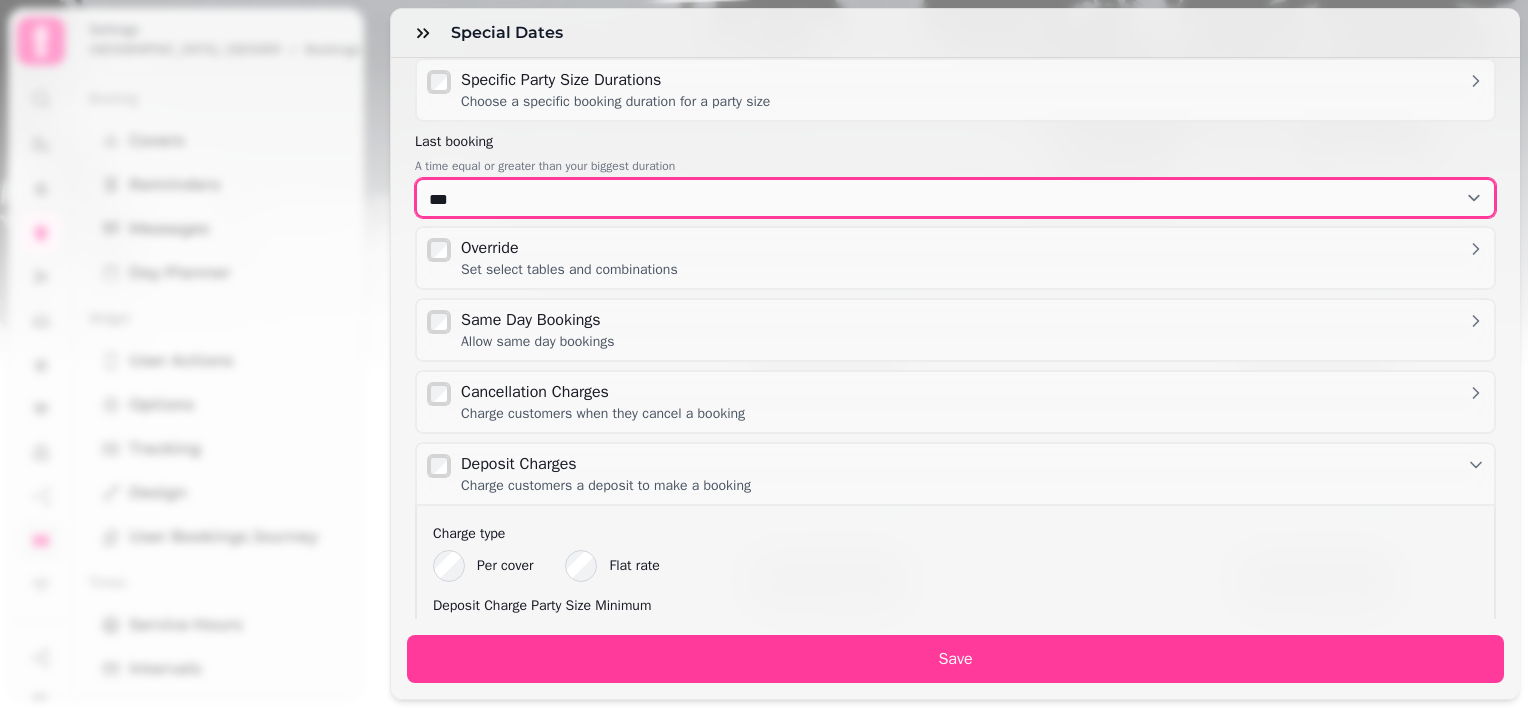 click on "**********" at bounding box center [955, 198] 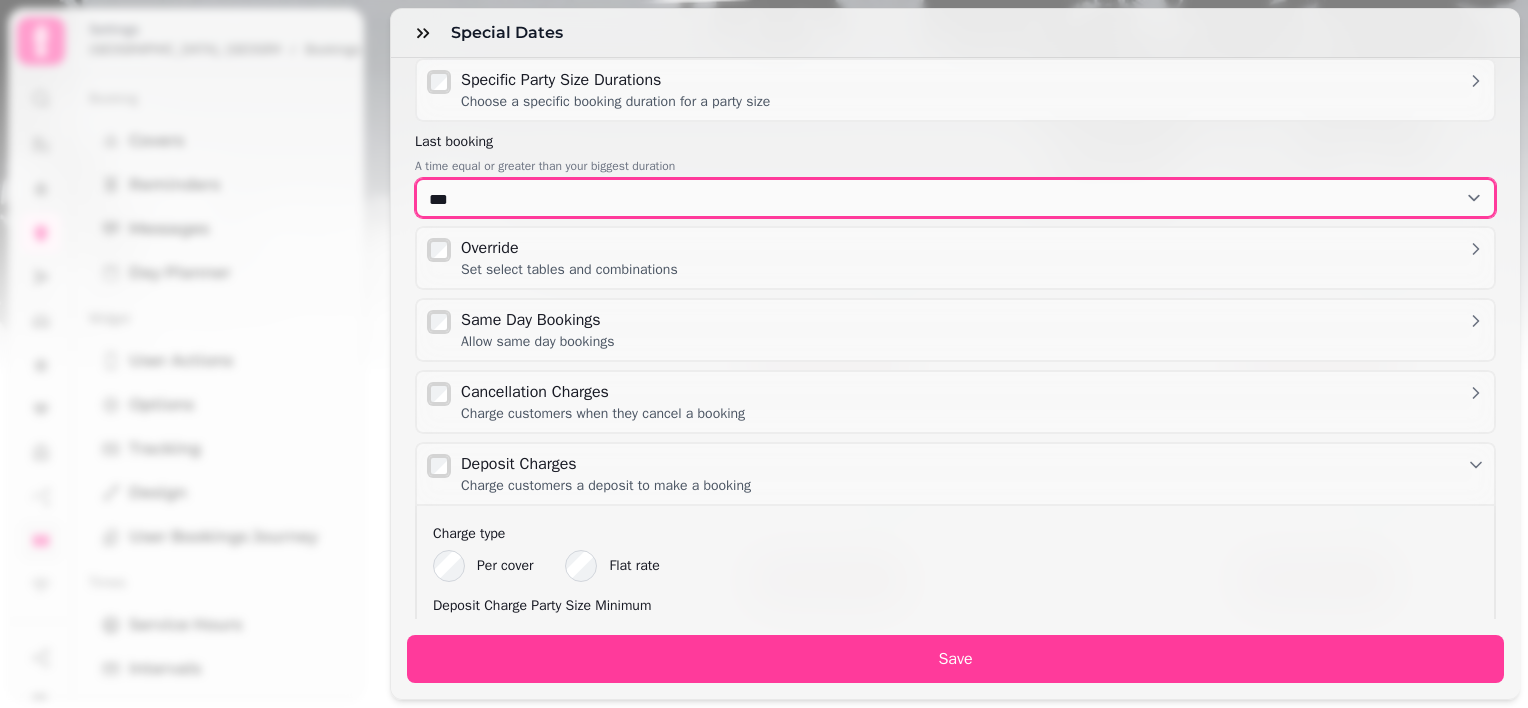 select on "*****" 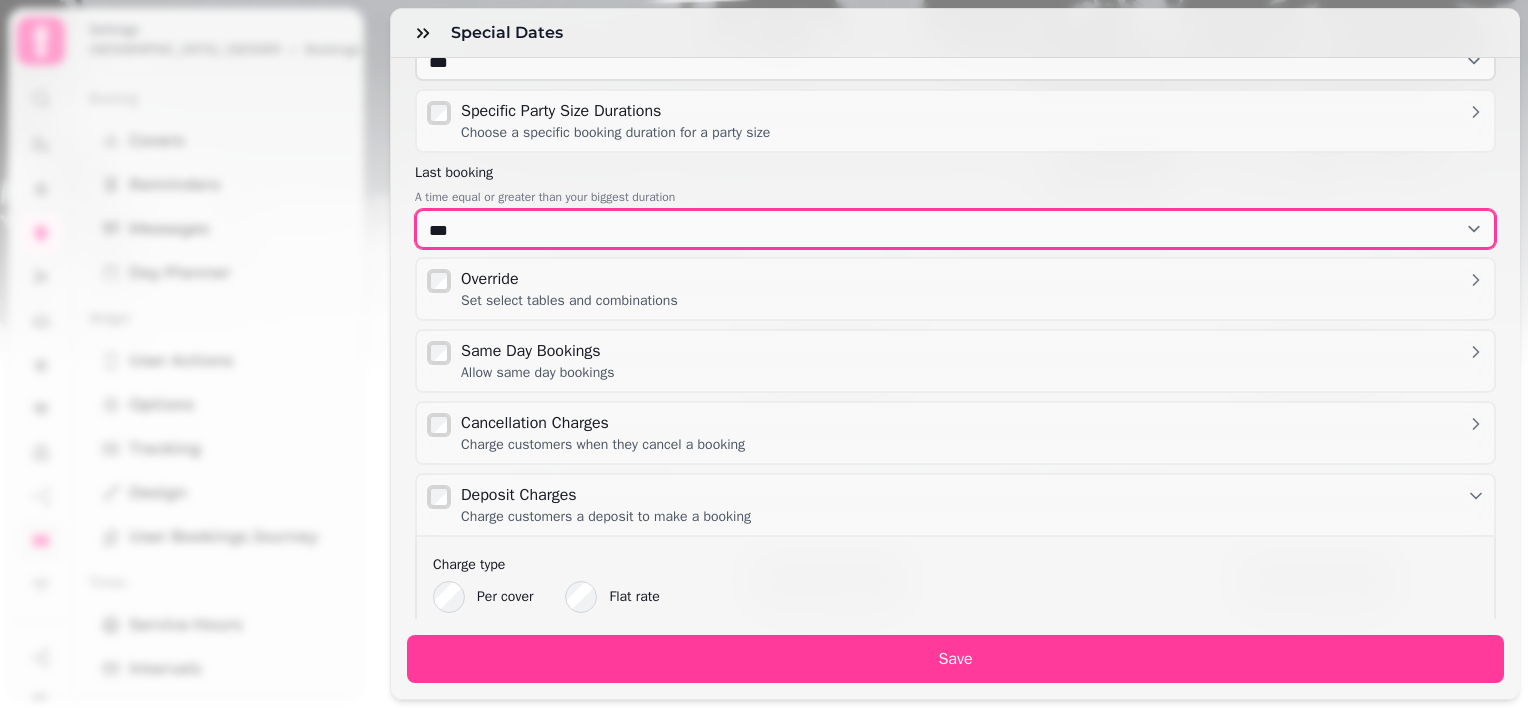 scroll, scrollTop: 779, scrollLeft: 0, axis: vertical 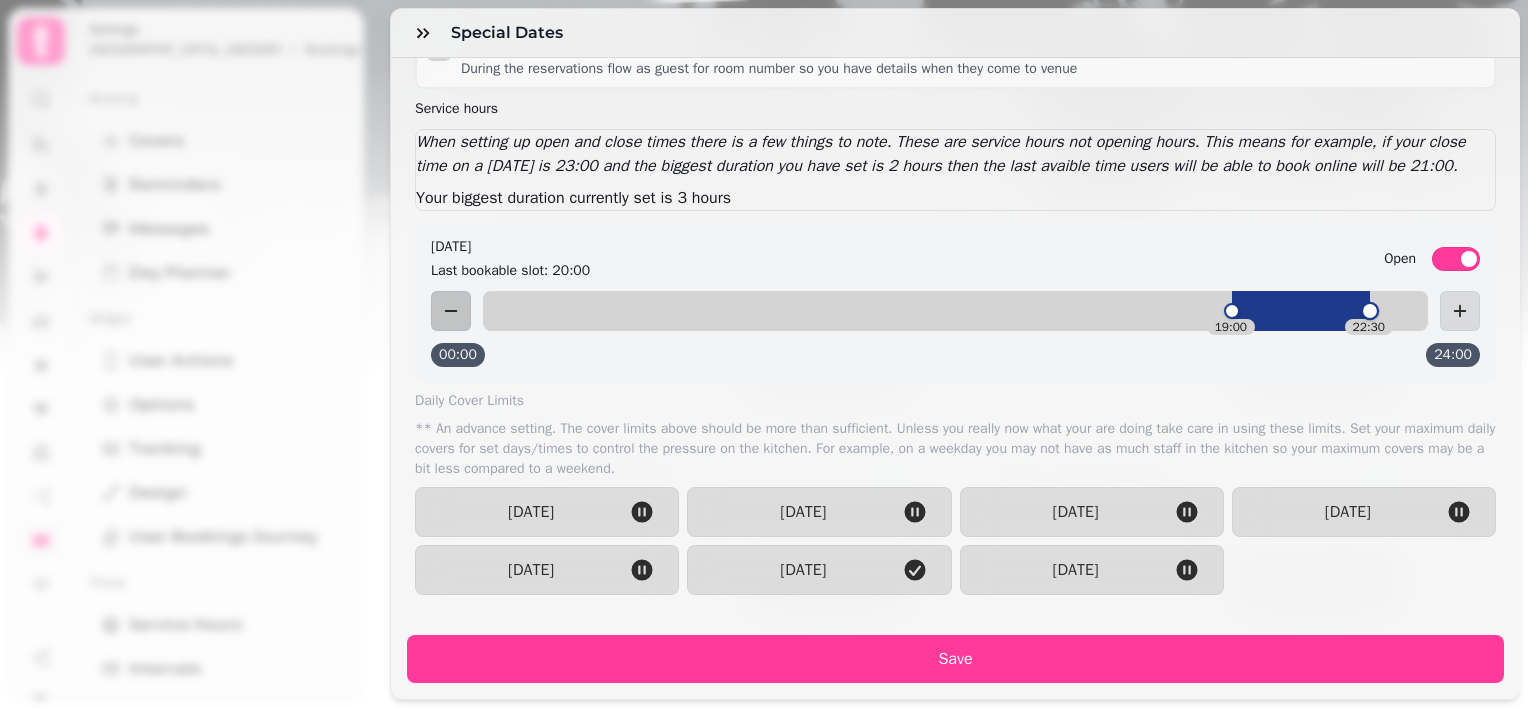 click at bounding box center (1369, 311) 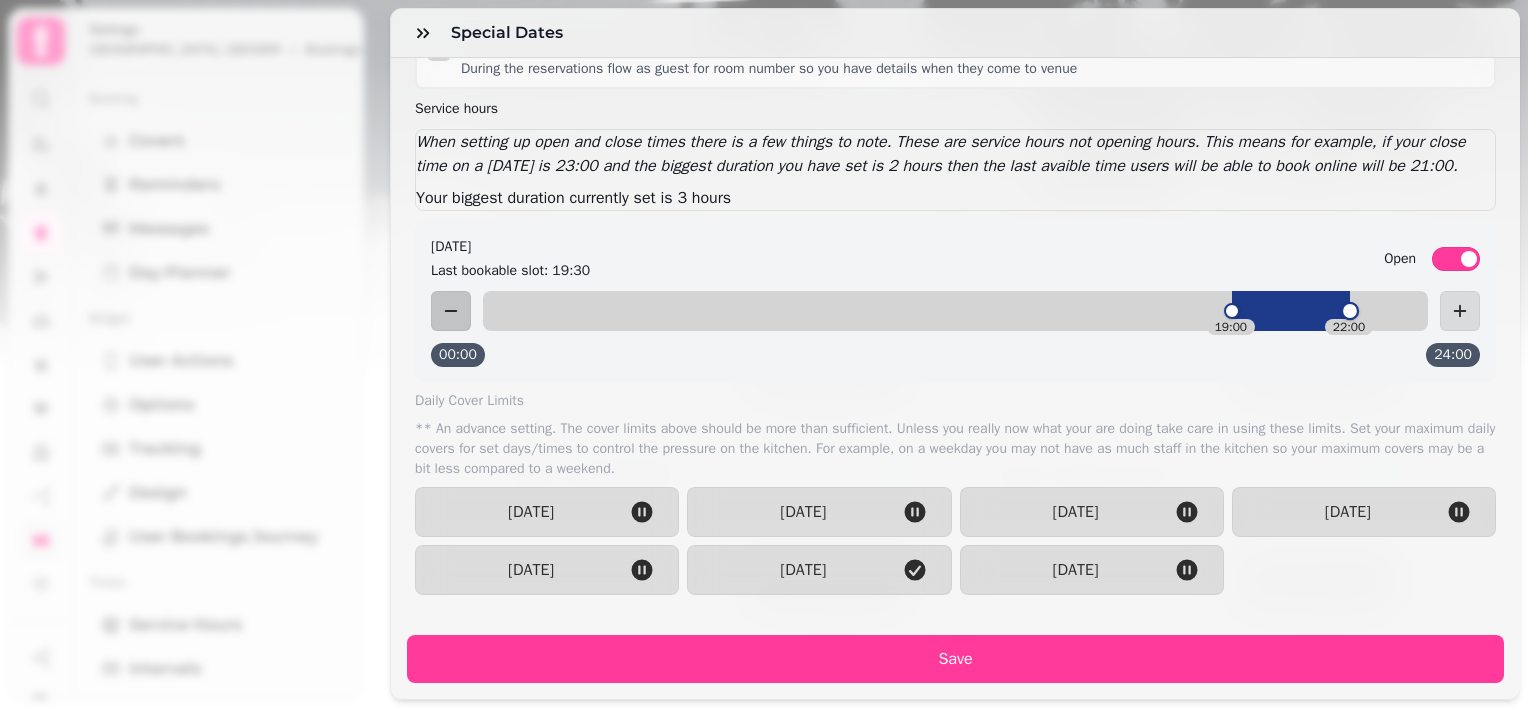 click at bounding box center (1350, 311) 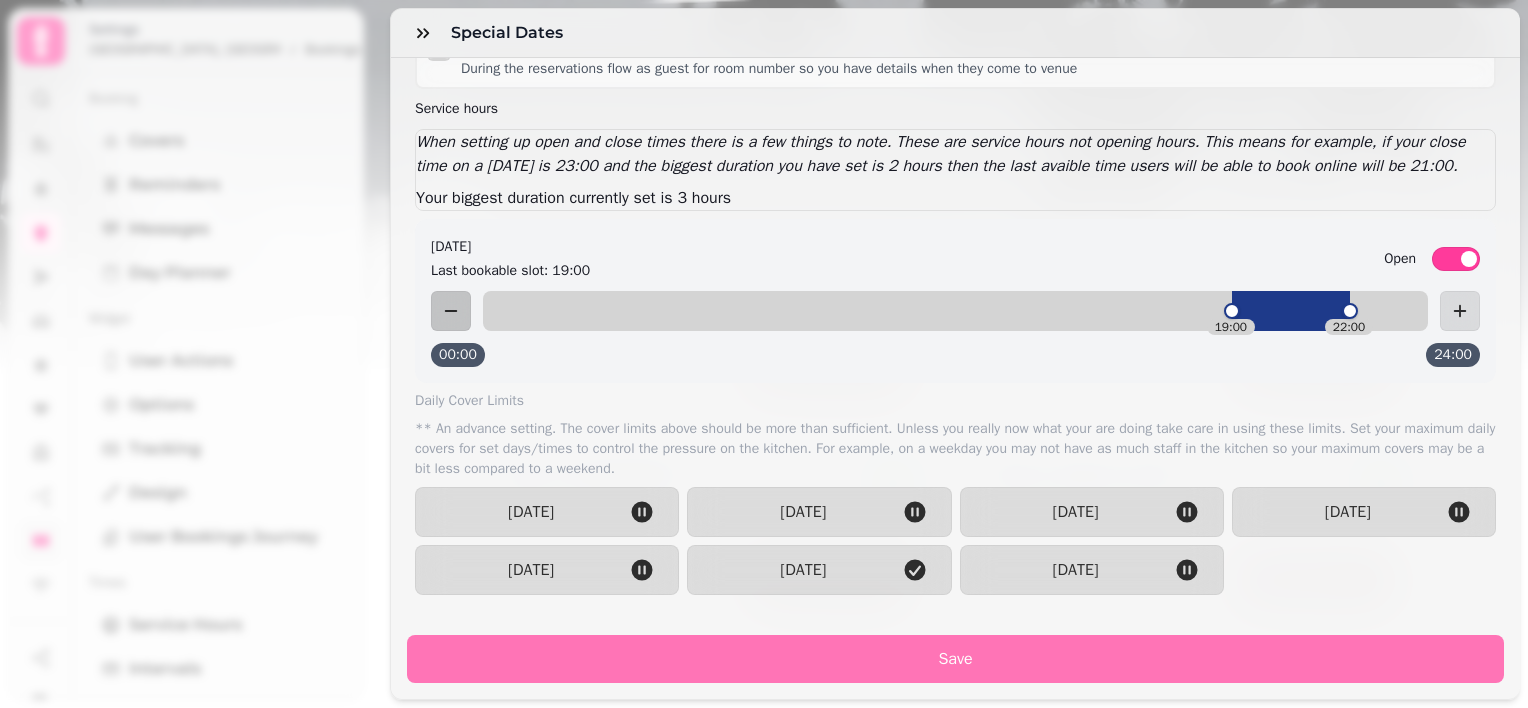 click on "Save" at bounding box center [955, 659] 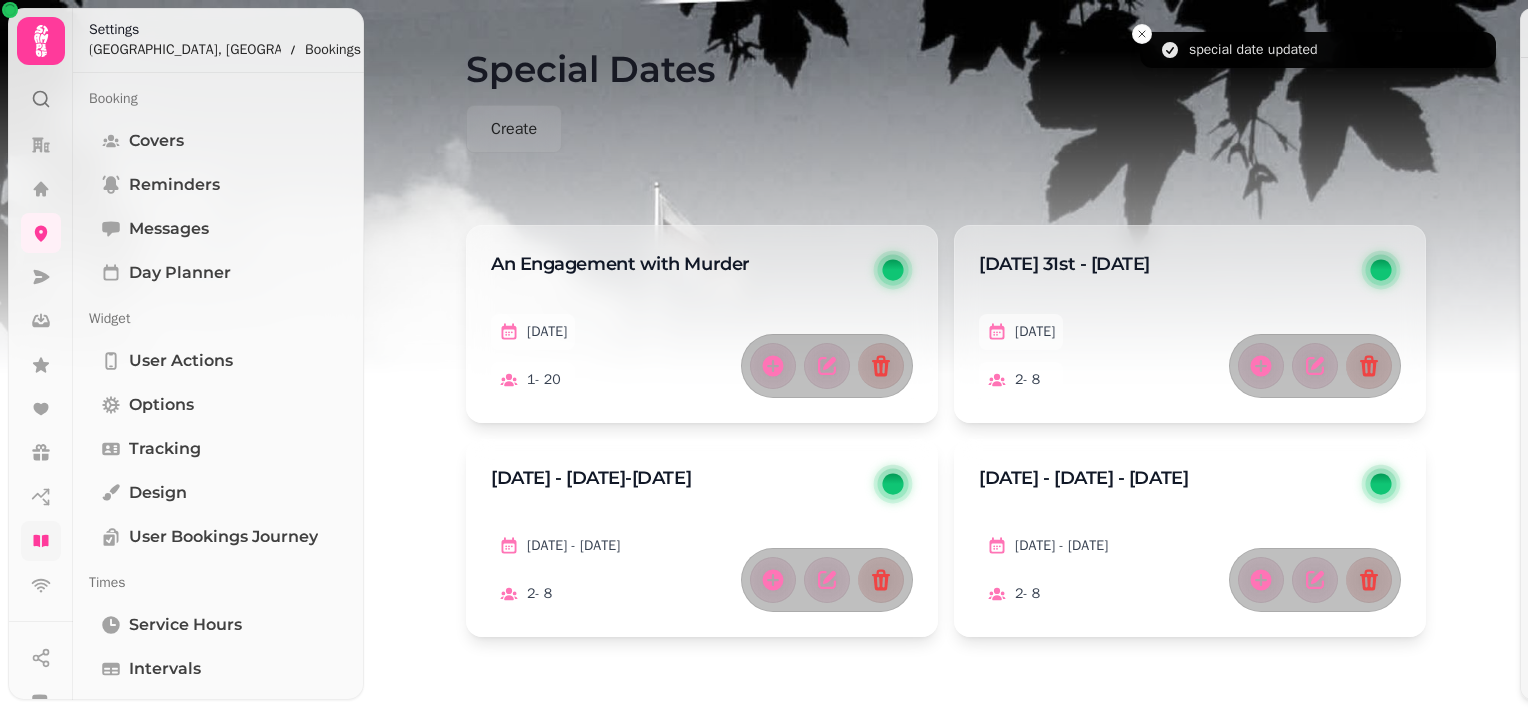 scroll, scrollTop: 1633, scrollLeft: 0, axis: vertical 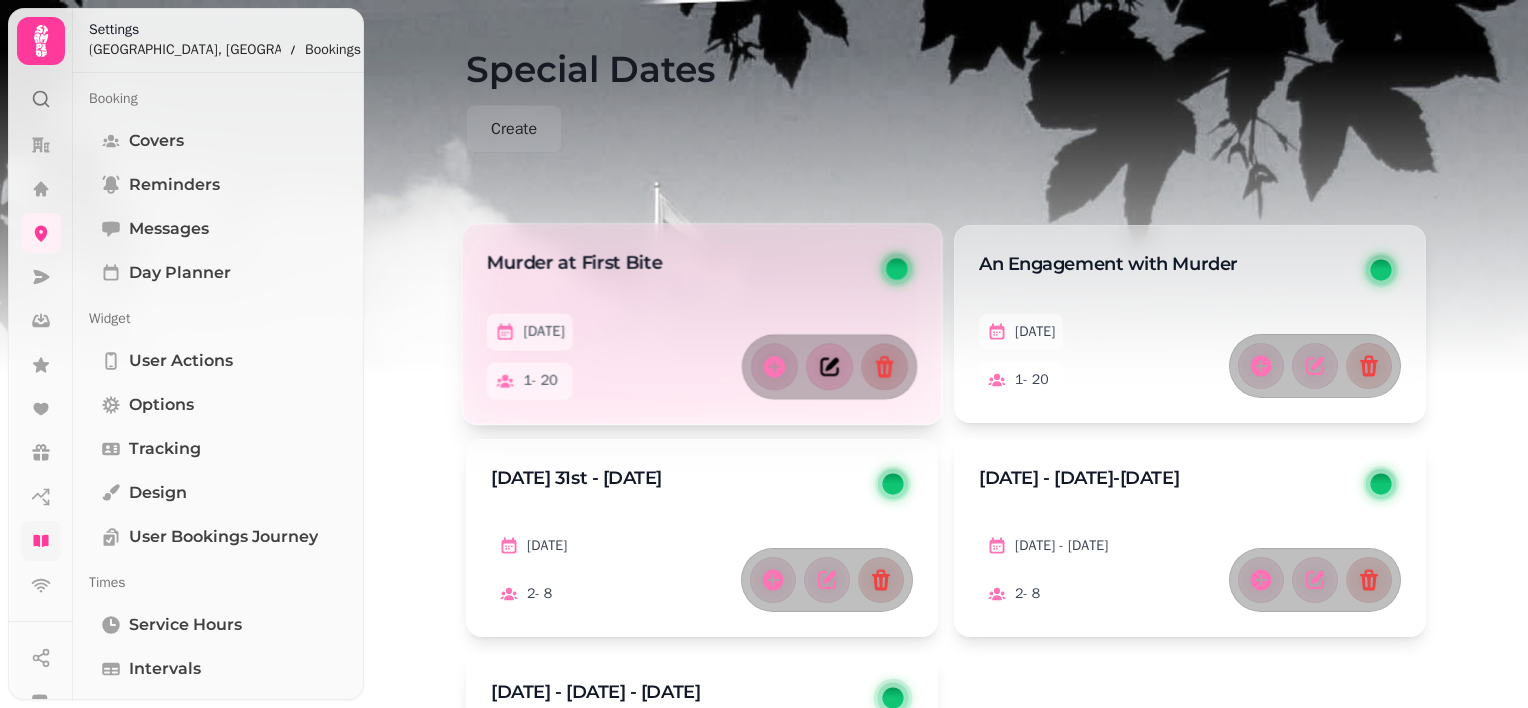 click at bounding box center (829, 366) 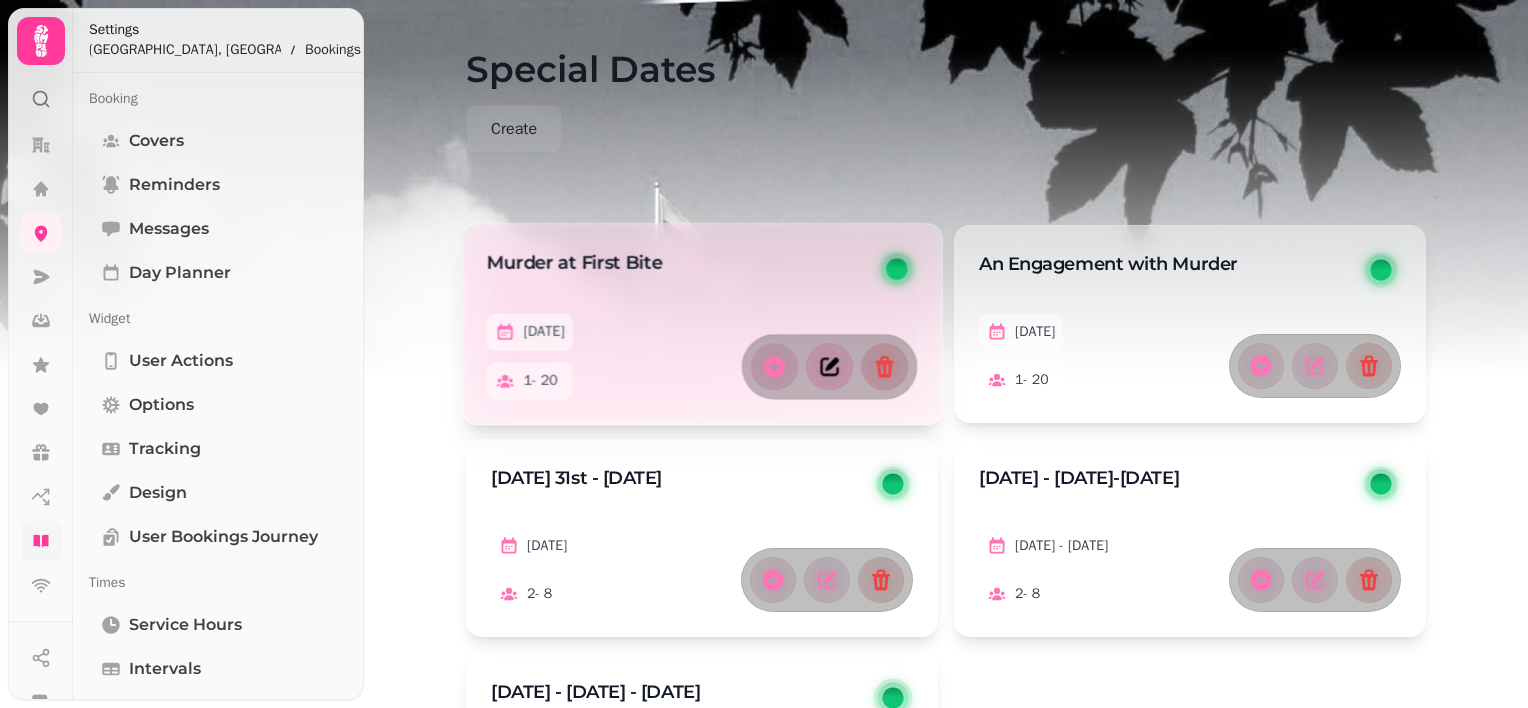 select on "**" 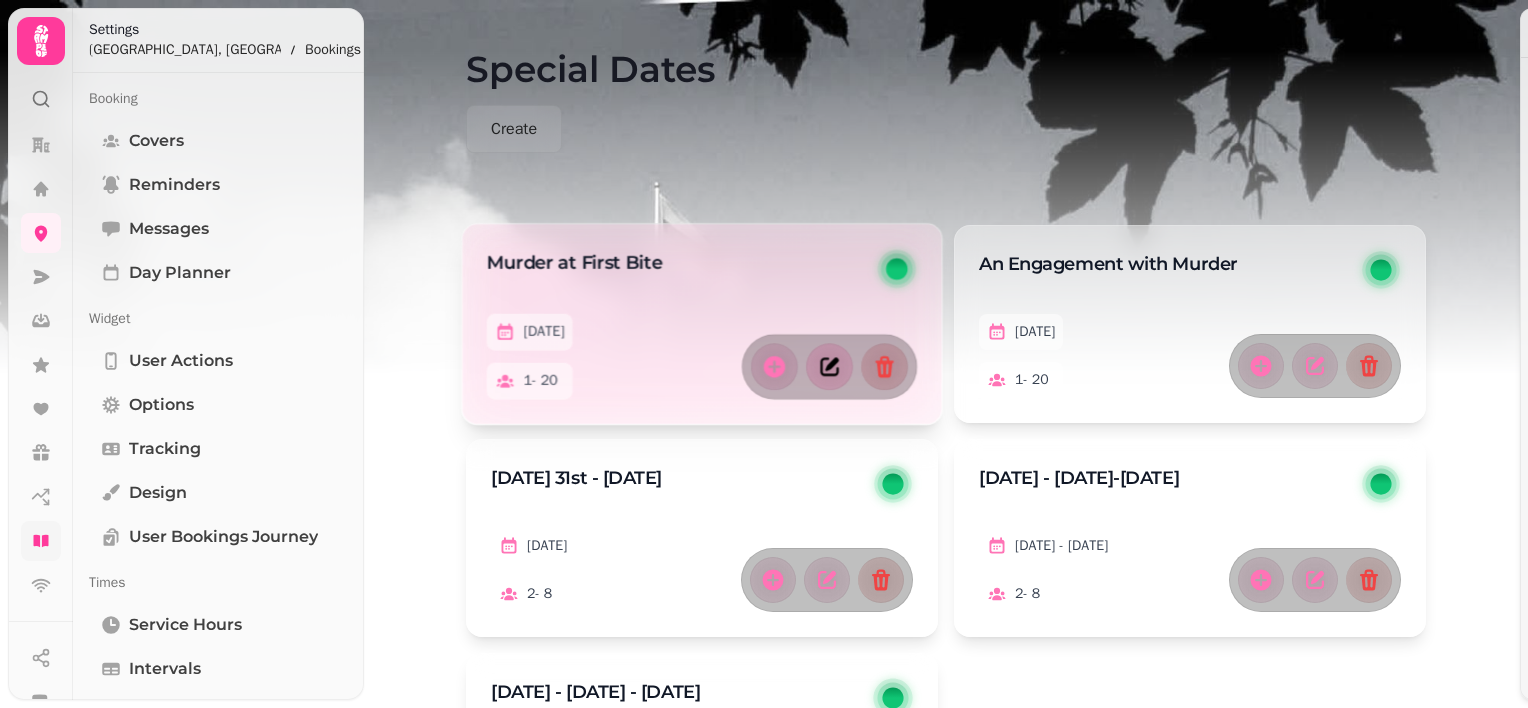 type on "**********" 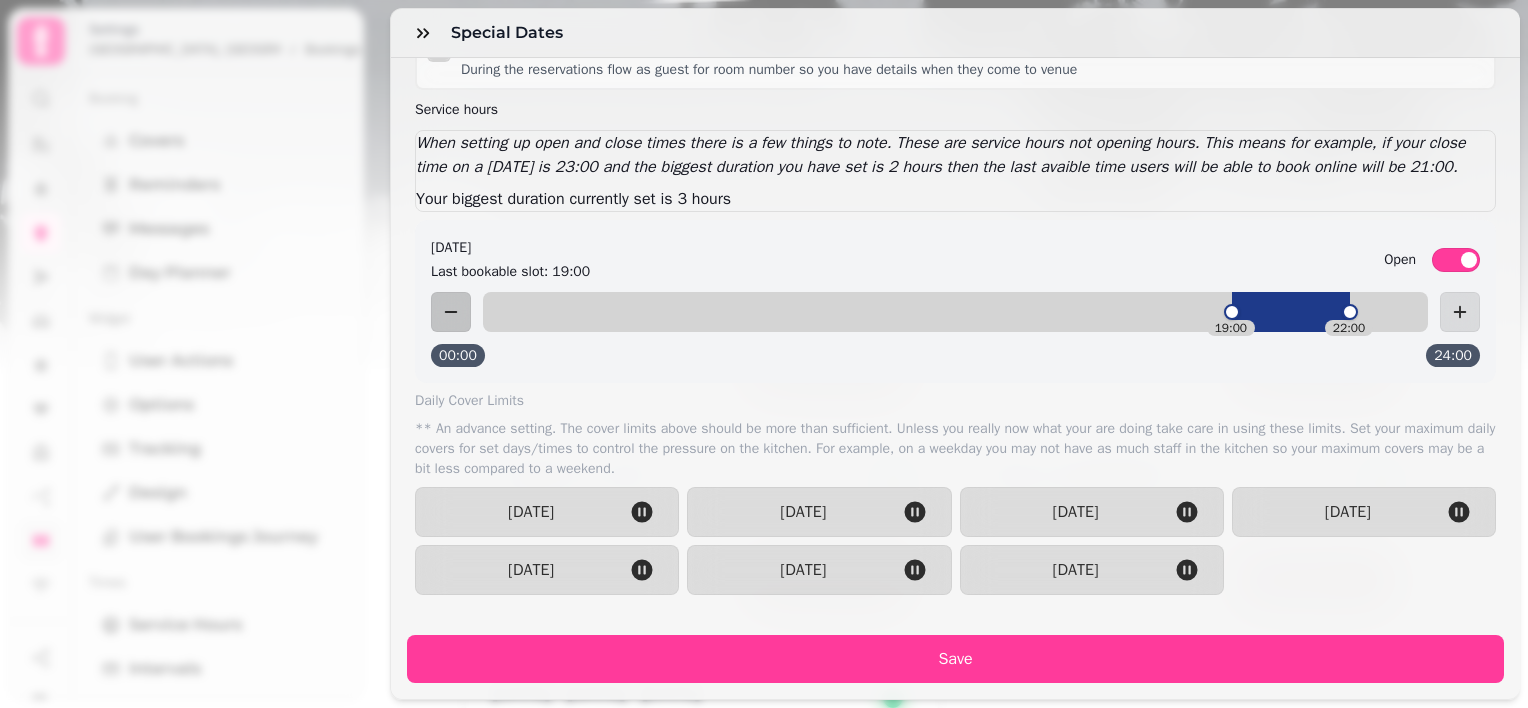scroll, scrollTop: 1822, scrollLeft: 0, axis: vertical 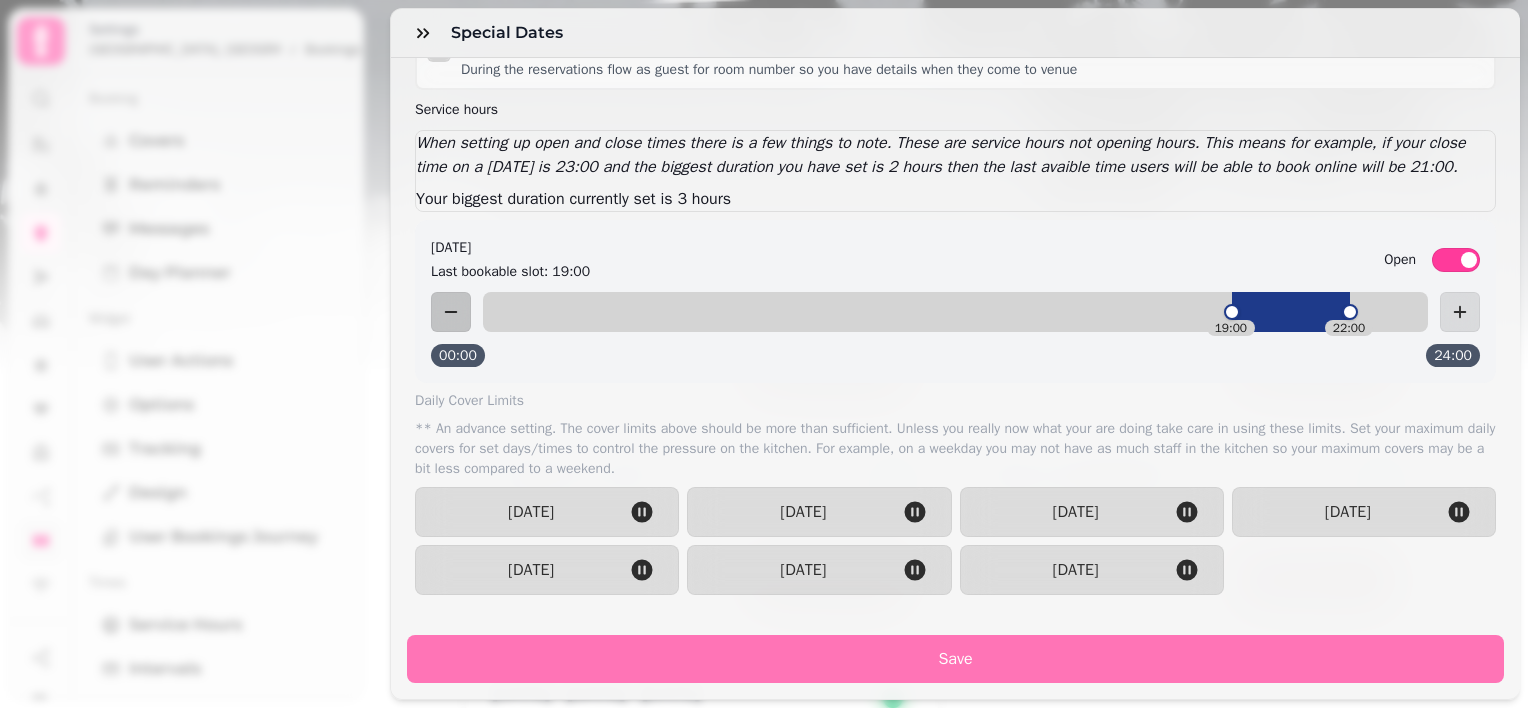 click on "Save" at bounding box center [955, 659] 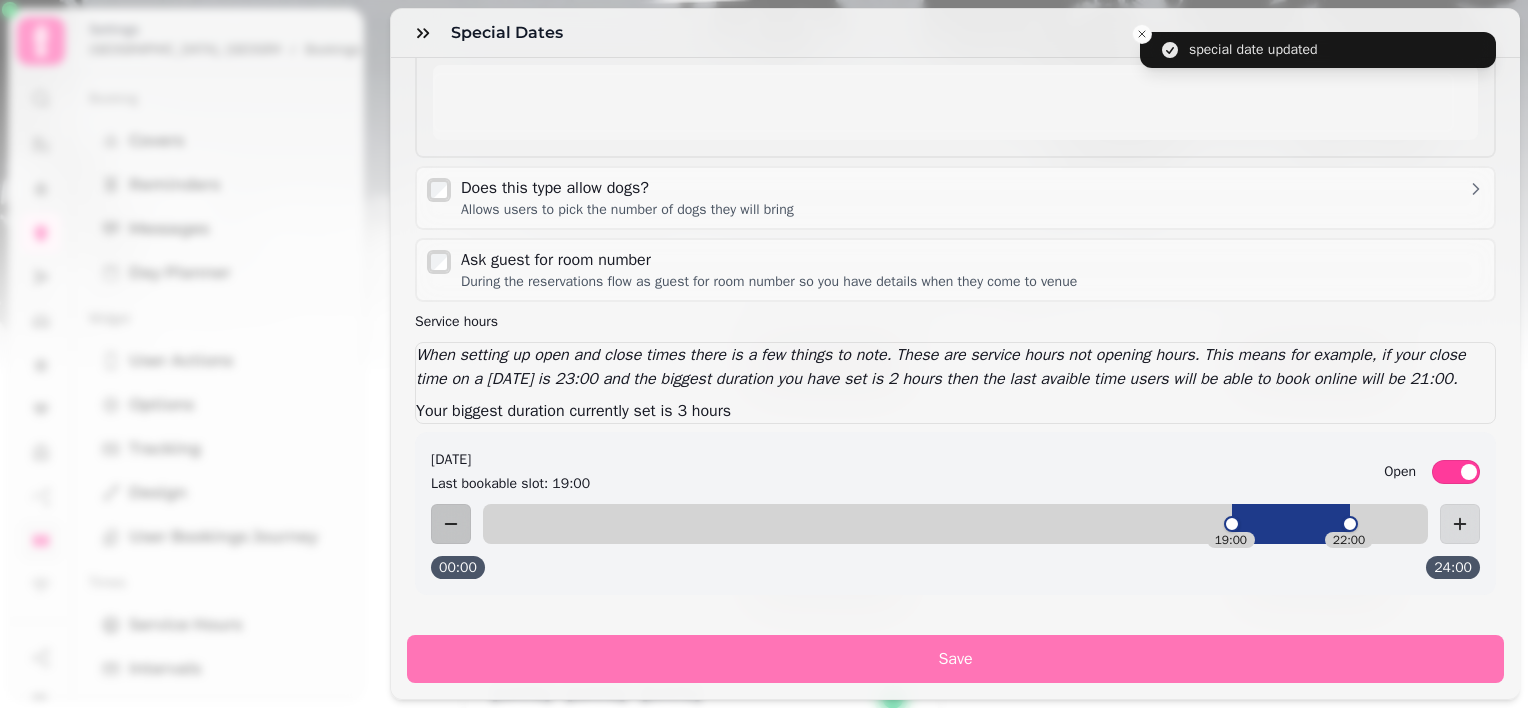 scroll, scrollTop: 1611, scrollLeft: 0, axis: vertical 